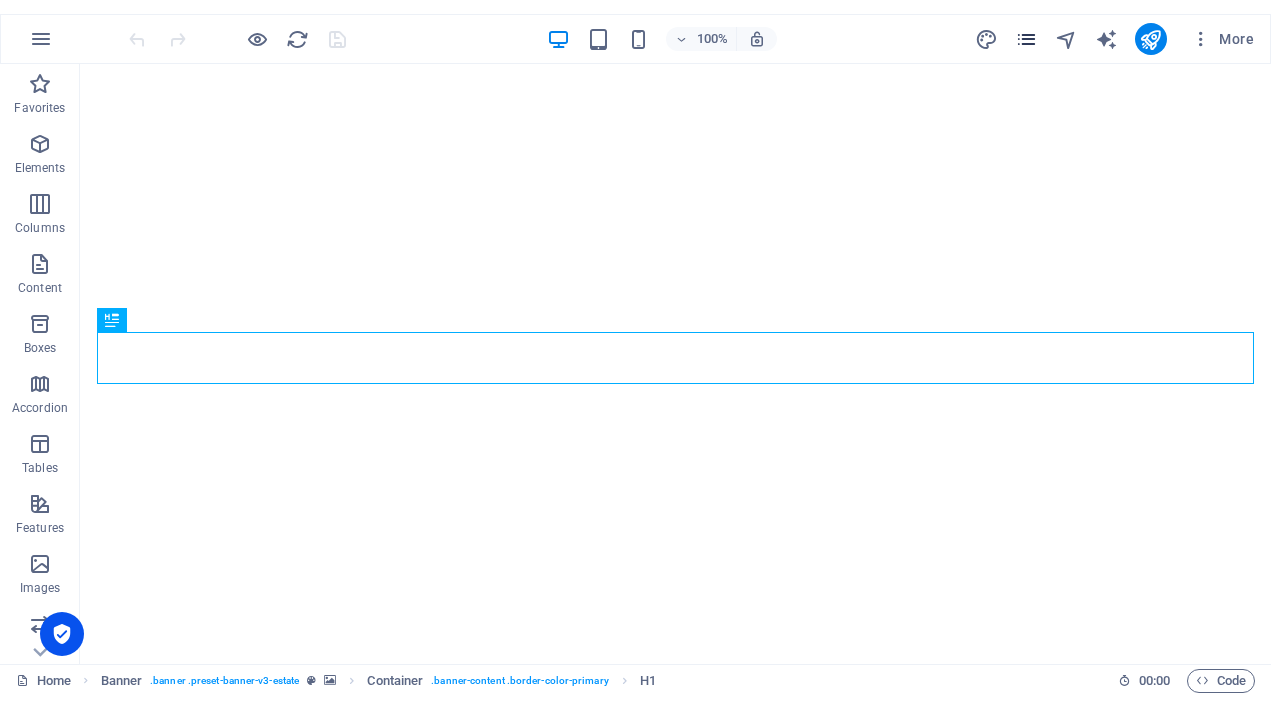 scroll, scrollTop: 0, scrollLeft: 0, axis: both 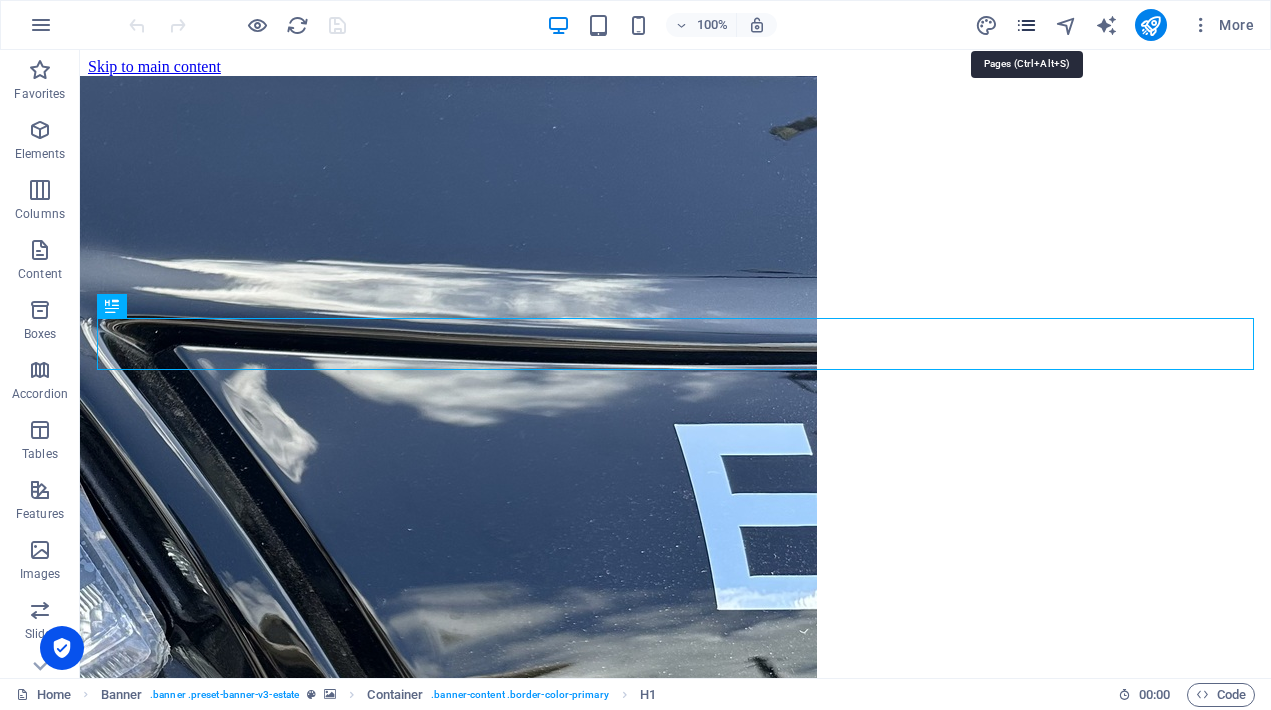 click at bounding box center [1026, 25] 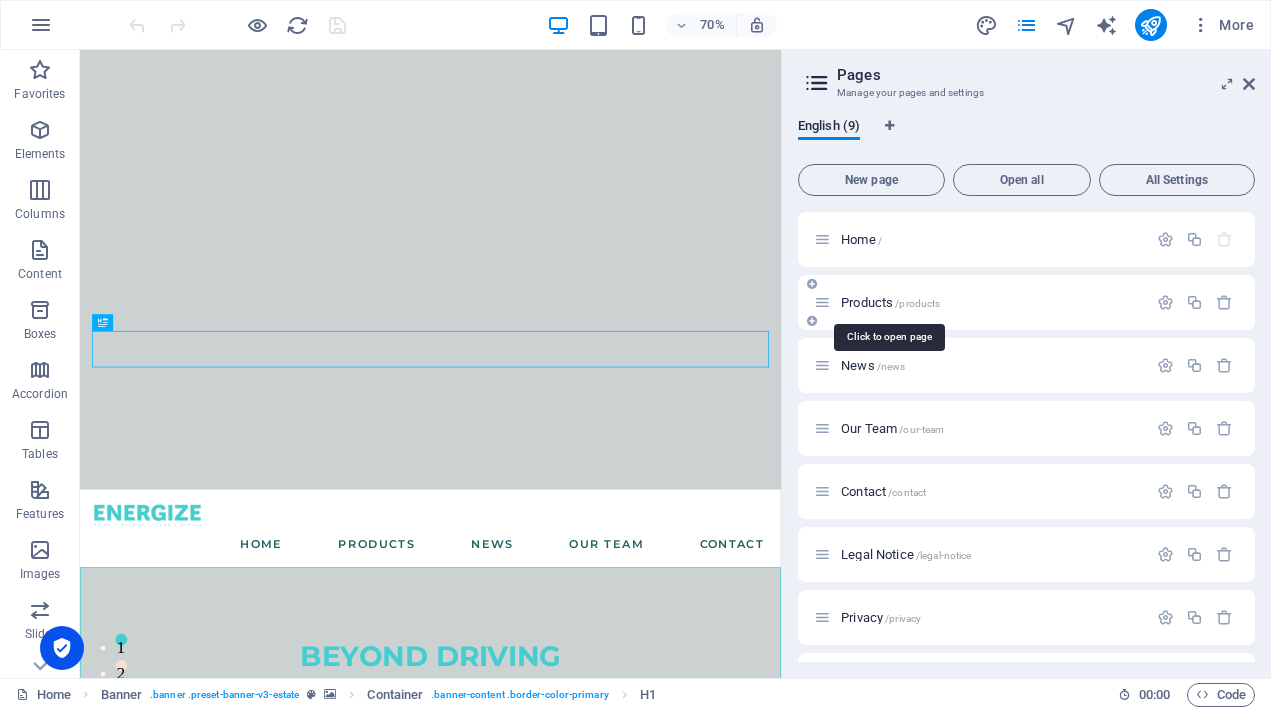 click on "Products /products" at bounding box center [890, 302] 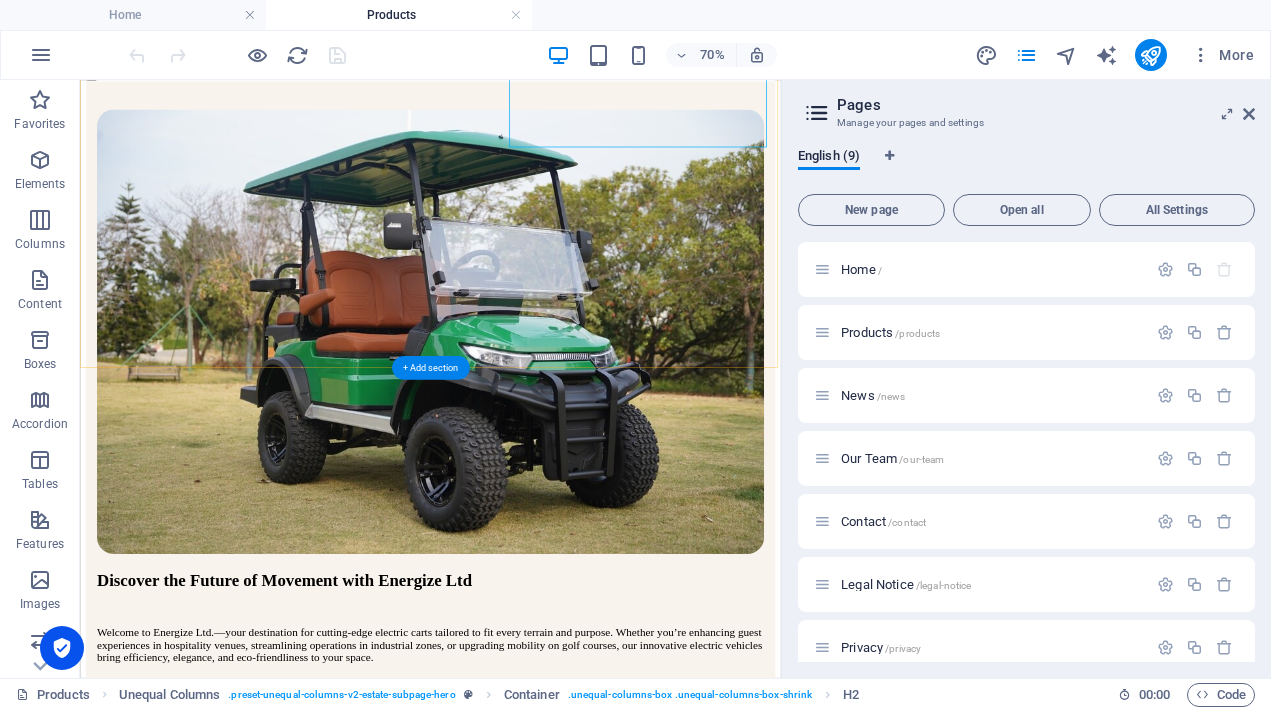 scroll, scrollTop: 254, scrollLeft: 0, axis: vertical 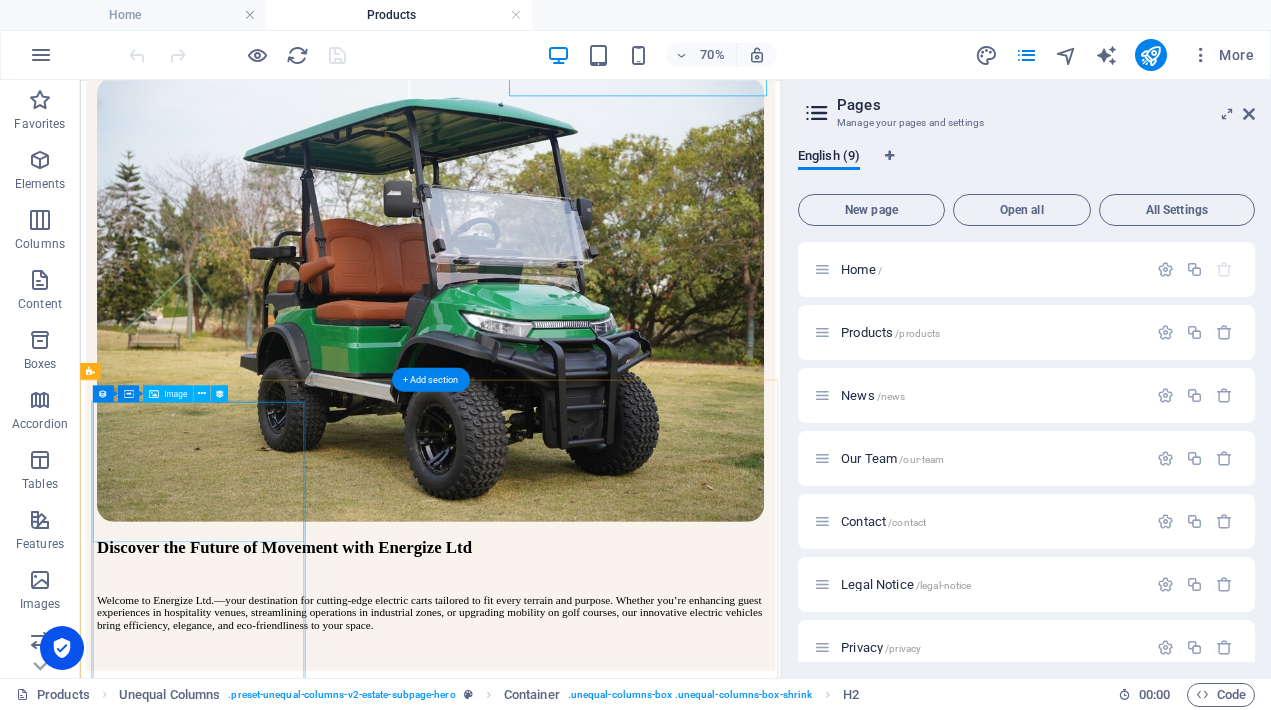 click at bounding box center [580, 1194] 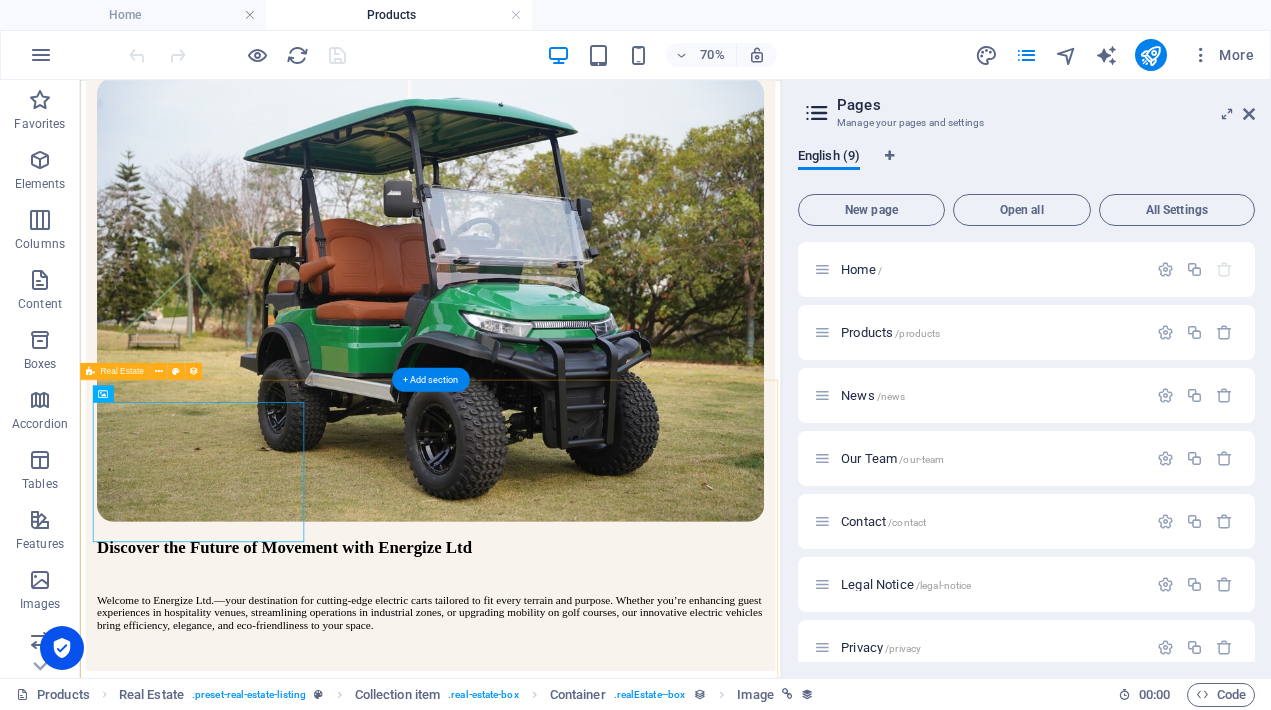 click on "Real Estate" at bounding box center [114, 371] 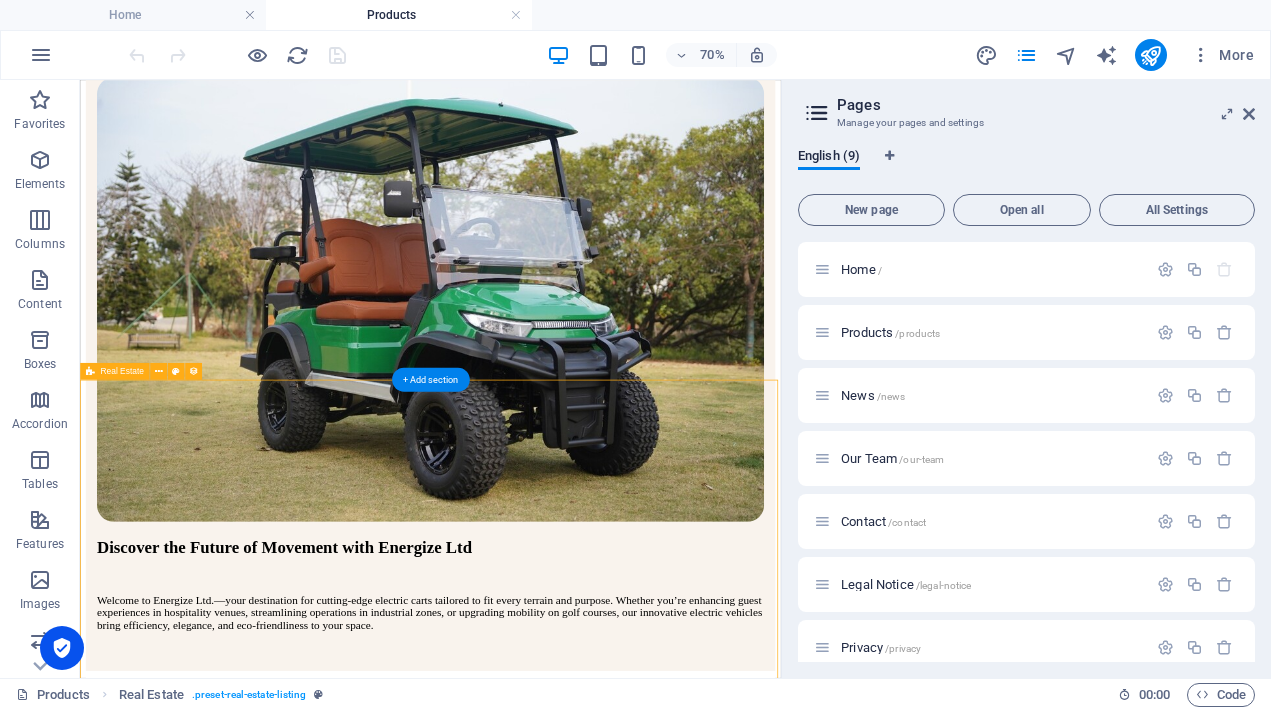 click on "Real Estate" at bounding box center (114, 371) 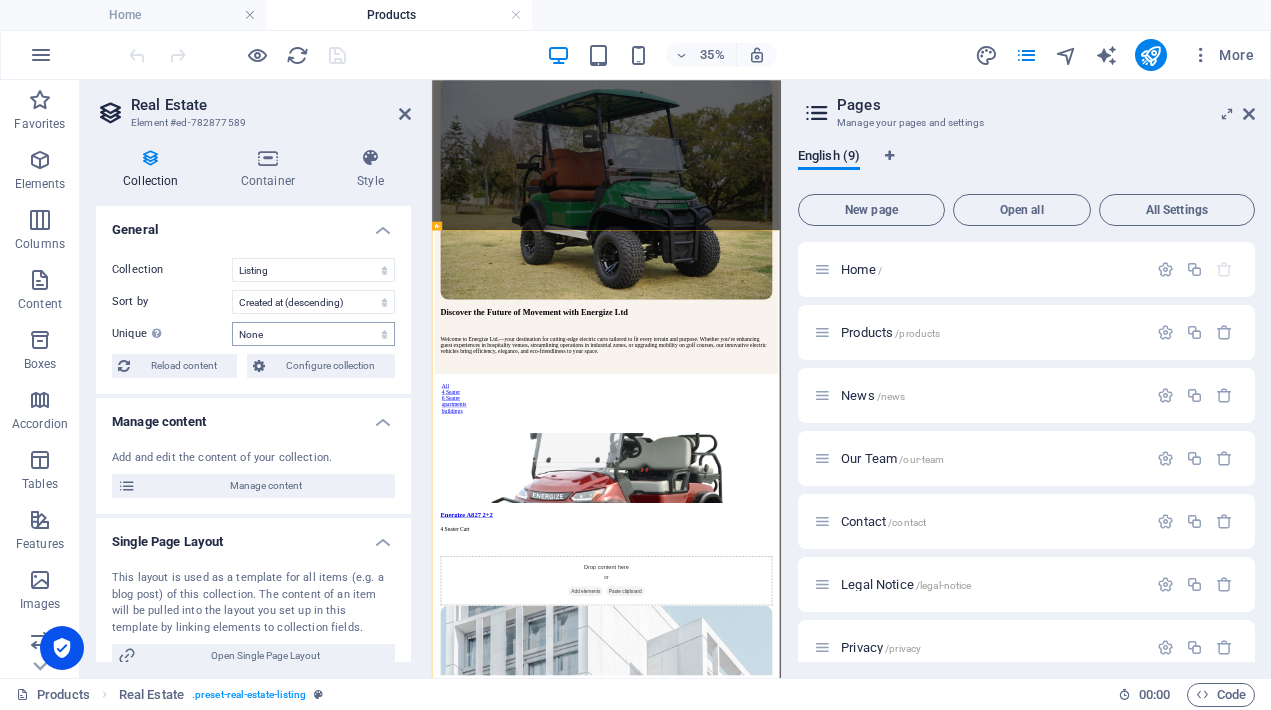 scroll, scrollTop: 0, scrollLeft: 0, axis: both 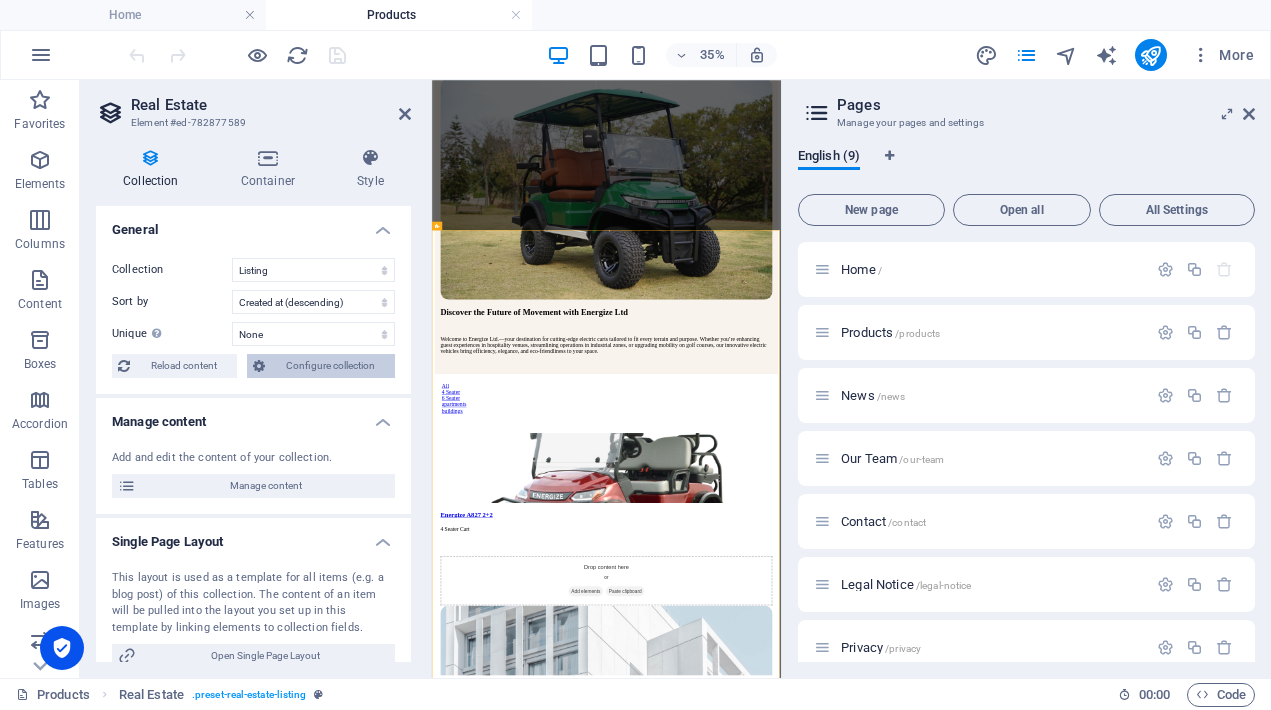 click on "Configure collection" at bounding box center (330, 366) 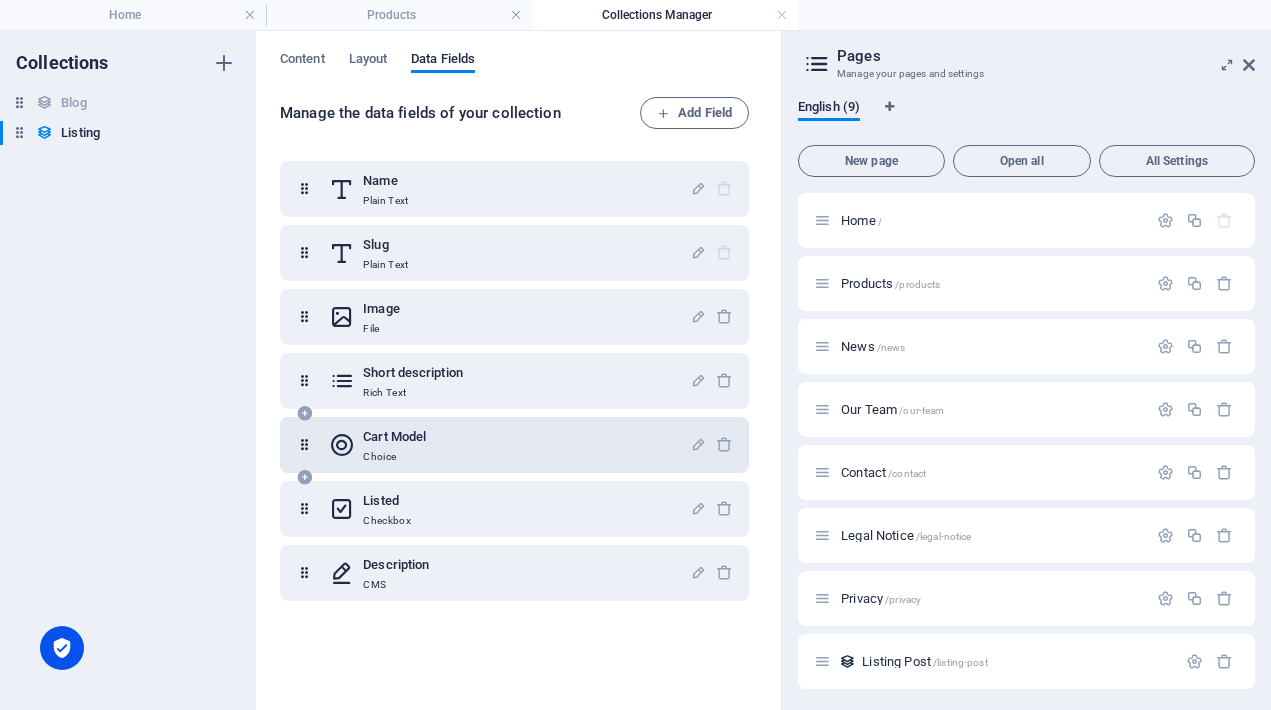 click on "Cart Model Choice" at bounding box center (509, 445) 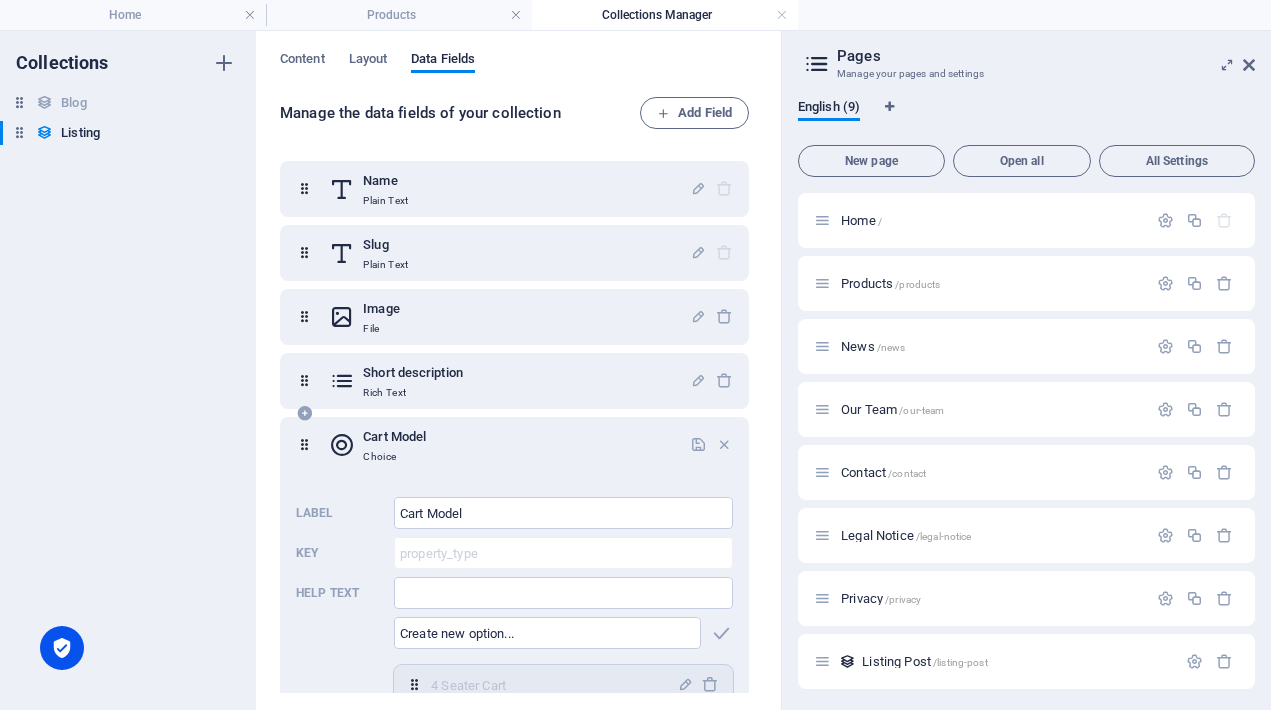 scroll, scrollTop: 0, scrollLeft: 0, axis: both 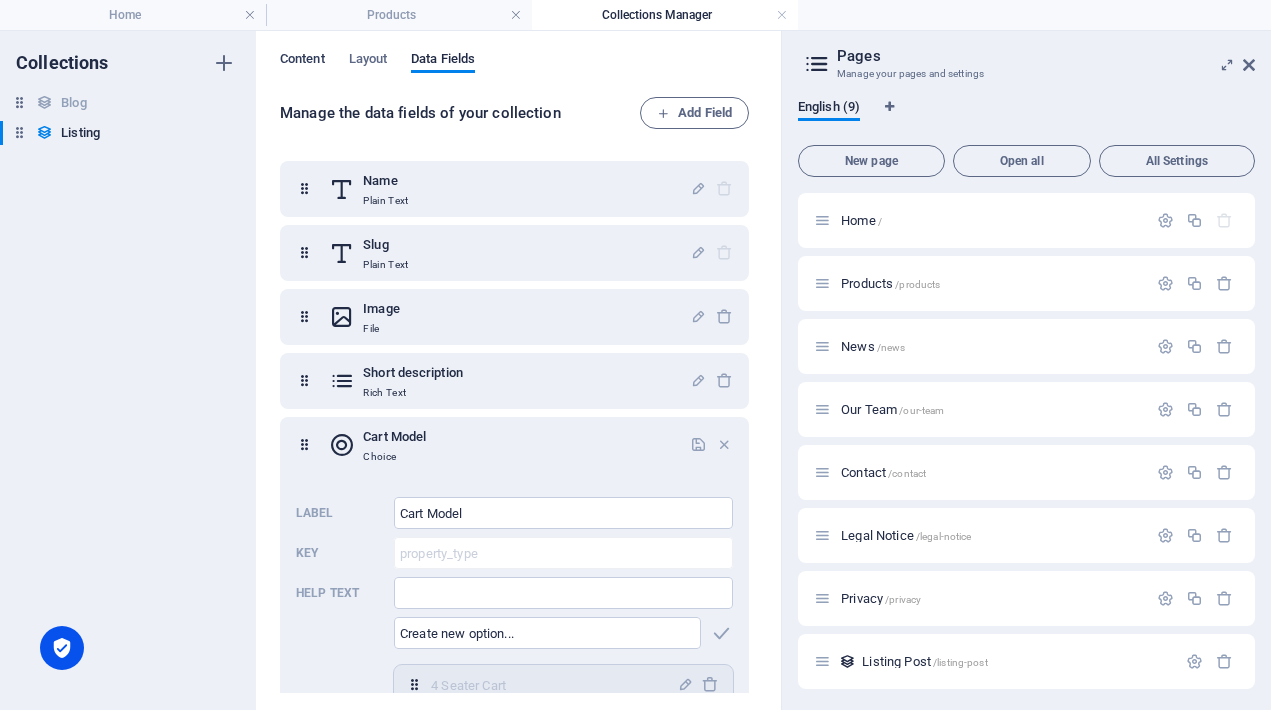 click on "Content" at bounding box center (302, 61) 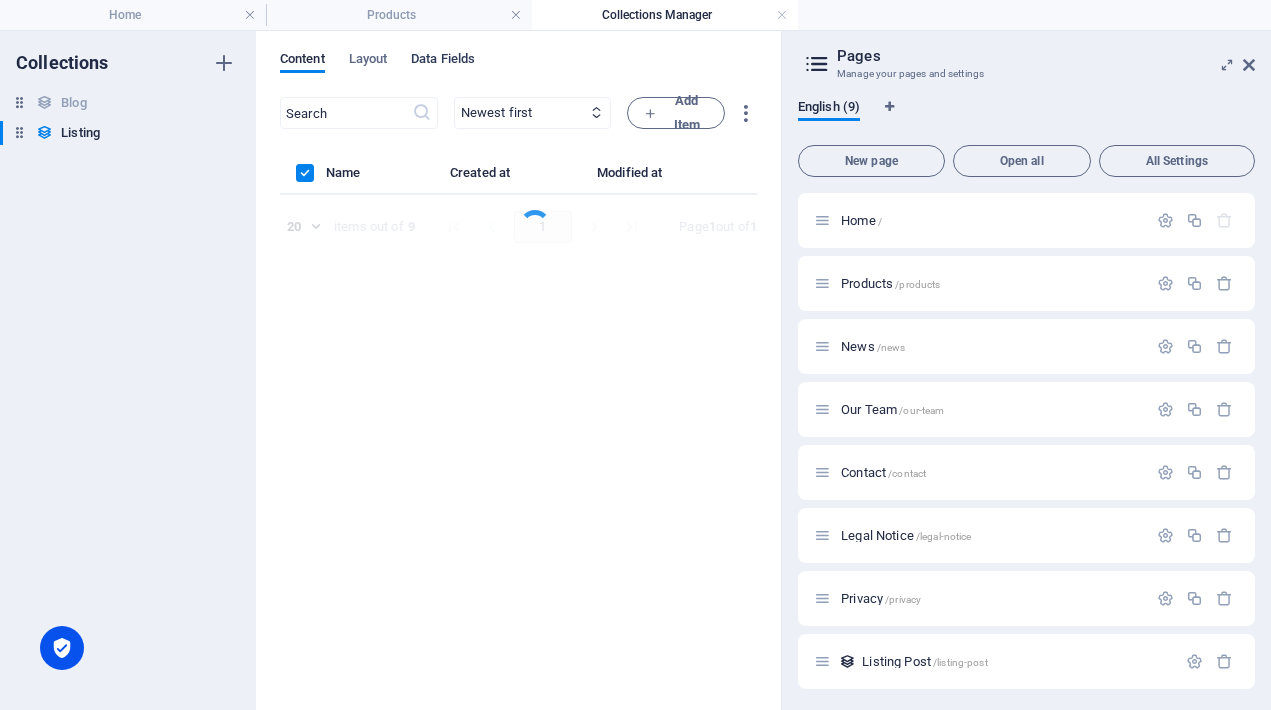 click on "Data Fields" at bounding box center (443, 61) 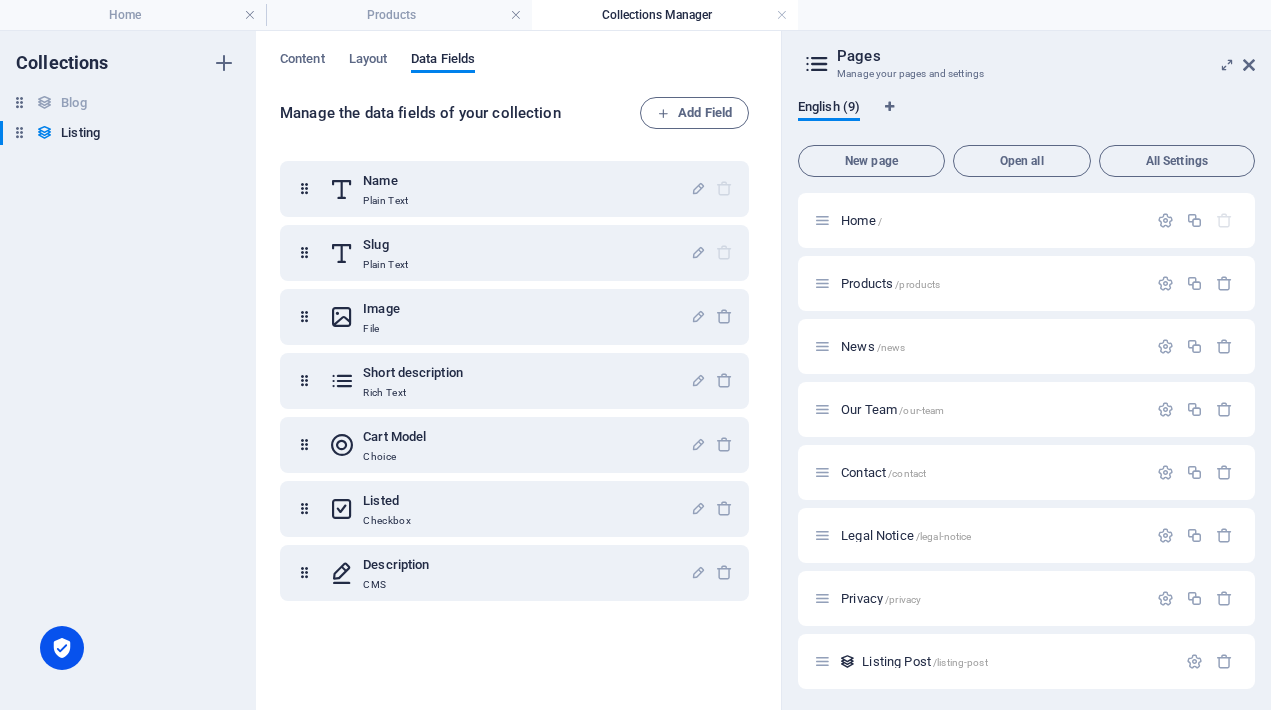 click on "Pages Manage your pages and settings English (9) New page Open all All Settings Home / Products /products News /news Our Team /our-team Contact /contact Legal Notice /legal-notice Privacy /privacy Listing Post /listing-post News Post /news-post" at bounding box center [1026, 370] 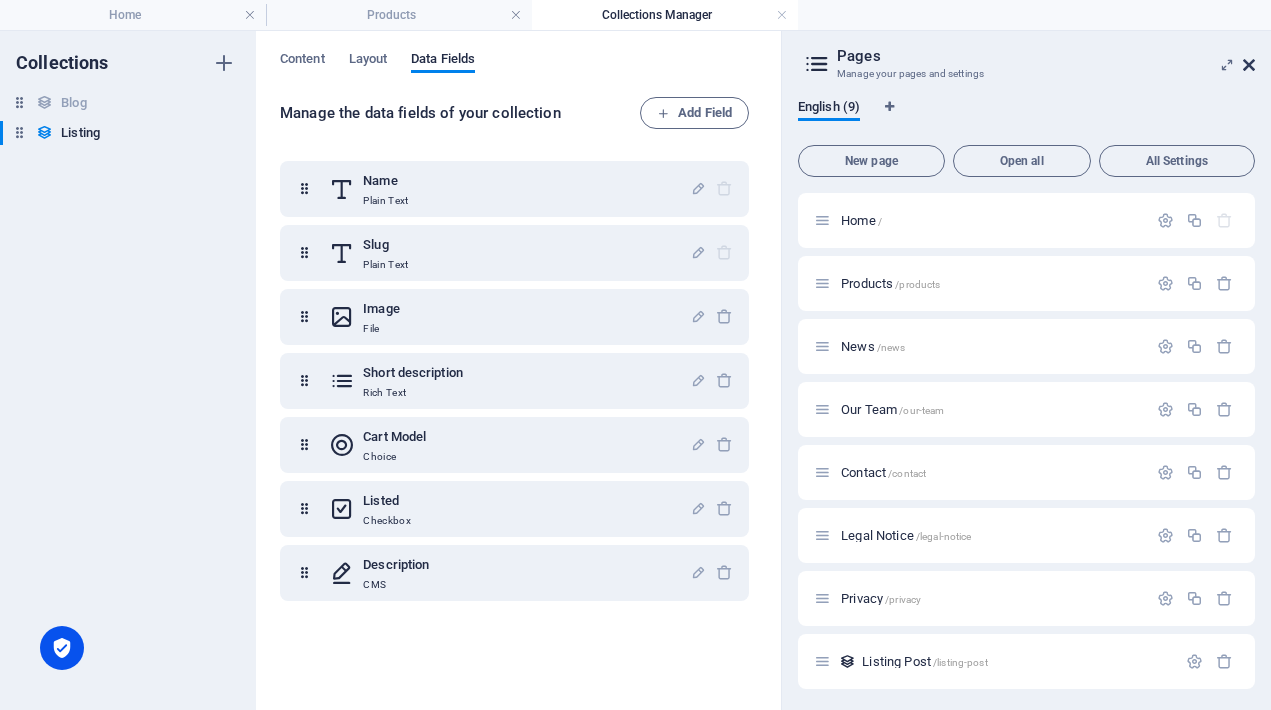 click at bounding box center (1249, 65) 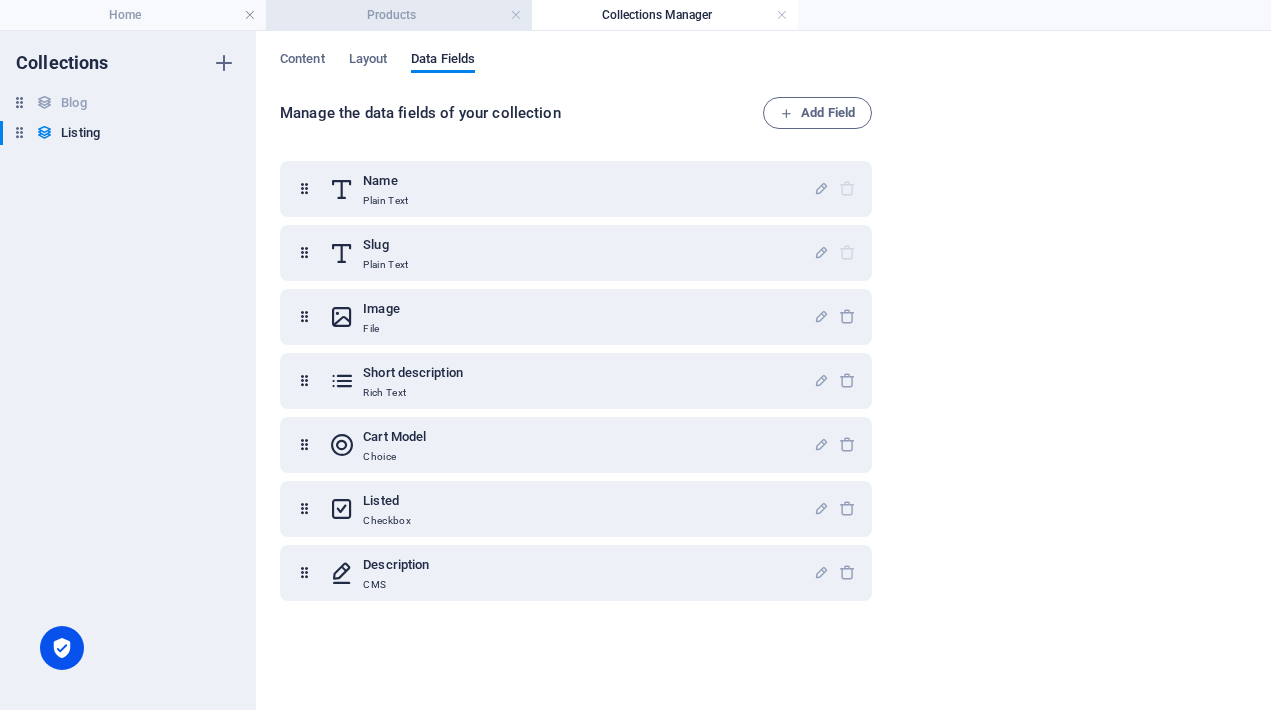 click on "Products" at bounding box center [399, 15] 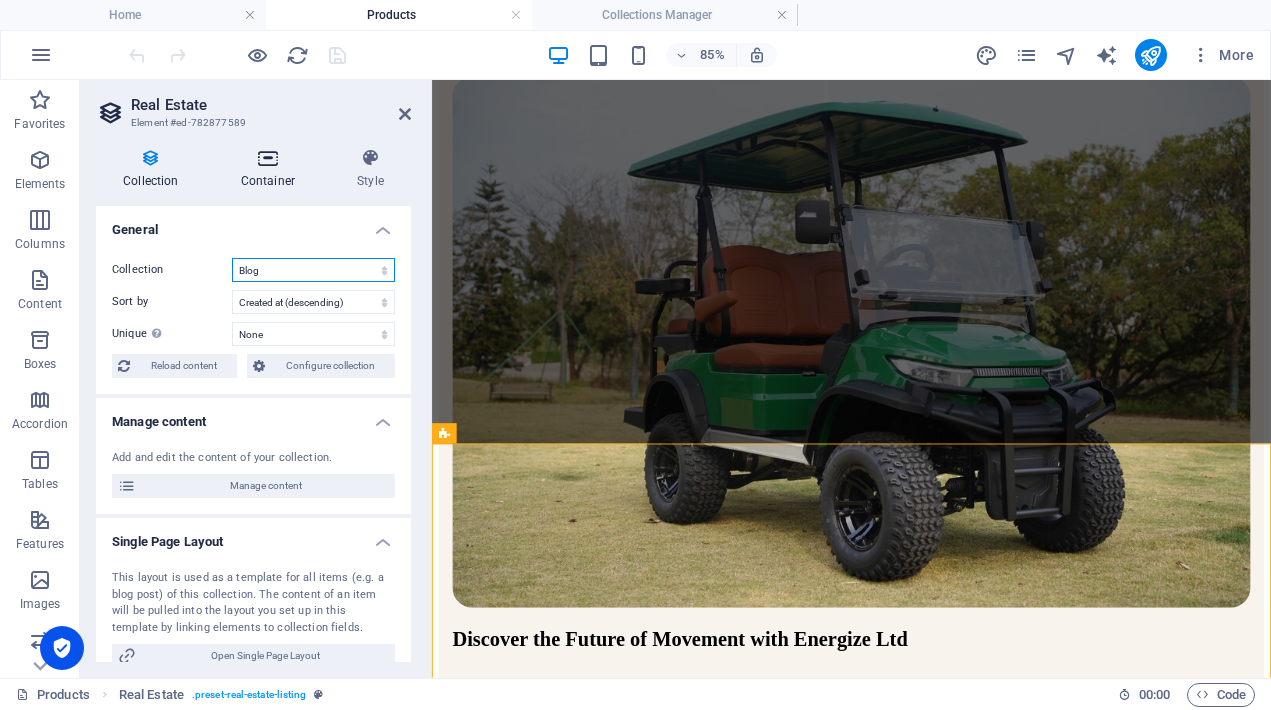 scroll, scrollTop: 0, scrollLeft: 0, axis: both 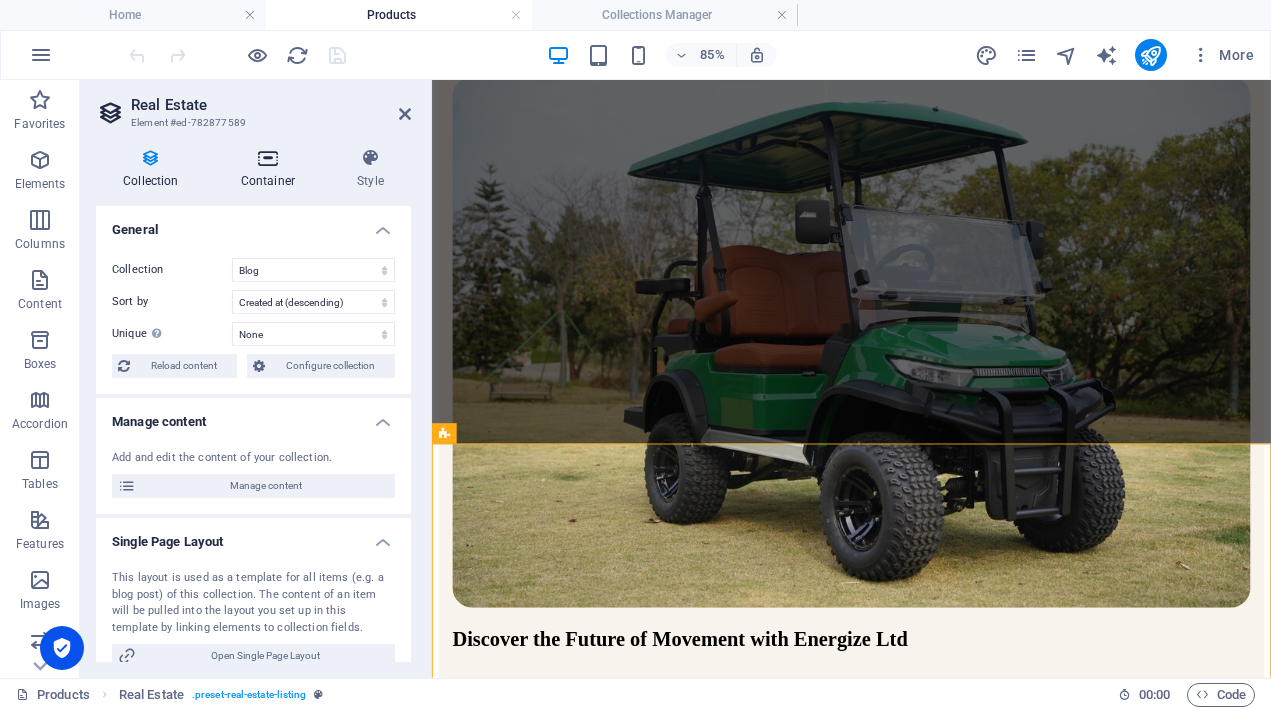 click at bounding box center (268, 158) 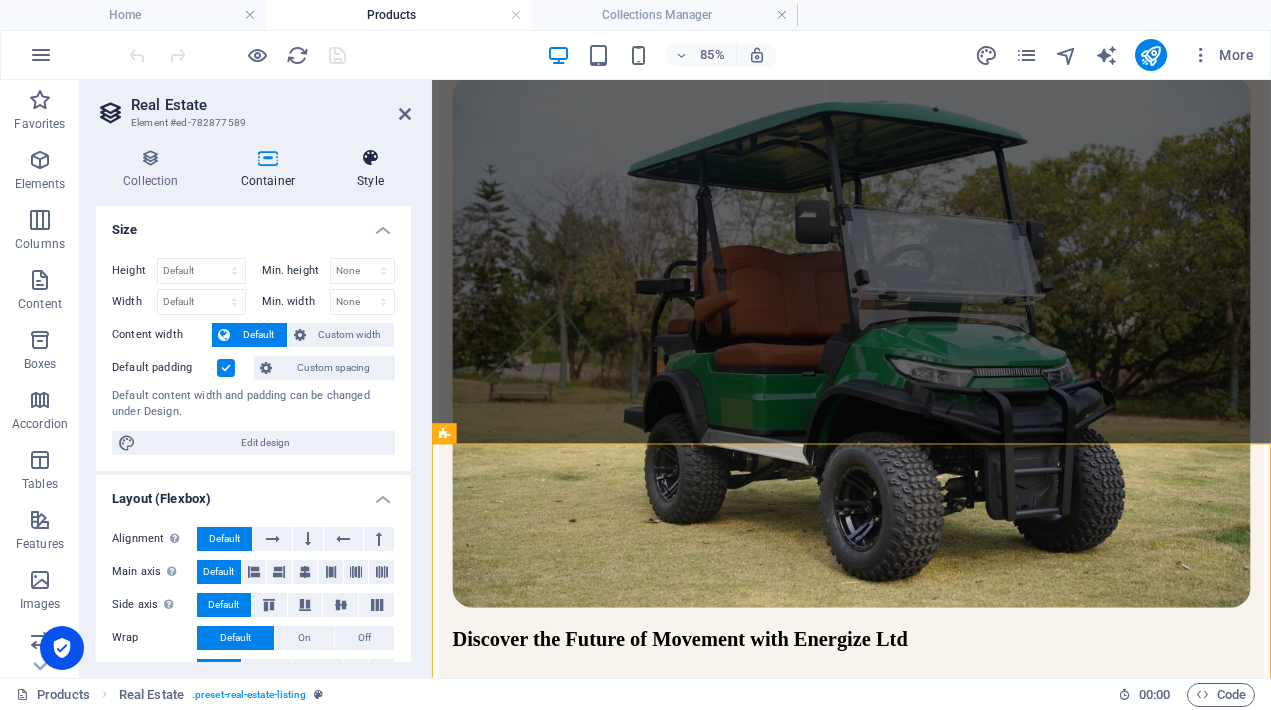 scroll, scrollTop: 0, scrollLeft: 0, axis: both 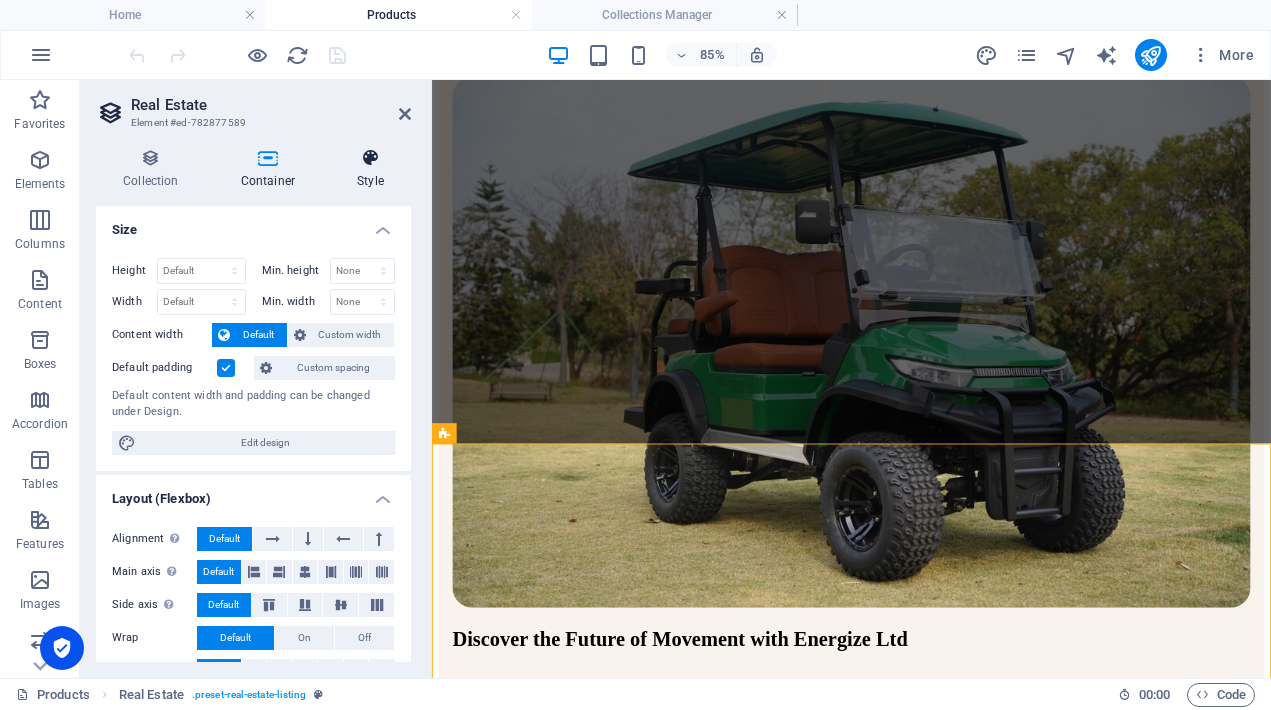 click at bounding box center [370, 158] 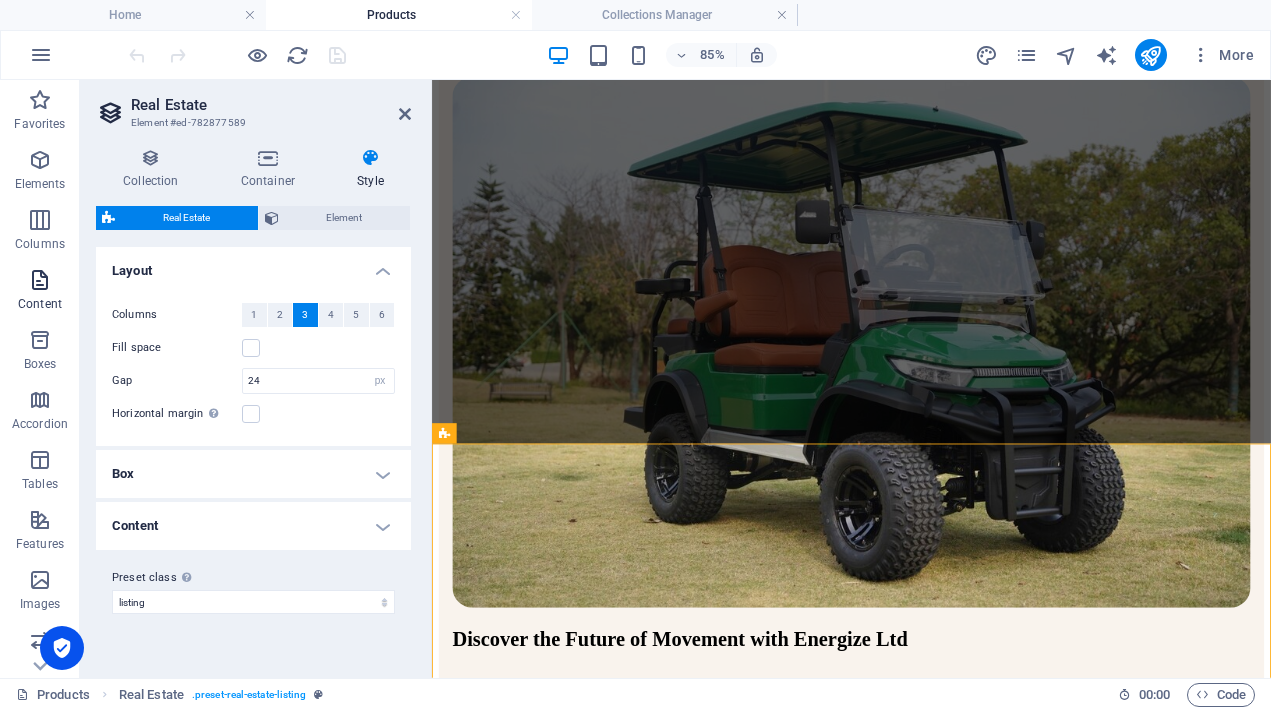 click at bounding box center (40, 280) 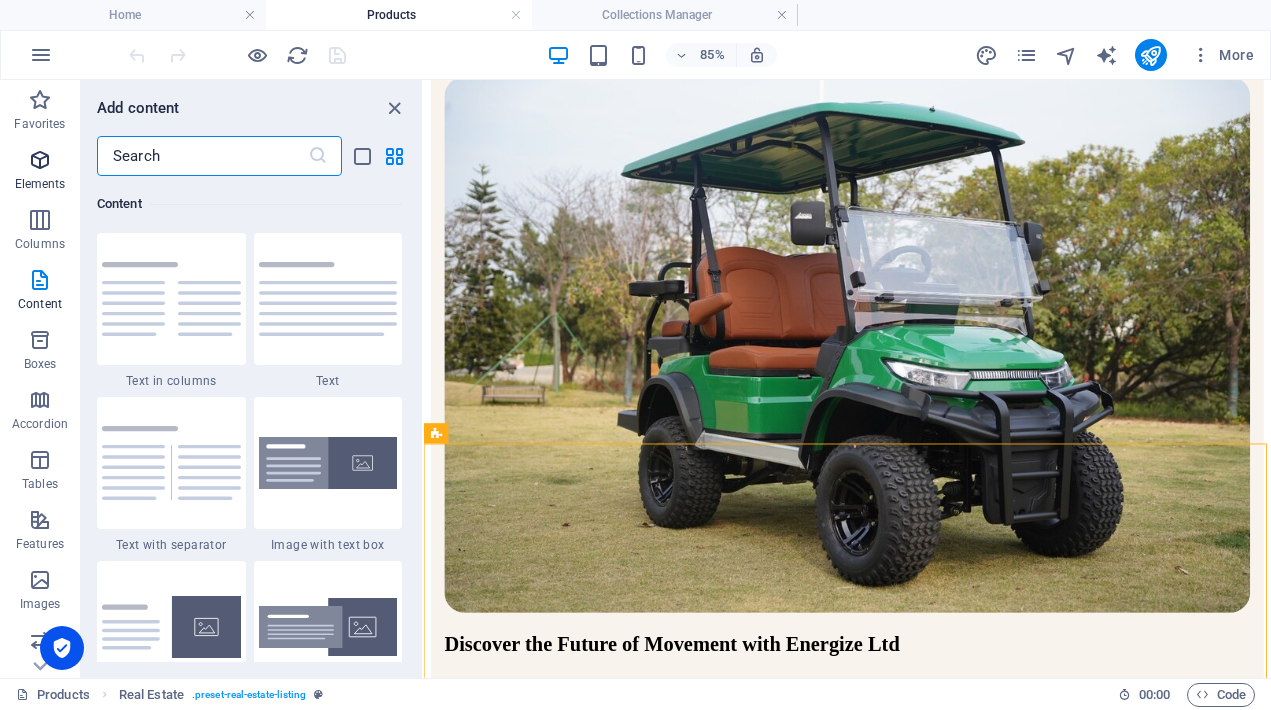 click at bounding box center (40, 160) 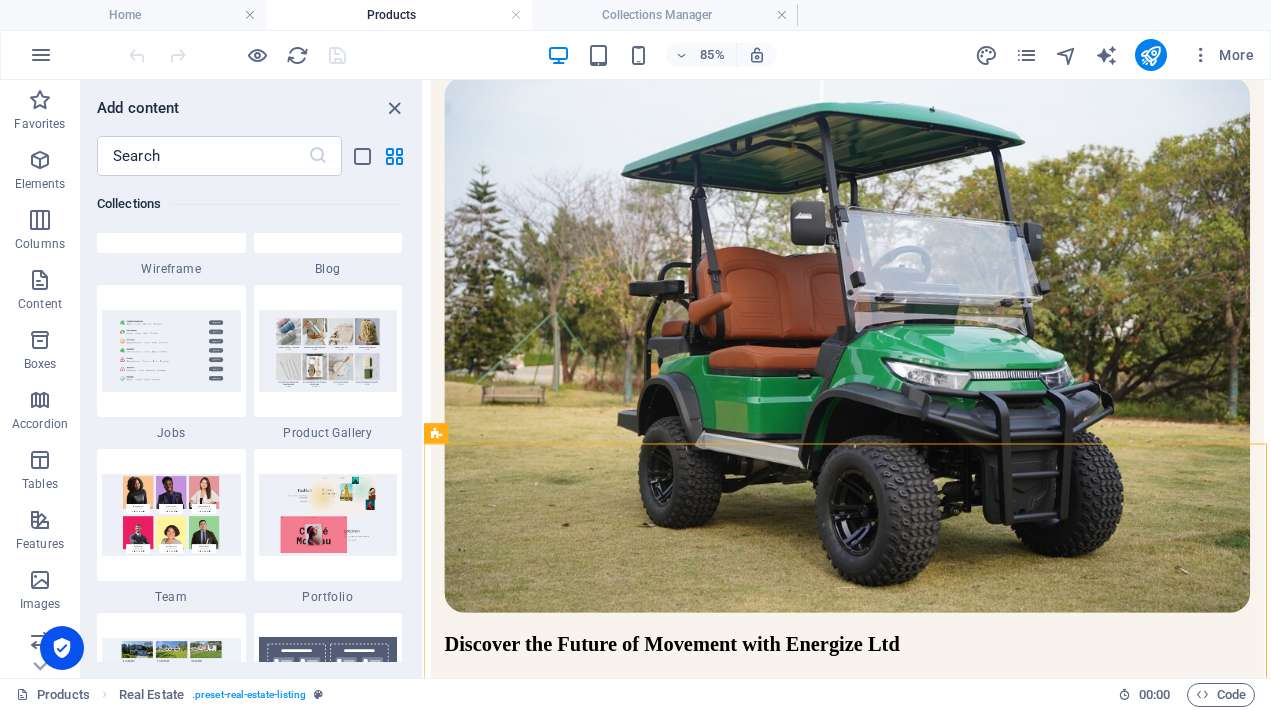 scroll, scrollTop: 18301, scrollLeft: 0, axis: vertical 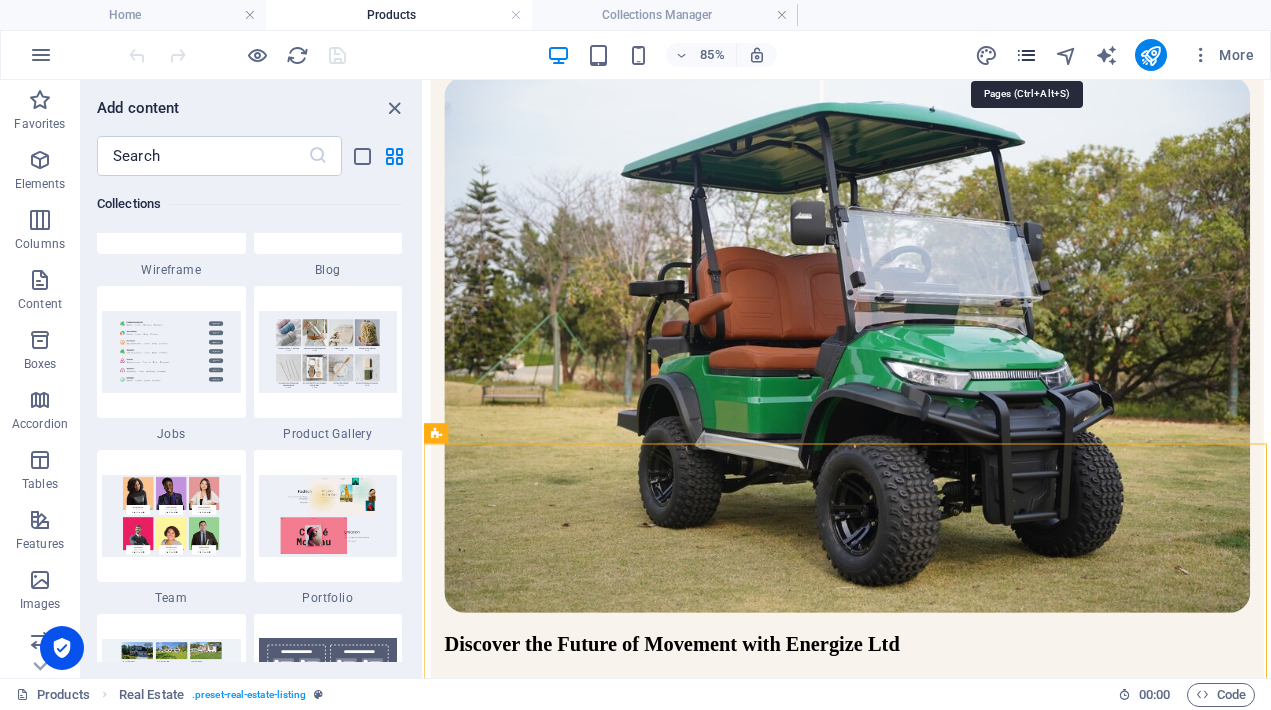 click at bounding box center [1026, 55] 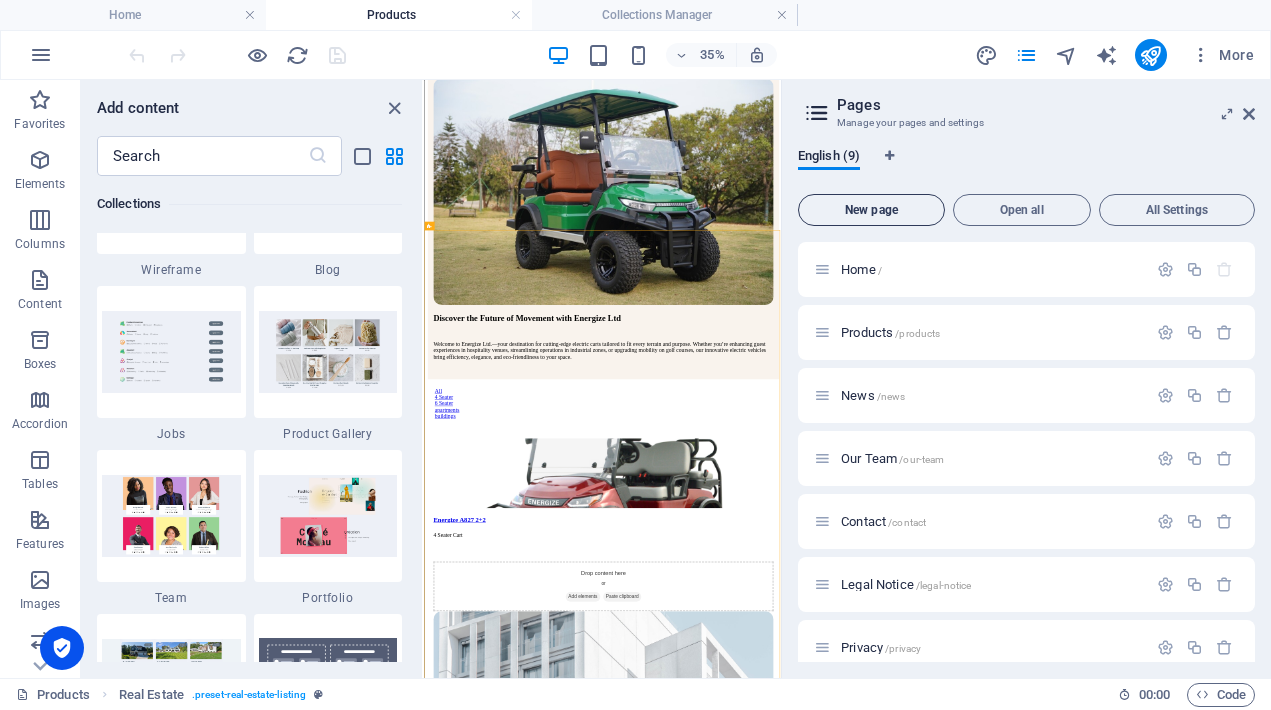 click on "New page" at bounding box center [871, 210] 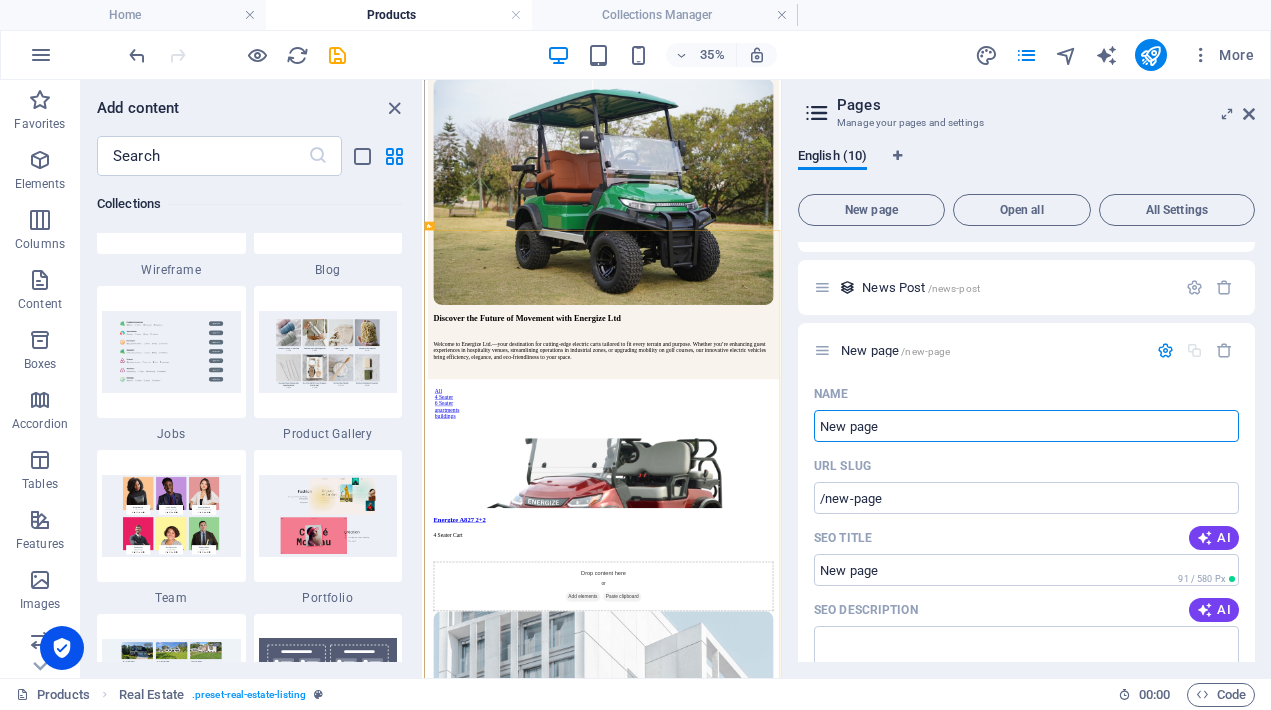 scroll, scrollTop: 485, scrollLeft: 0, axis: vertical 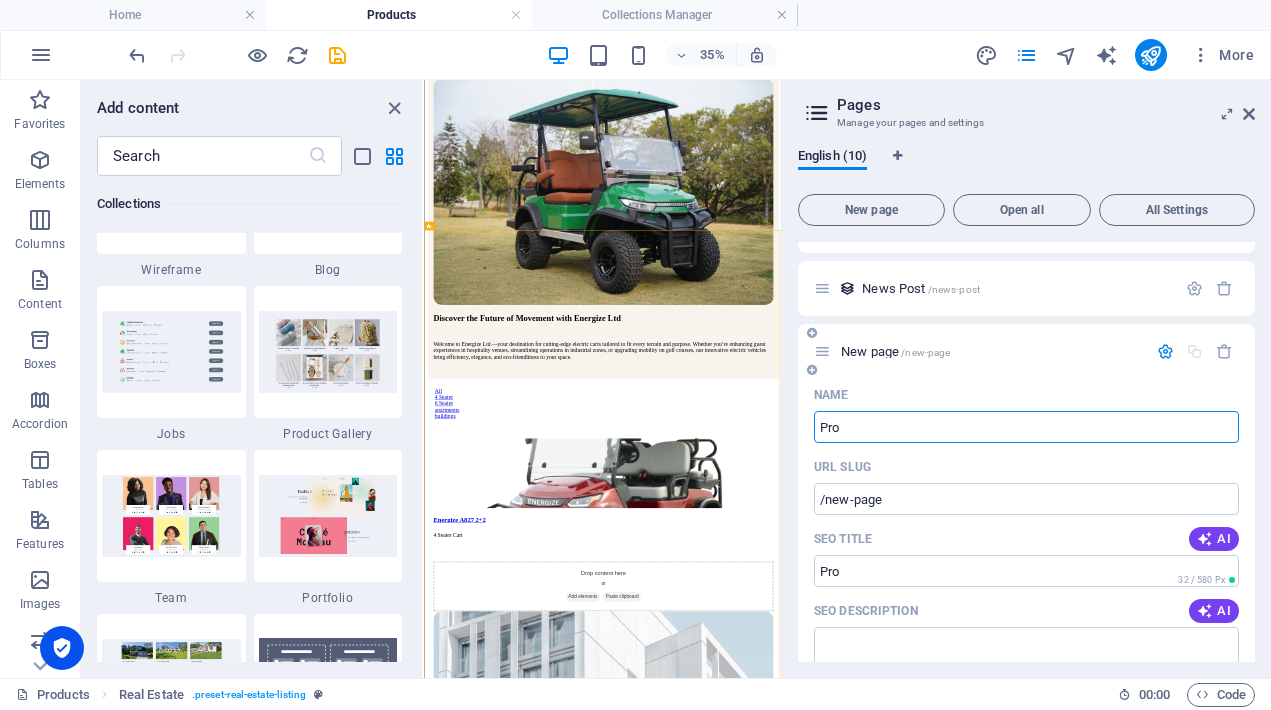 type on "Prod" 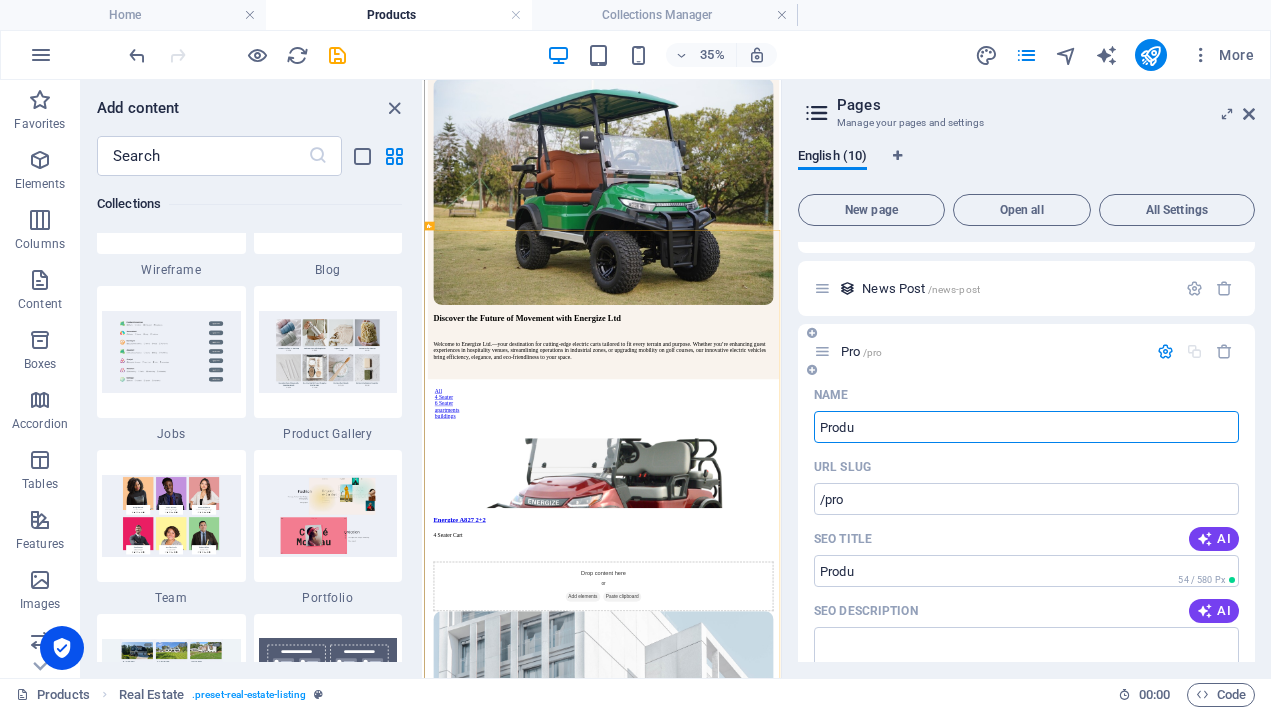 type on "Produt" 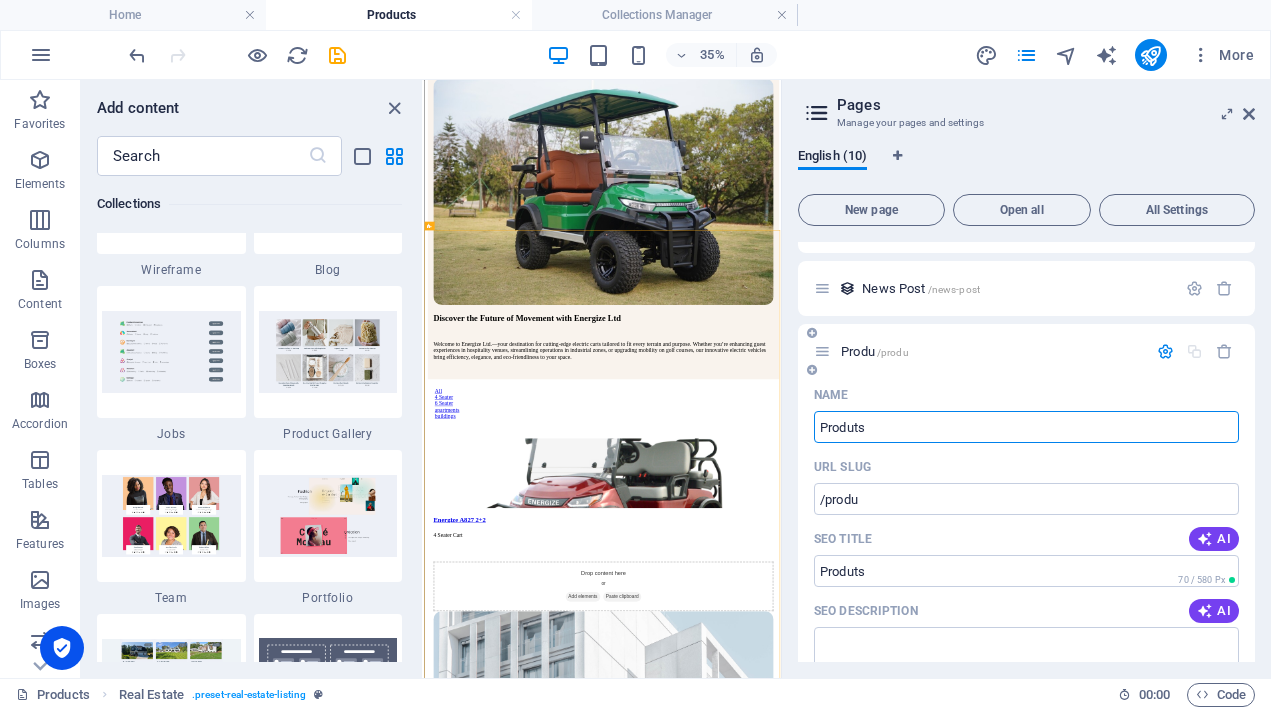 type on "Produt" 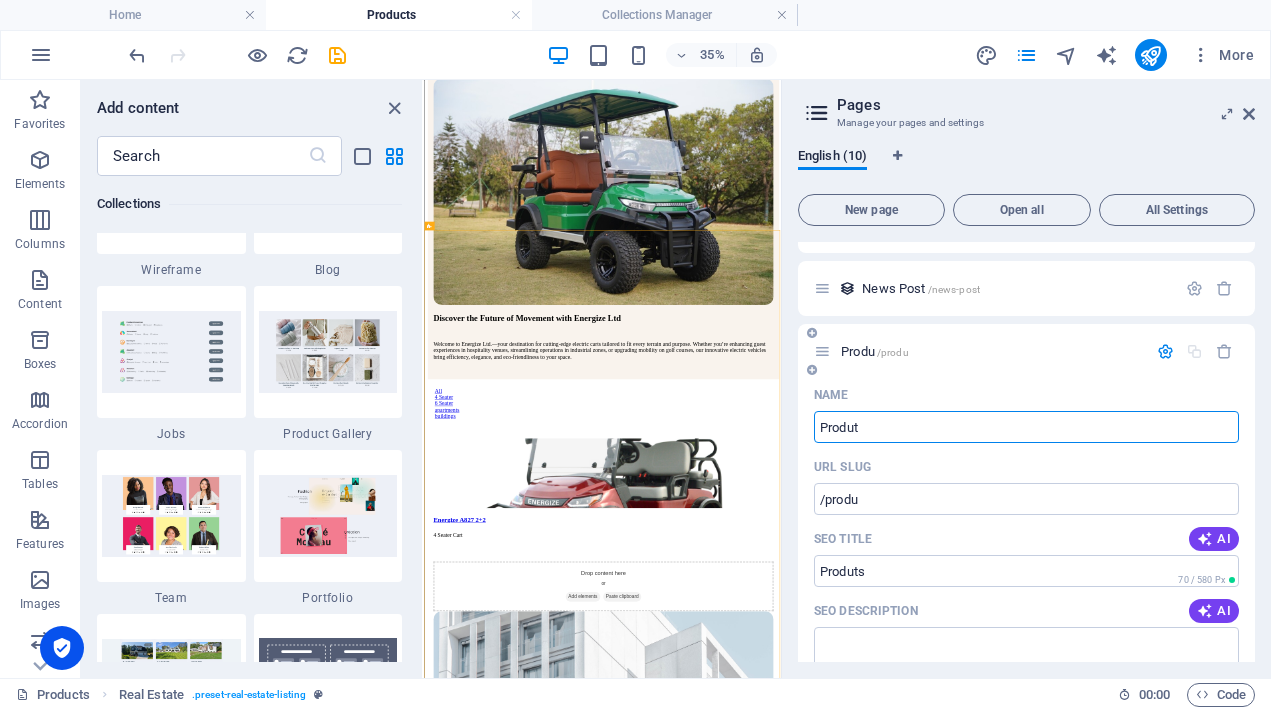 type on "/produts" 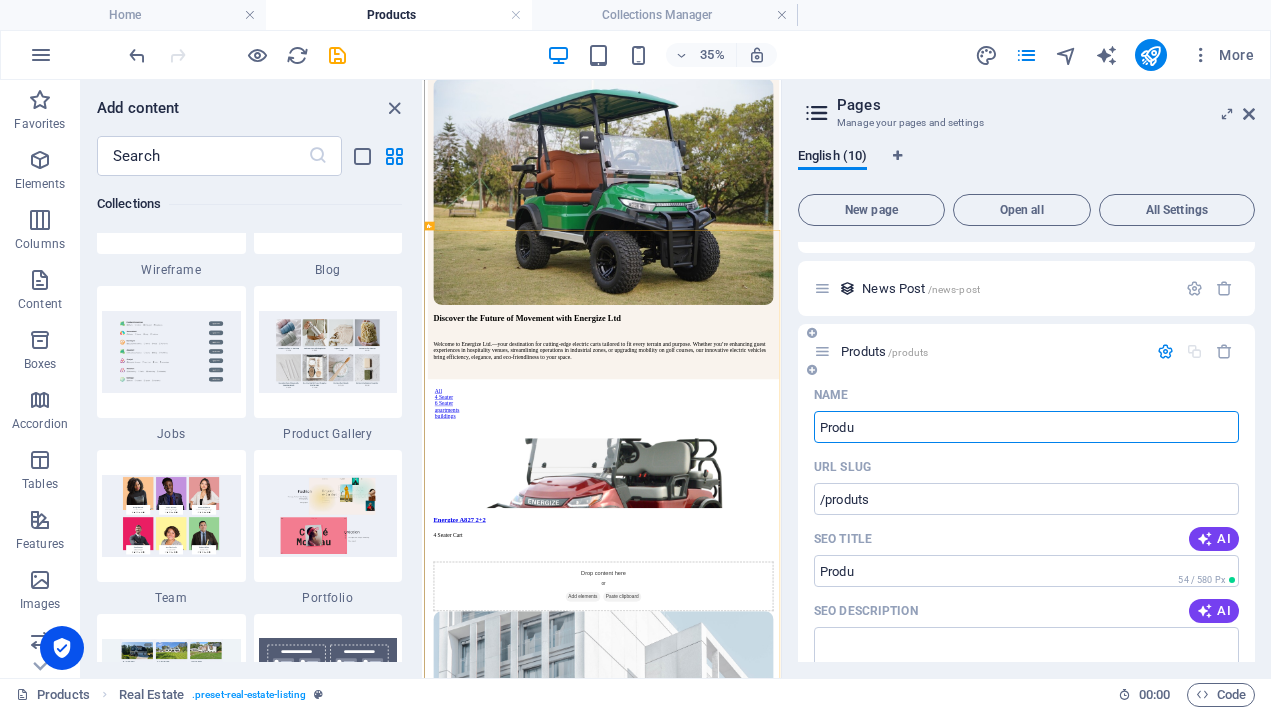 type on "Produc" 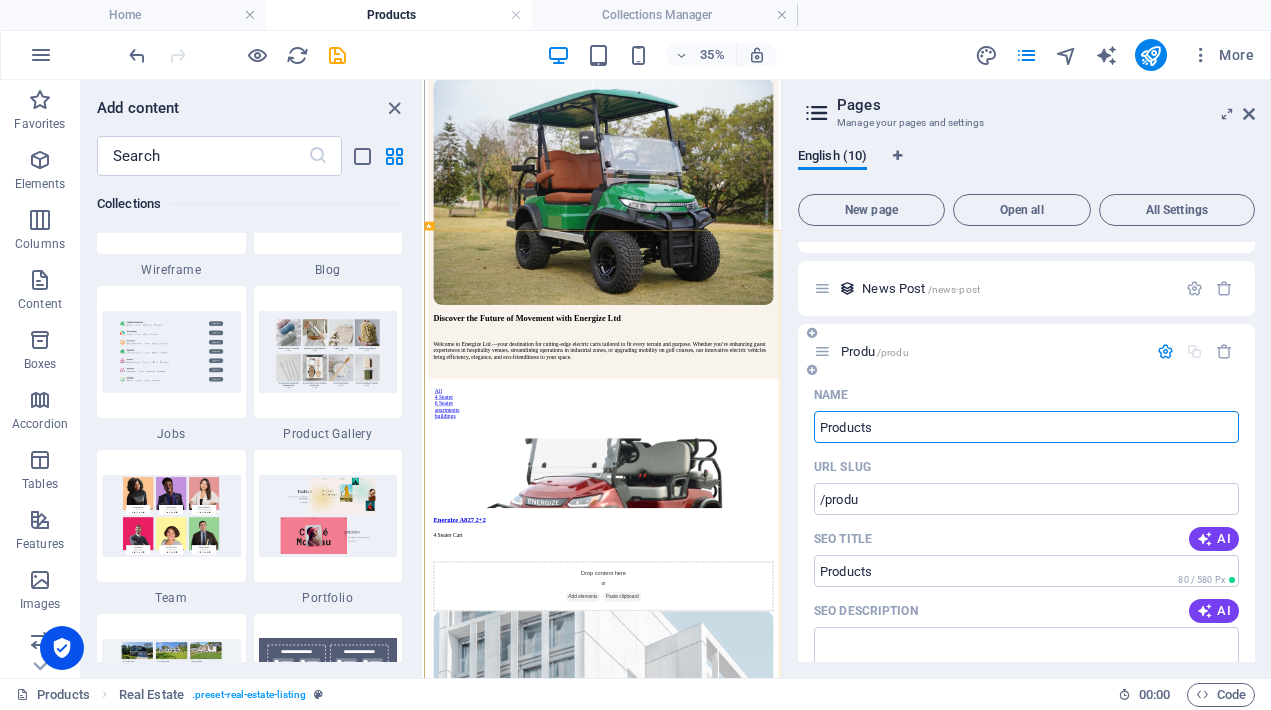 type on "Products" 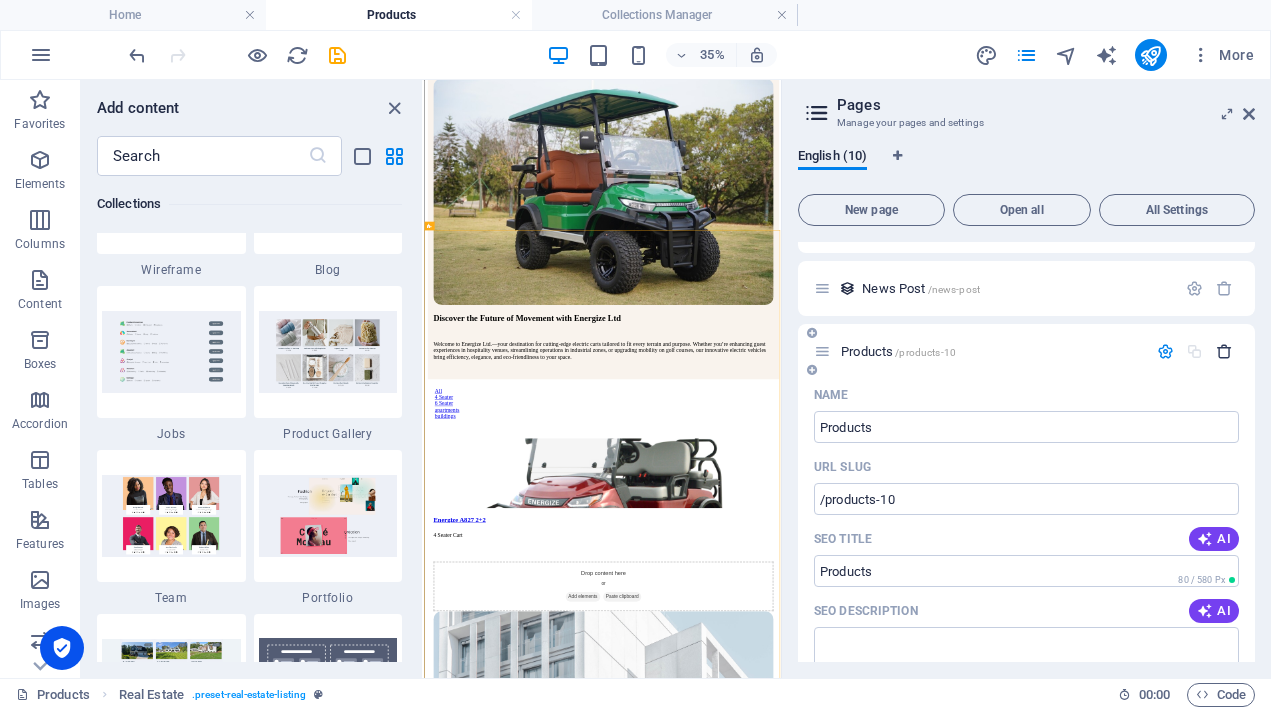 click at bounding box center (1224, 351) 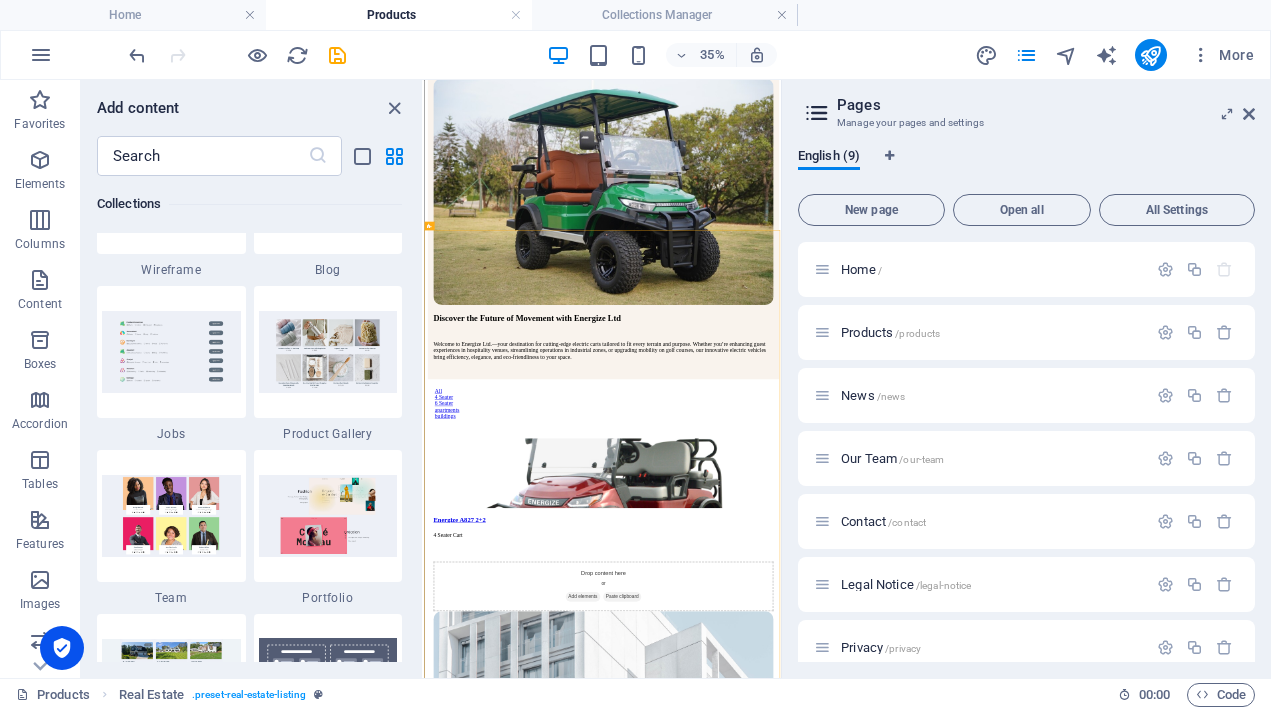 scroll, scrollTop: 0, scrollLeft: 0, axis: both 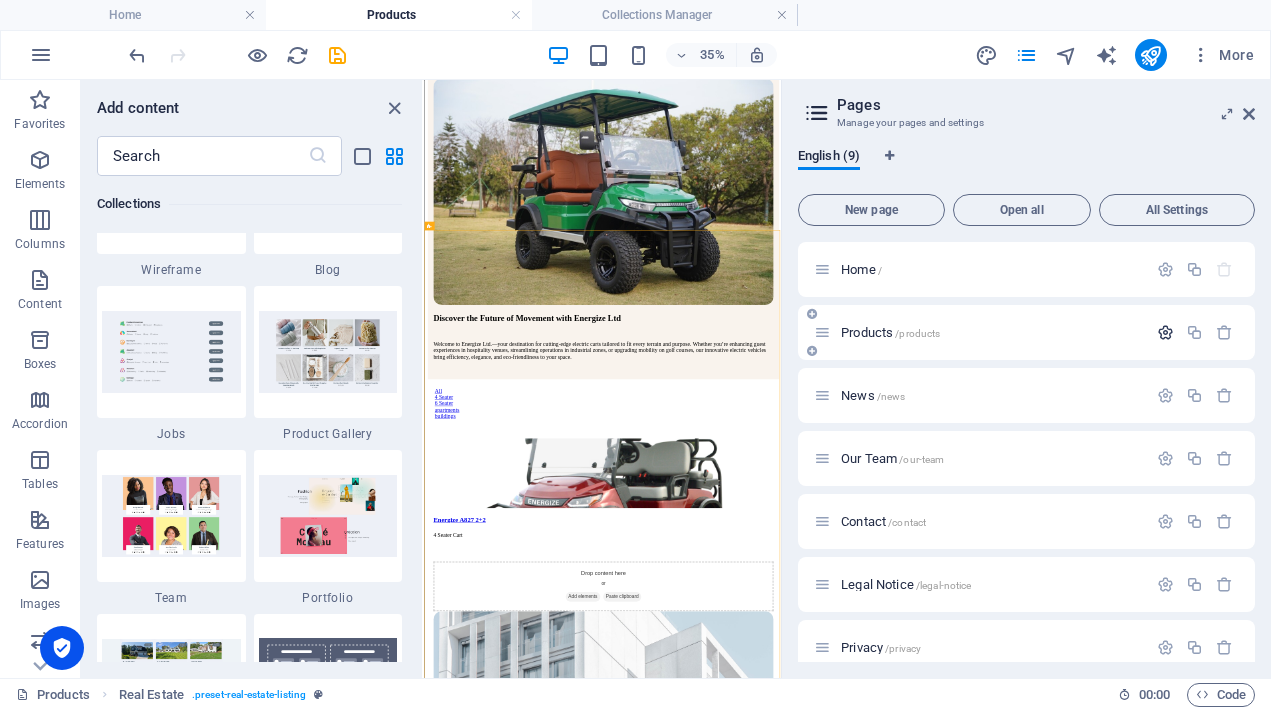 click at bounding box center (1165, 332) 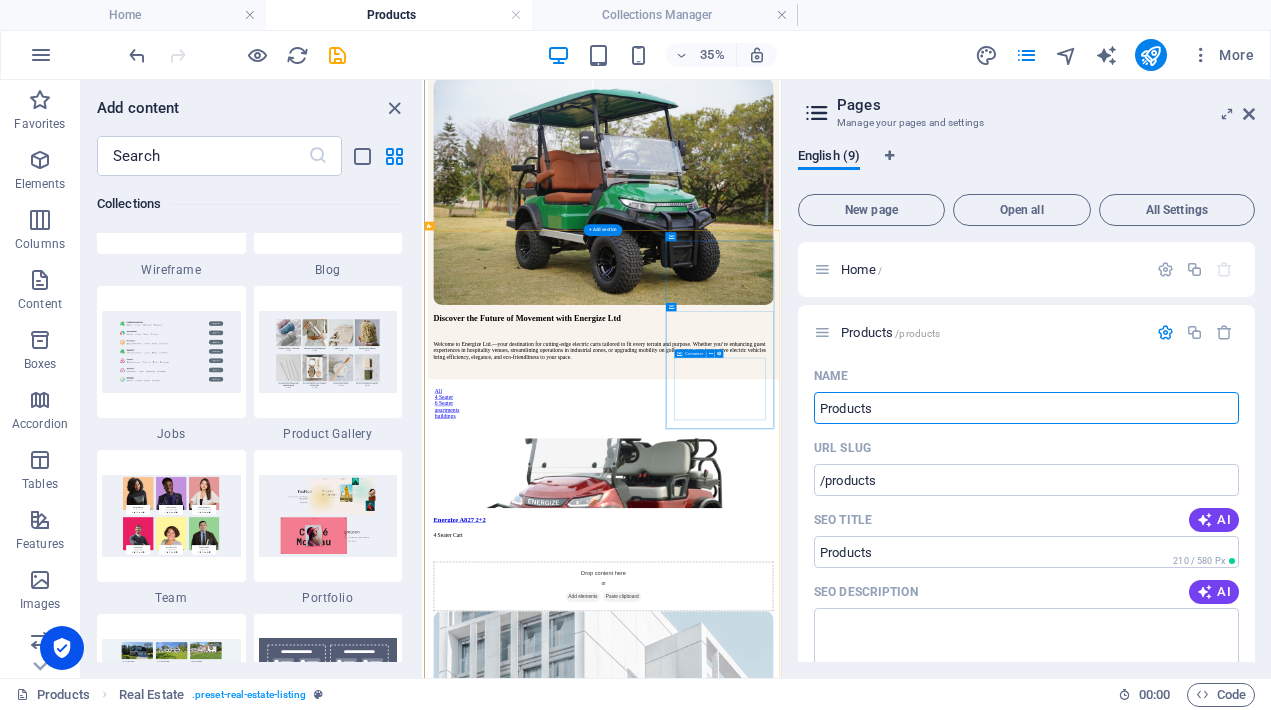 drag, startPoint x: 1372, startPoint y: 486, endPoint x: 1307, endPoint y: 1000, distance: 518.0936 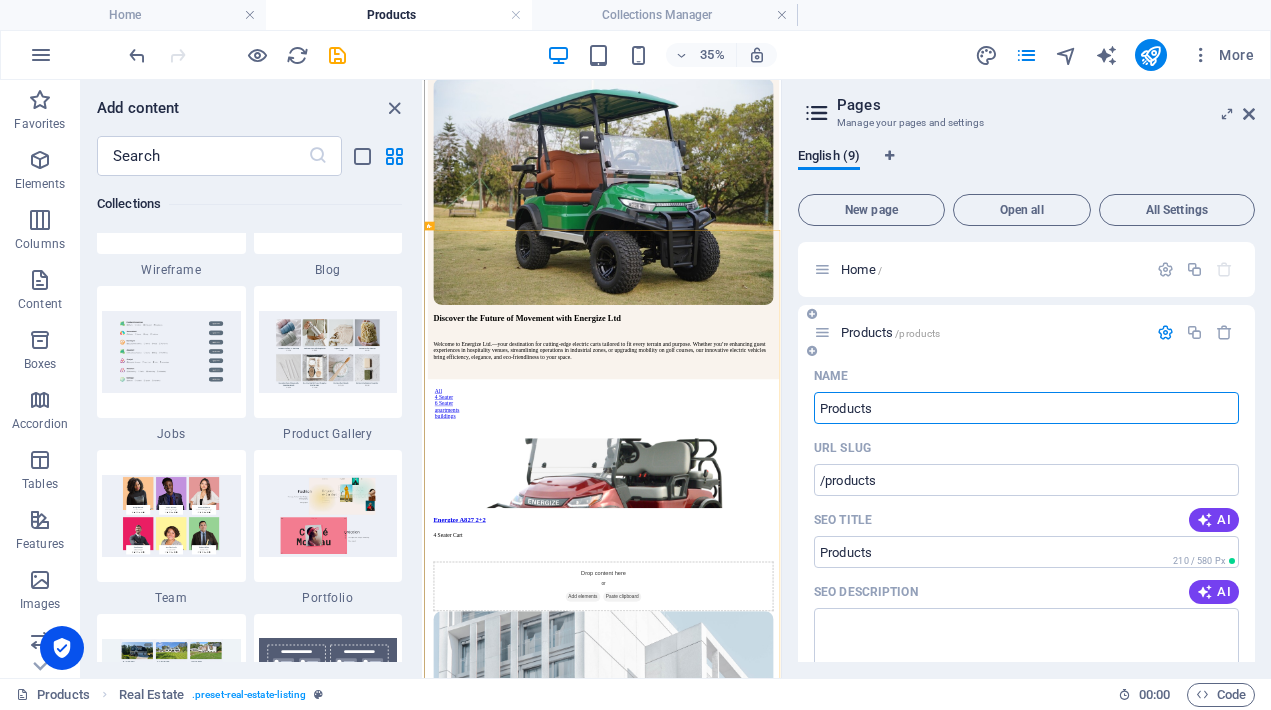 click on "Products" at bounding box center (1026, 408) 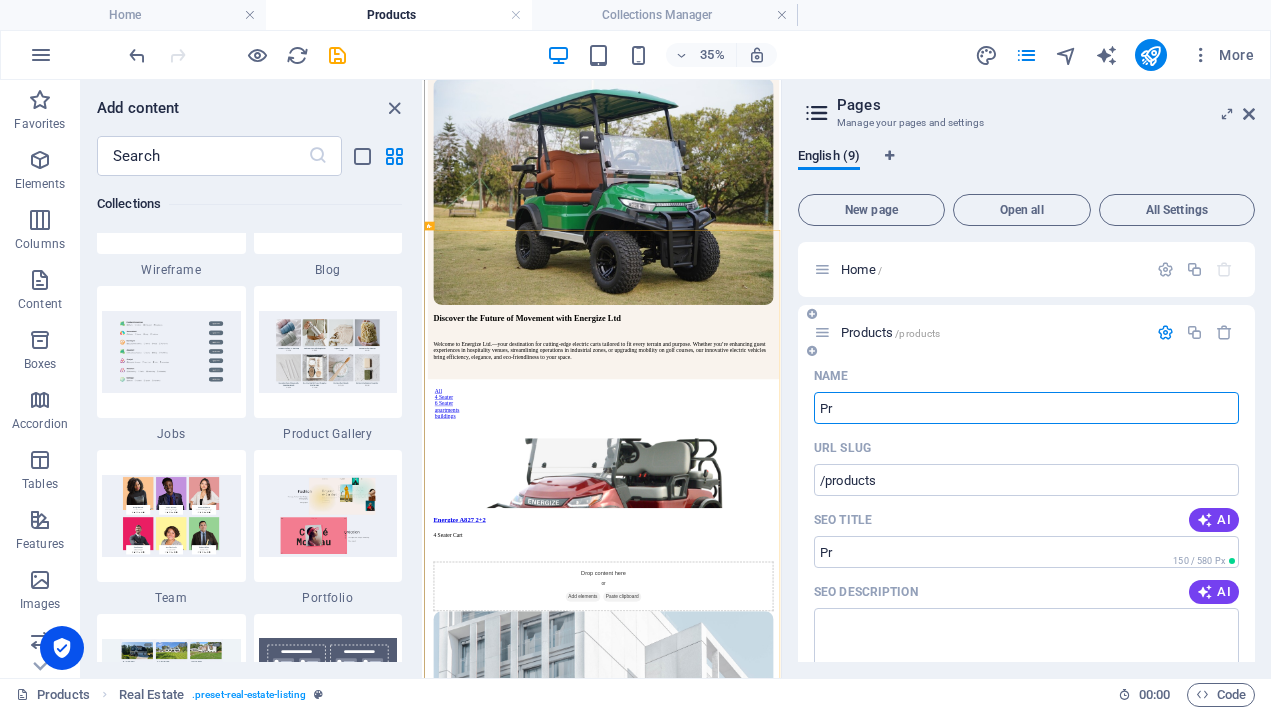 type on "P" 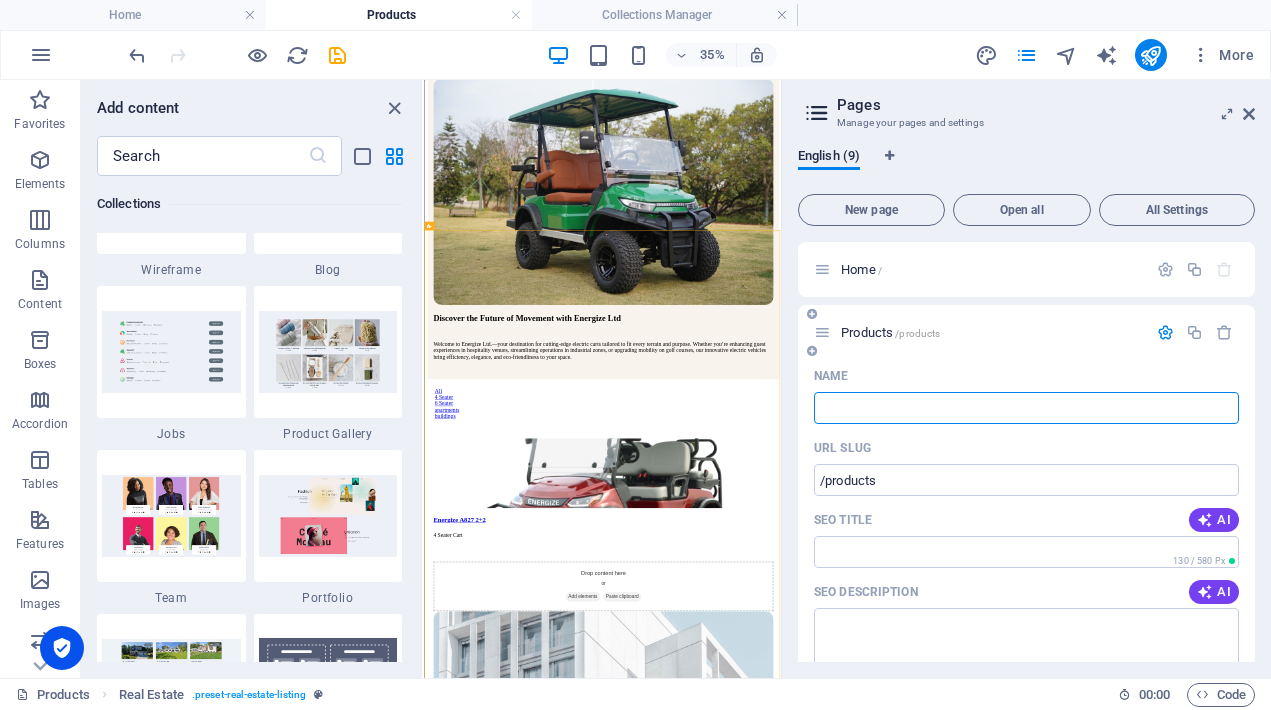 type on "L" 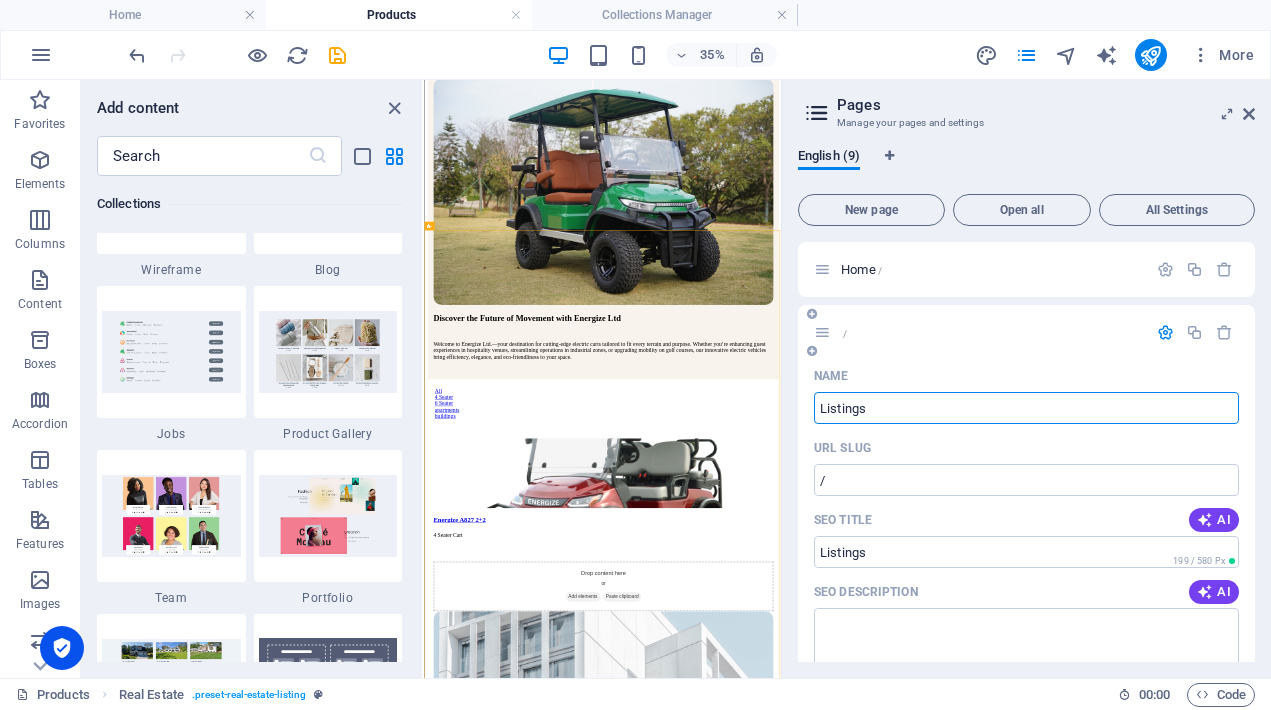 type on "Listings" 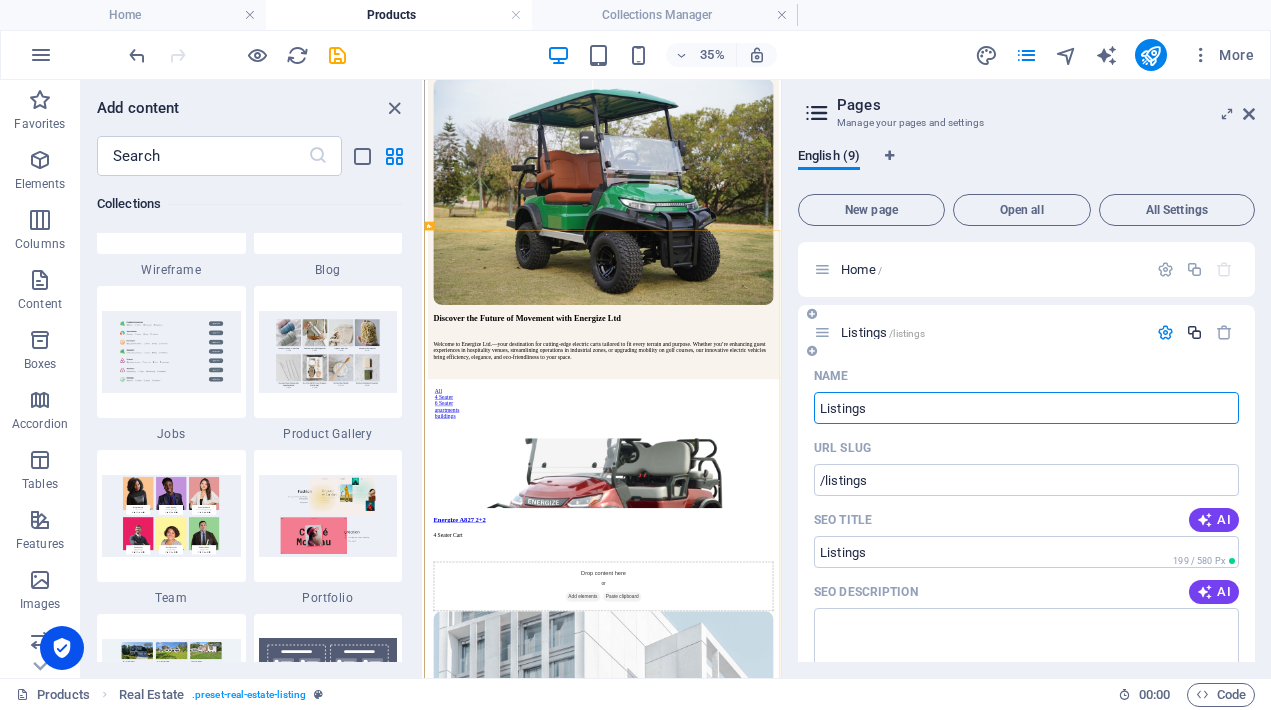 scroll, scrollTop: 0, scrollLeft: 0, axis: both 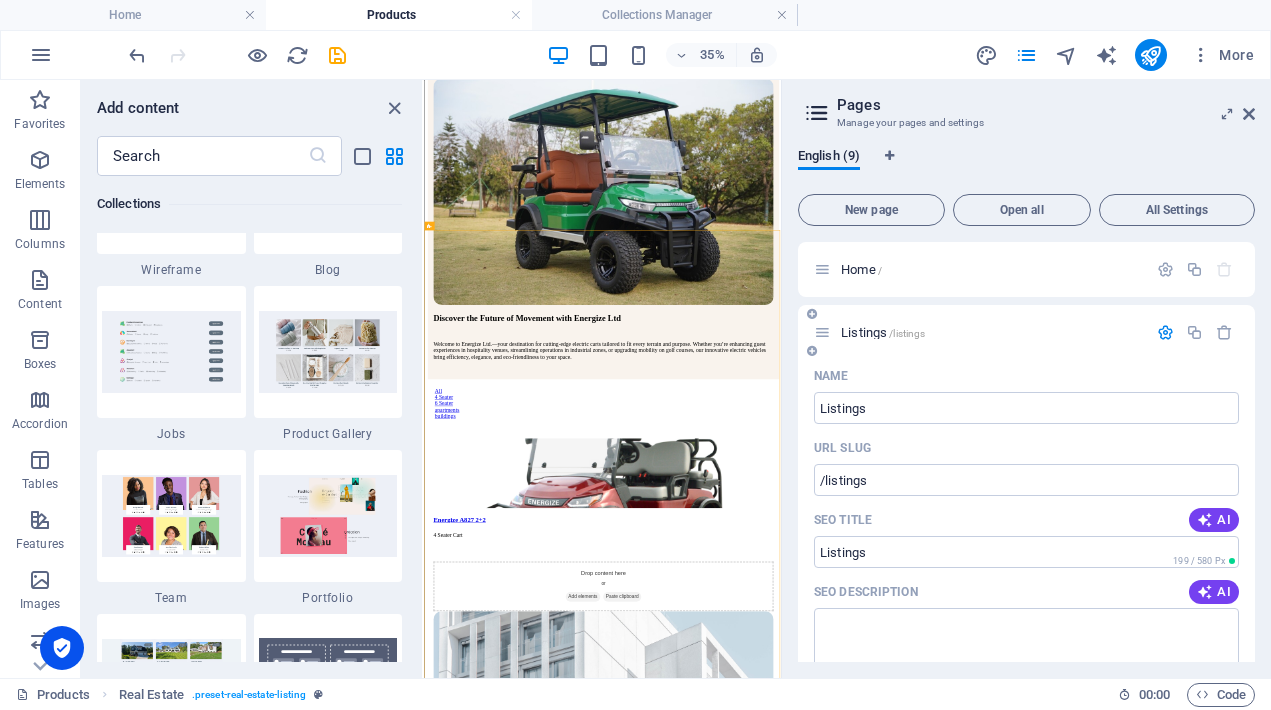 click at bounding box center (1165, 332) 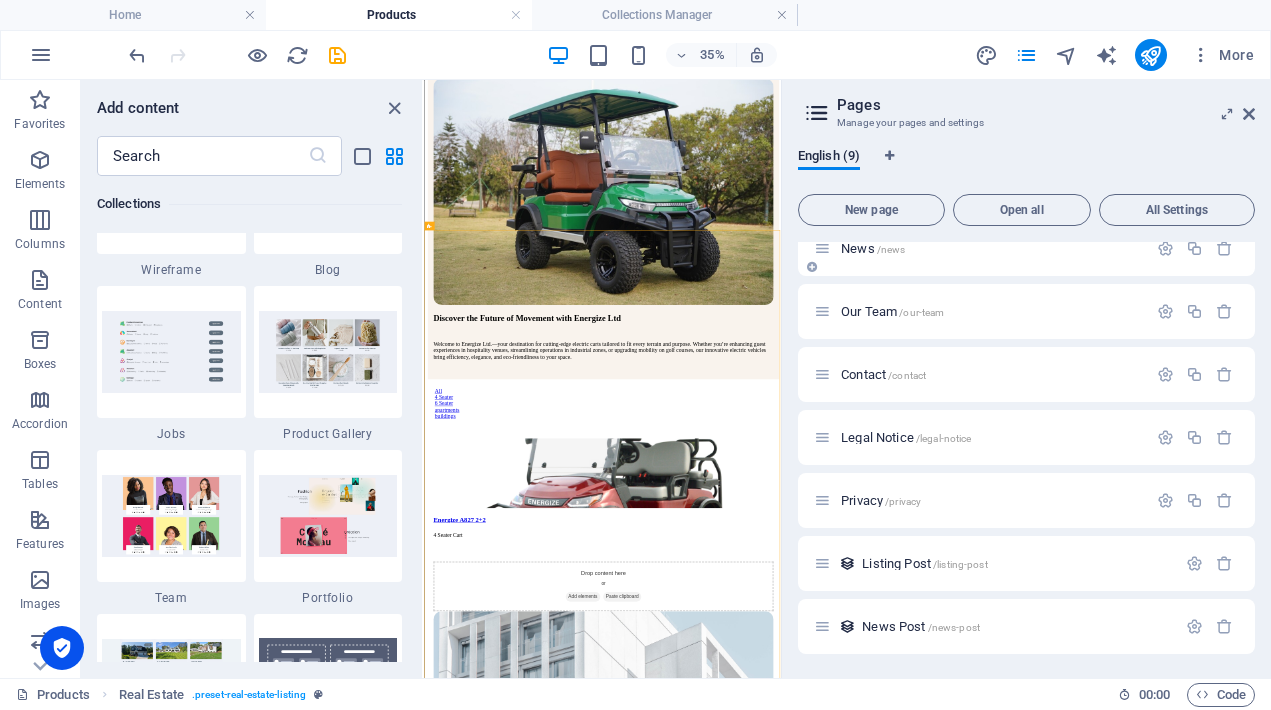 scroll, scrollTop: 147, scrollLeft: 0, axis: vertical 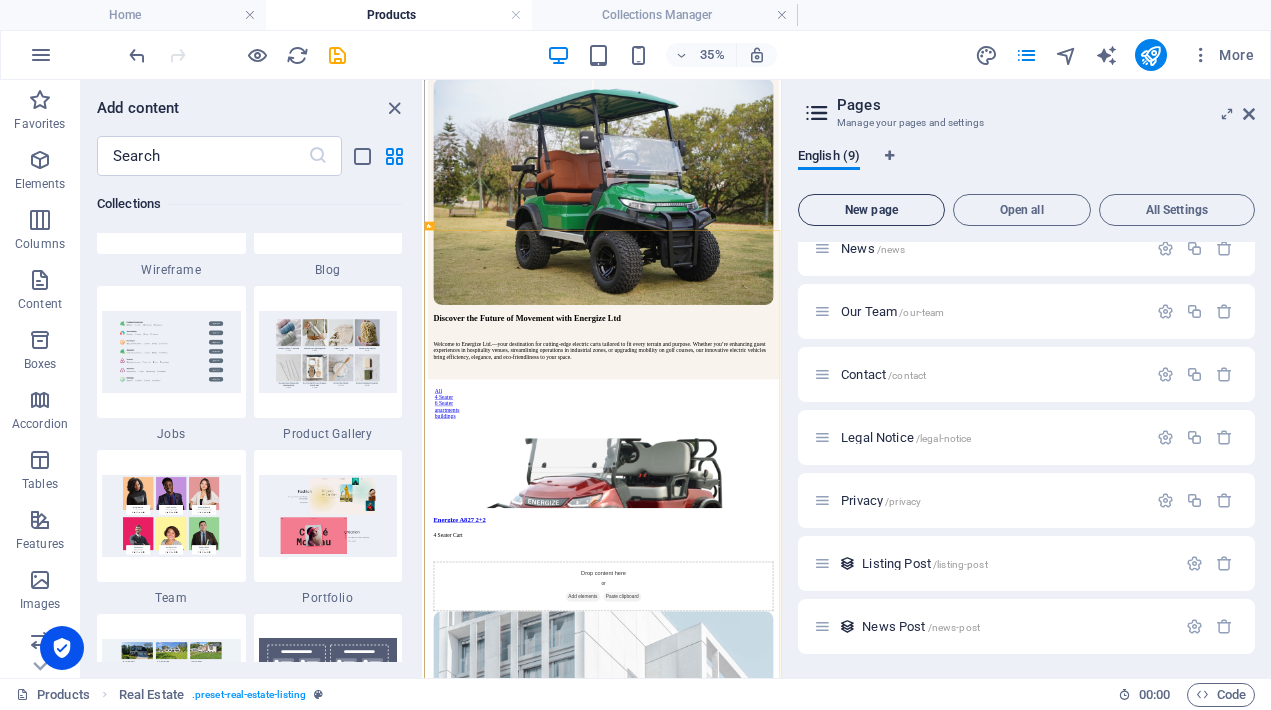 click on "New page" at bounding box center (871, 210) 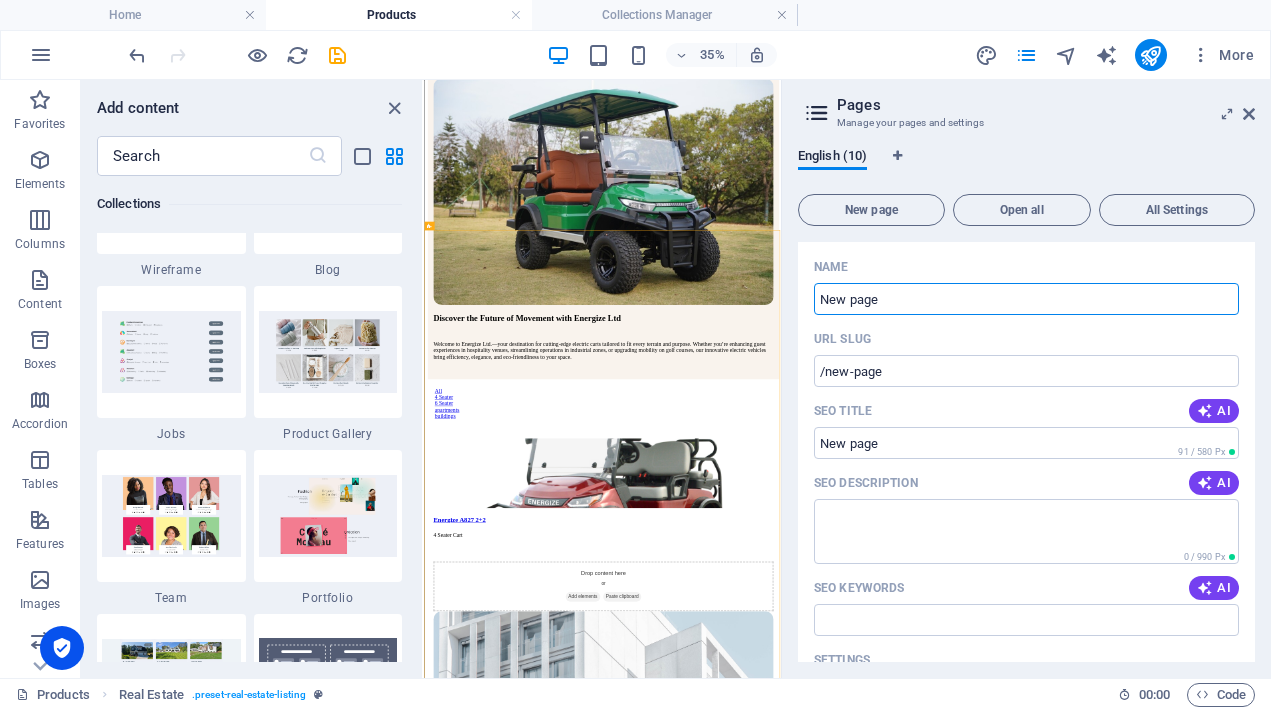 scroll, scrollTop: 614, scrollLeft: 0, axis: vertical 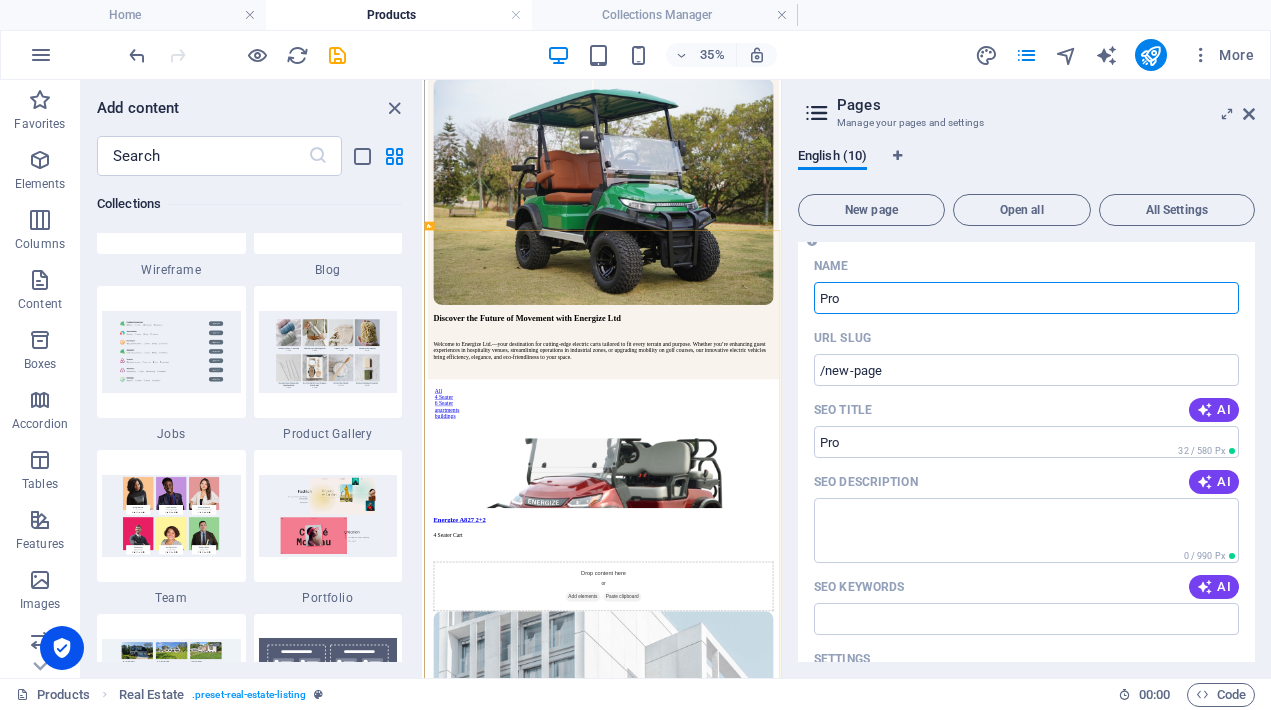 type on "Pro" 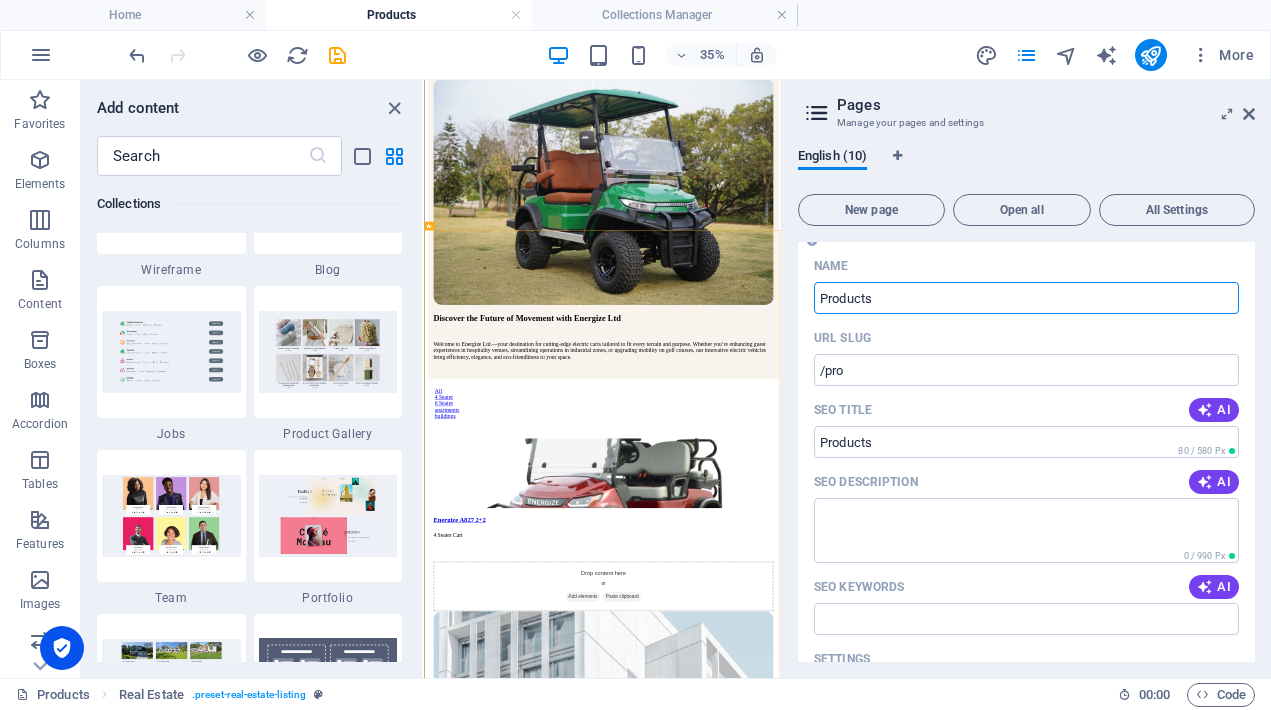type on "Products" 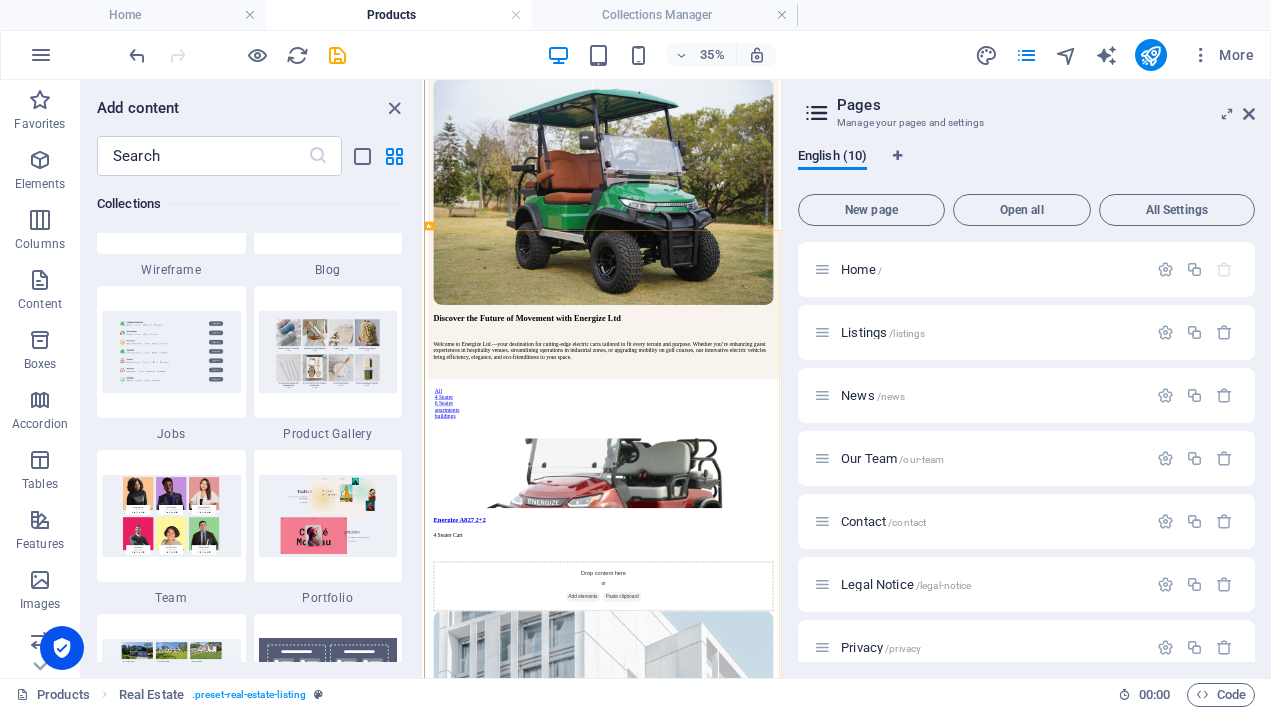 scroll, scrollTop: 0, scrollLeft: 0, axis: both 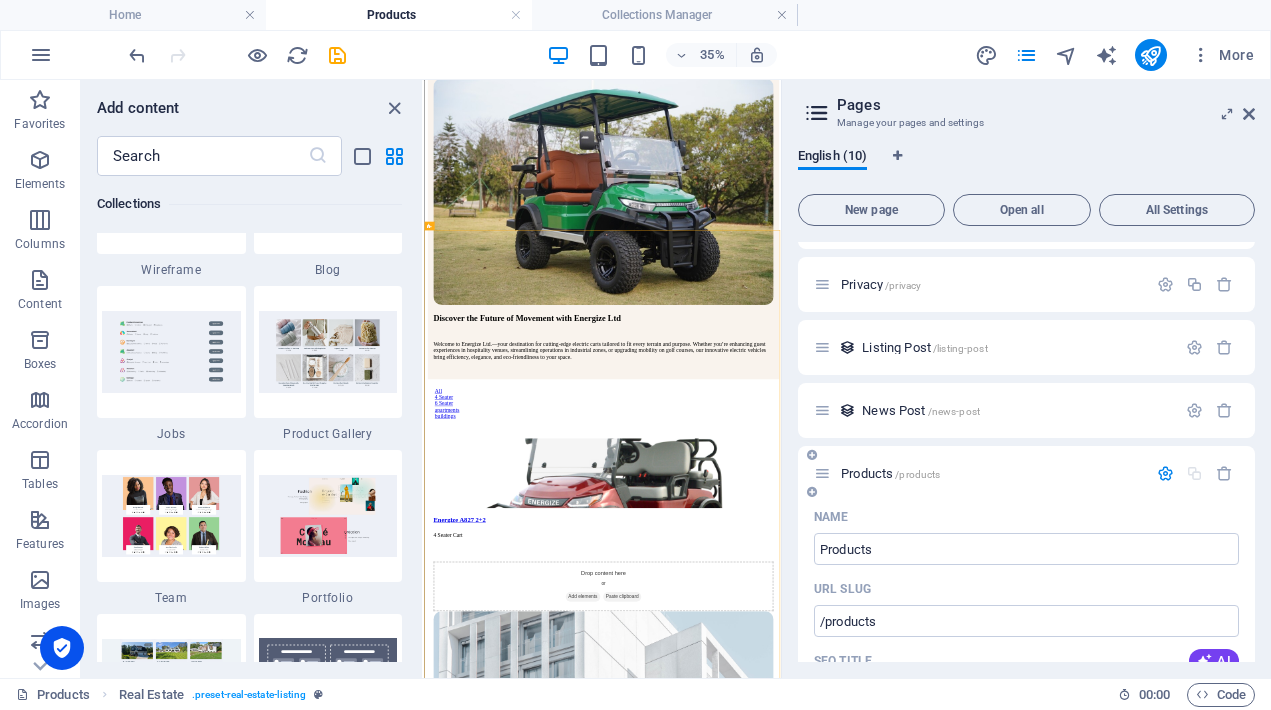 click at bounding box center [1165, 473] 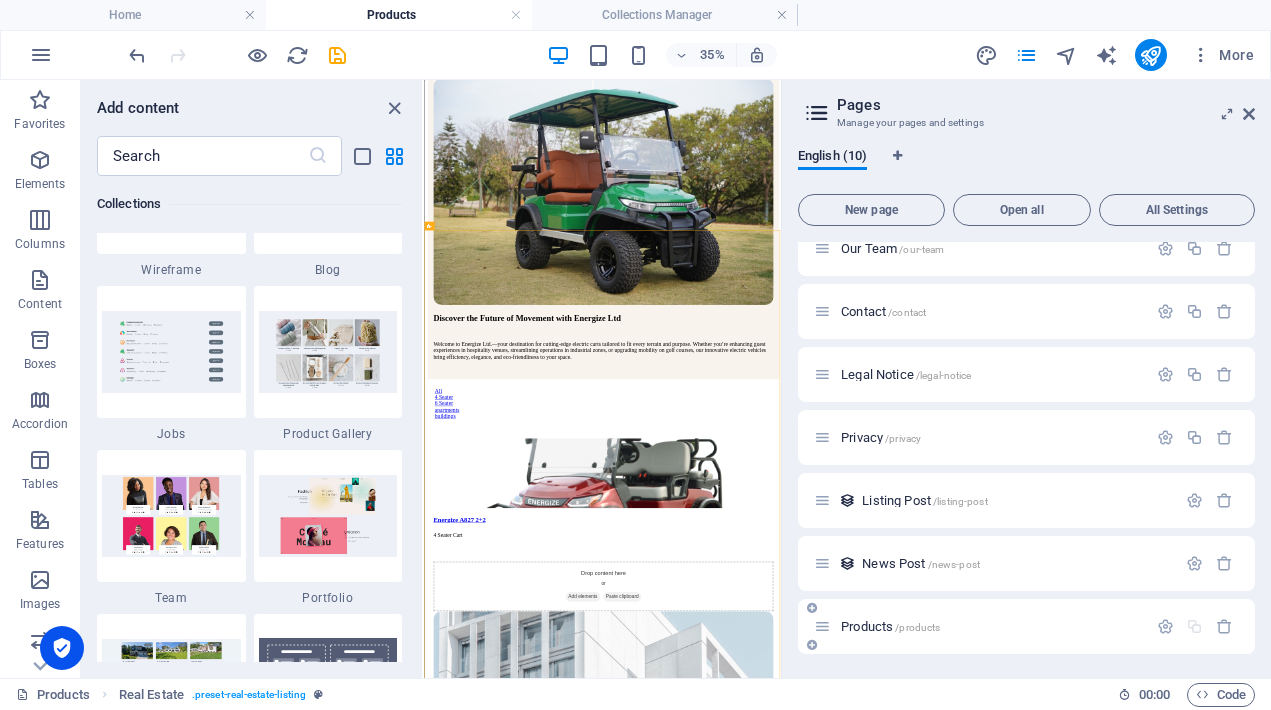 click on "Products /products" at bounding box center (991, 626) 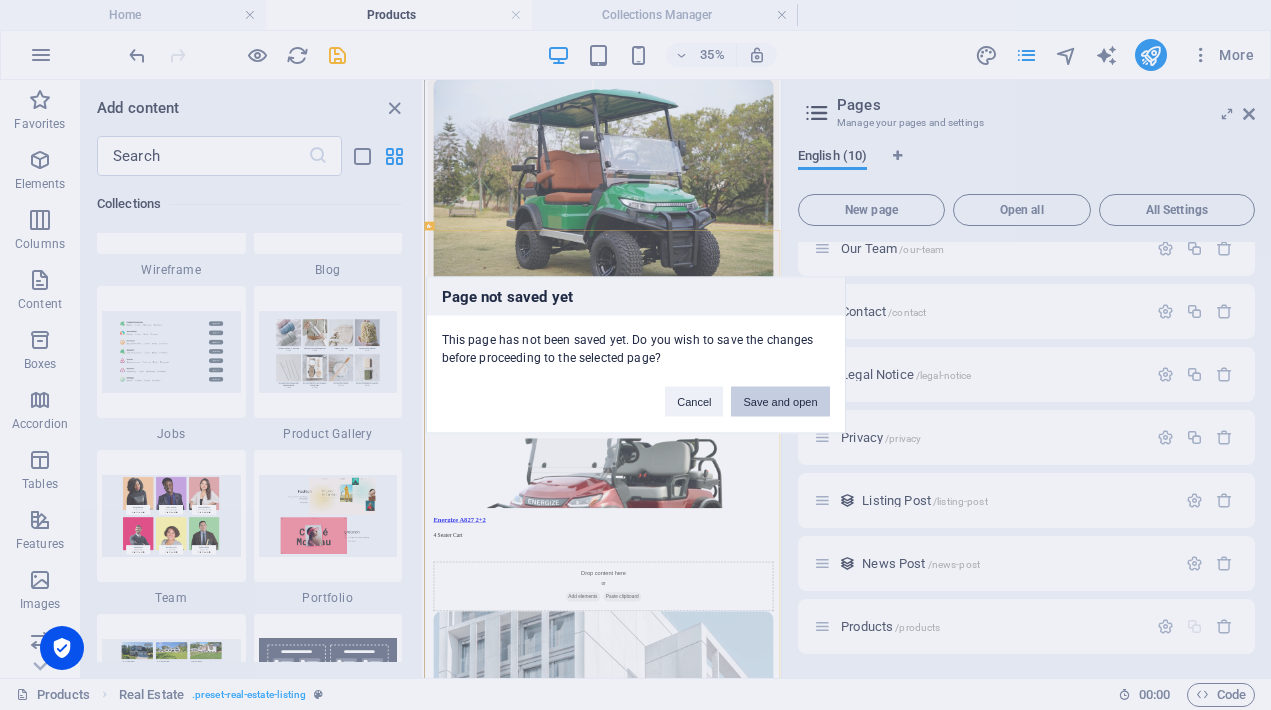 click on "Save and open" at bounding box center (780, 402) 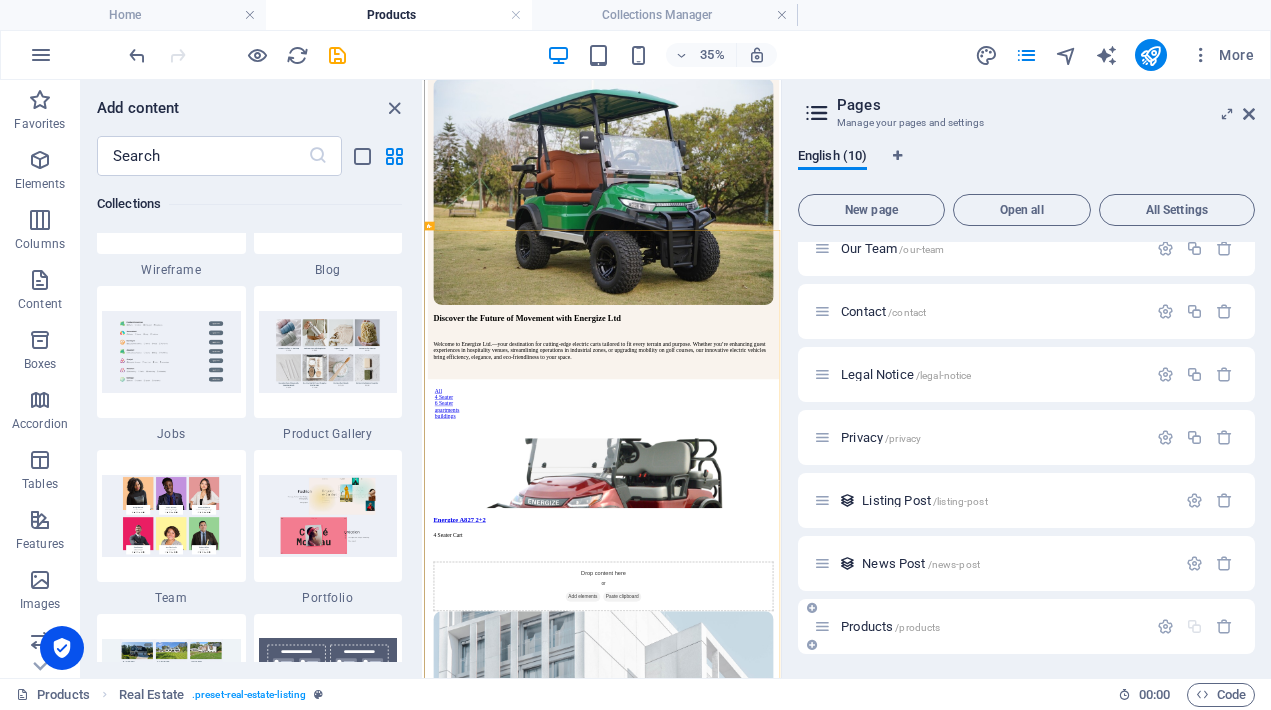 click on "Products /products" at bounding box center [890, 626] 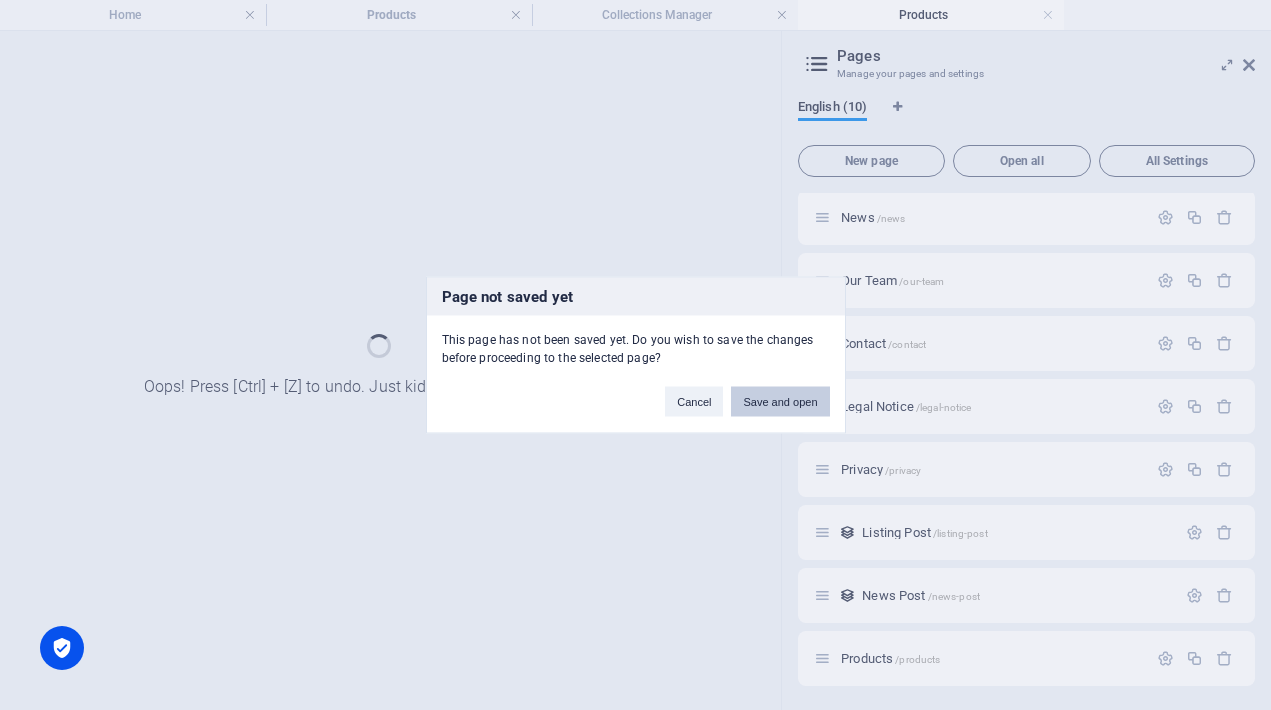 scroll, scrollTop: 129, scrollLeft: 0, axis: vertical 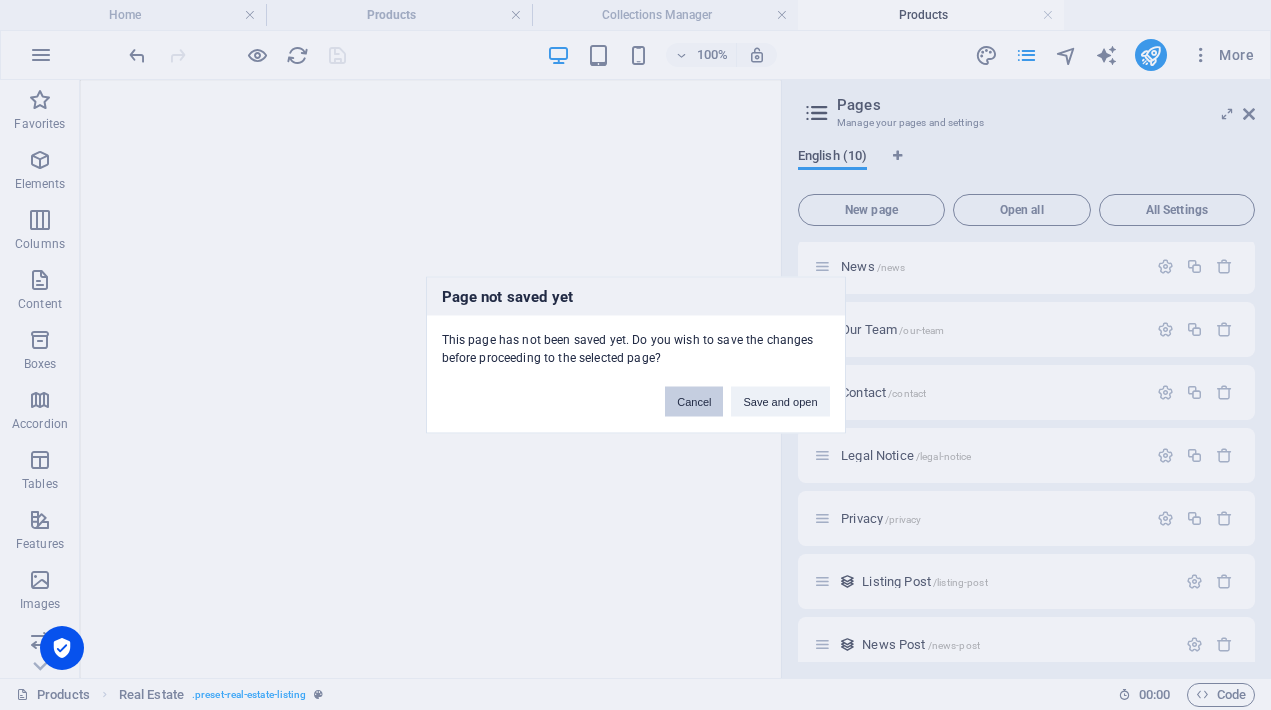 click on "Cancel" at bounding box center (694, 402) 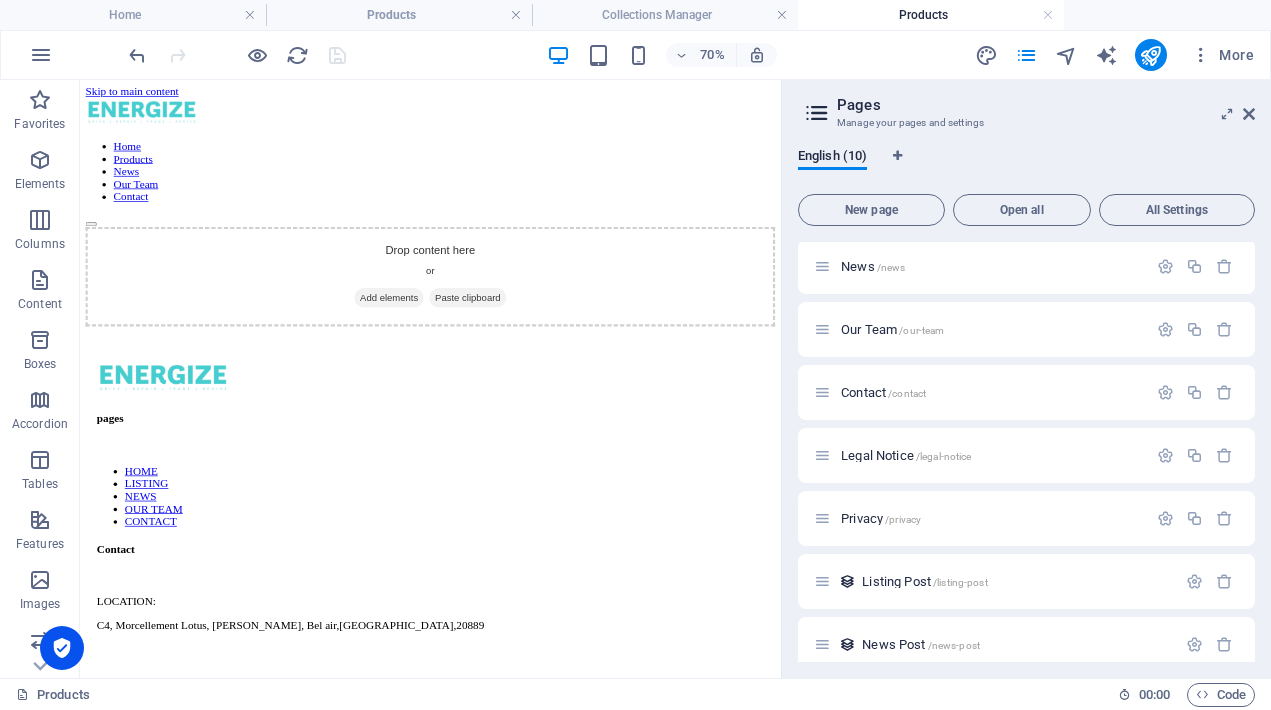 scroll, scrollTop: 0, scrollLeft: 0, axis: both 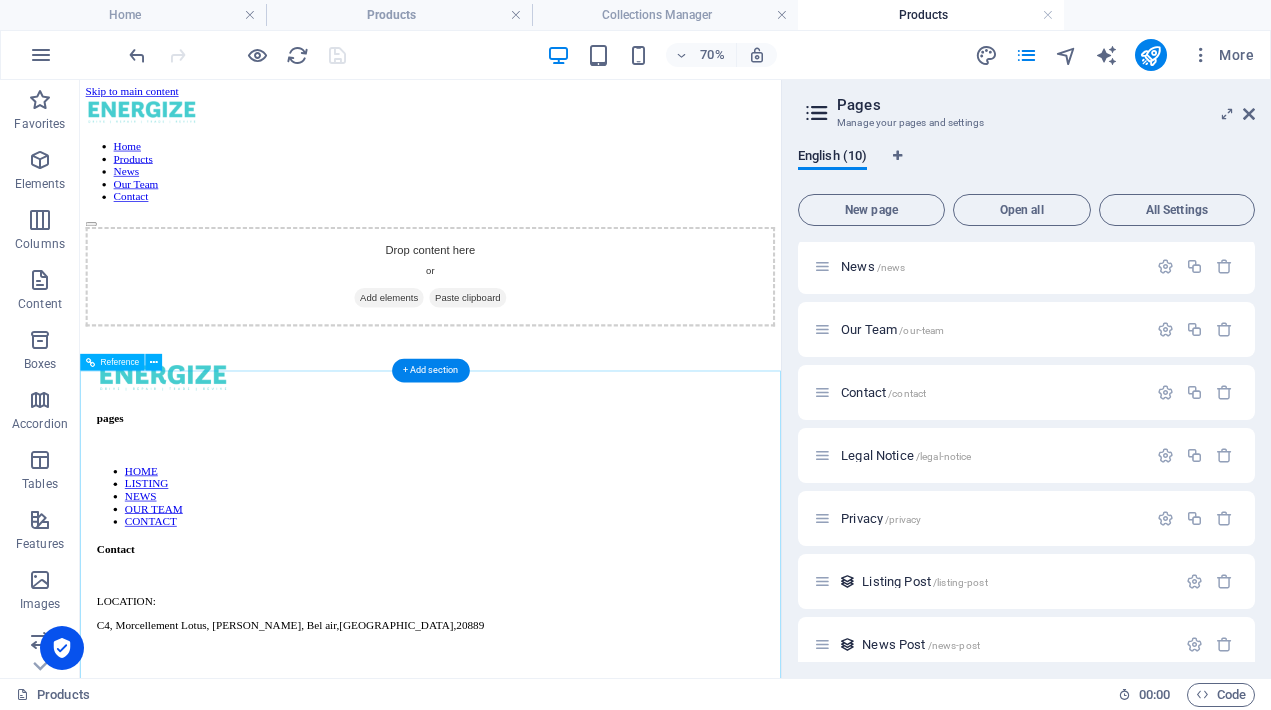click on "pages HOME LISTING NEWS OUR TEAM CONTACT Contact LOCATION:
C4, Morcellement Lotus, [PERSON_NAME], [GEOGRAPHIC_DATA] ,  [GEOGRAPHIC_DATA] ,  20889 EMAIL:
[EMAIL_ADDRESS][DOMAIN_NAME] PHONE NUMBER:
[PHONE_NUMBER] Social media Copyright © 2023 Estator. All rights reserved.
Privacy Policy   |   Legal Notice" at bounding box center [580, 3141] 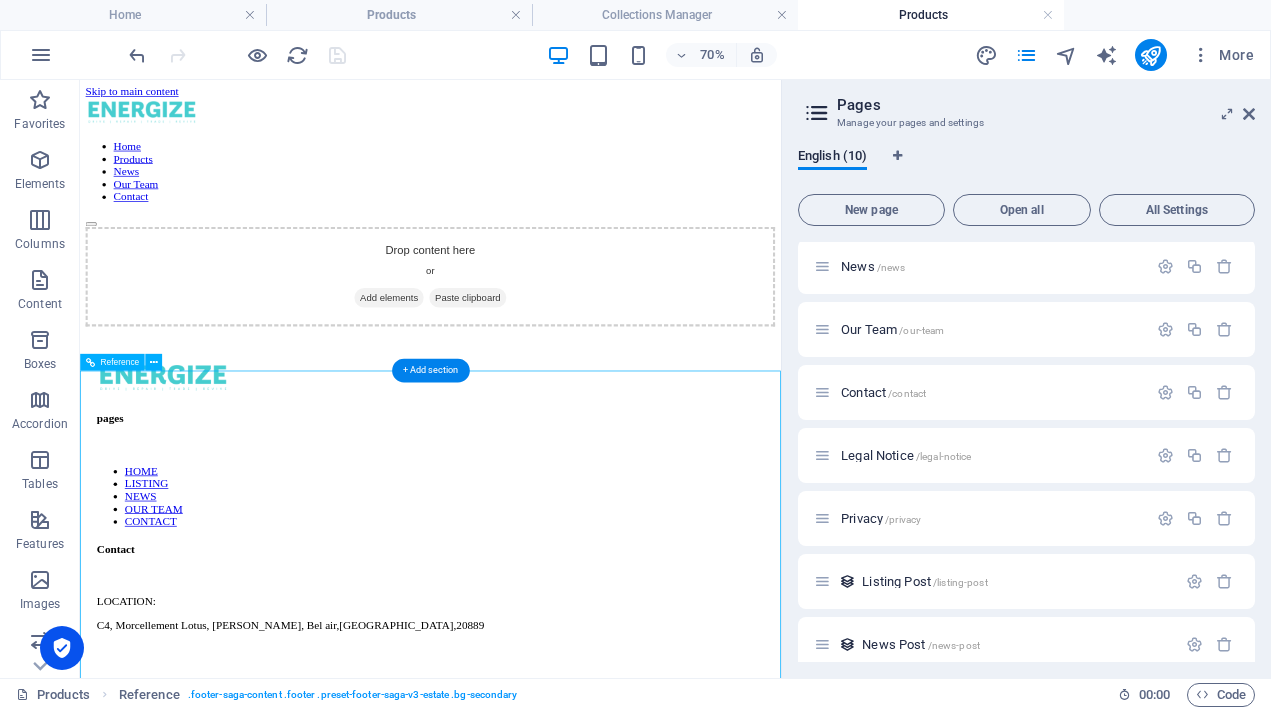 scroll, scrollTop: 1, scrollLeft: 0, axis: vertical 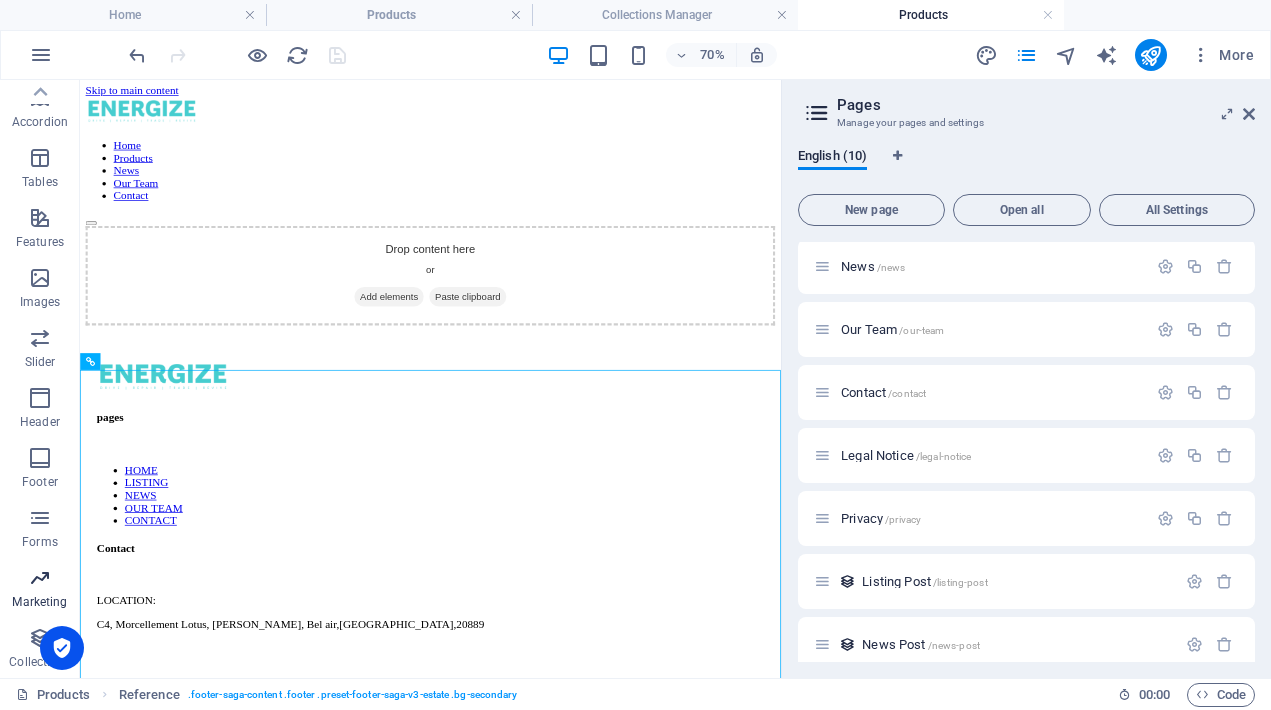 click at bounding box center [40, 578] 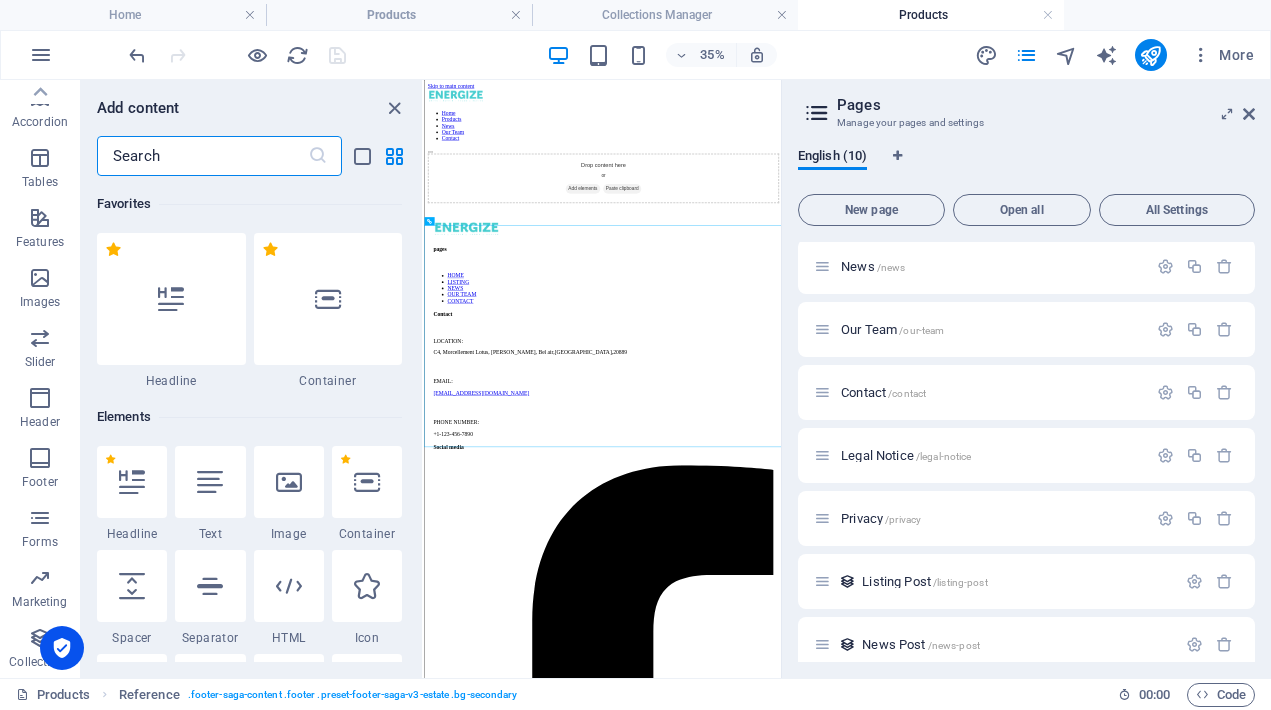 scroll, scrollTop: 0, scrollLeft: 0, axis: both 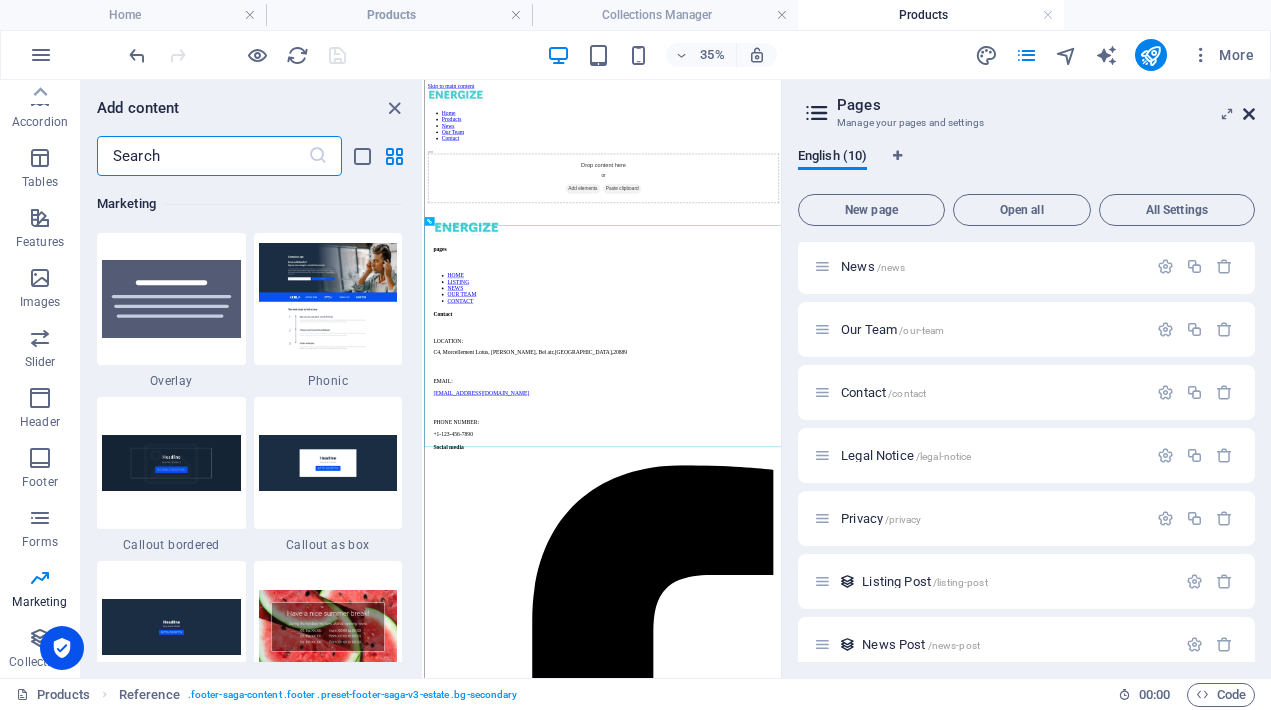click at bounding box center [1249, 114] 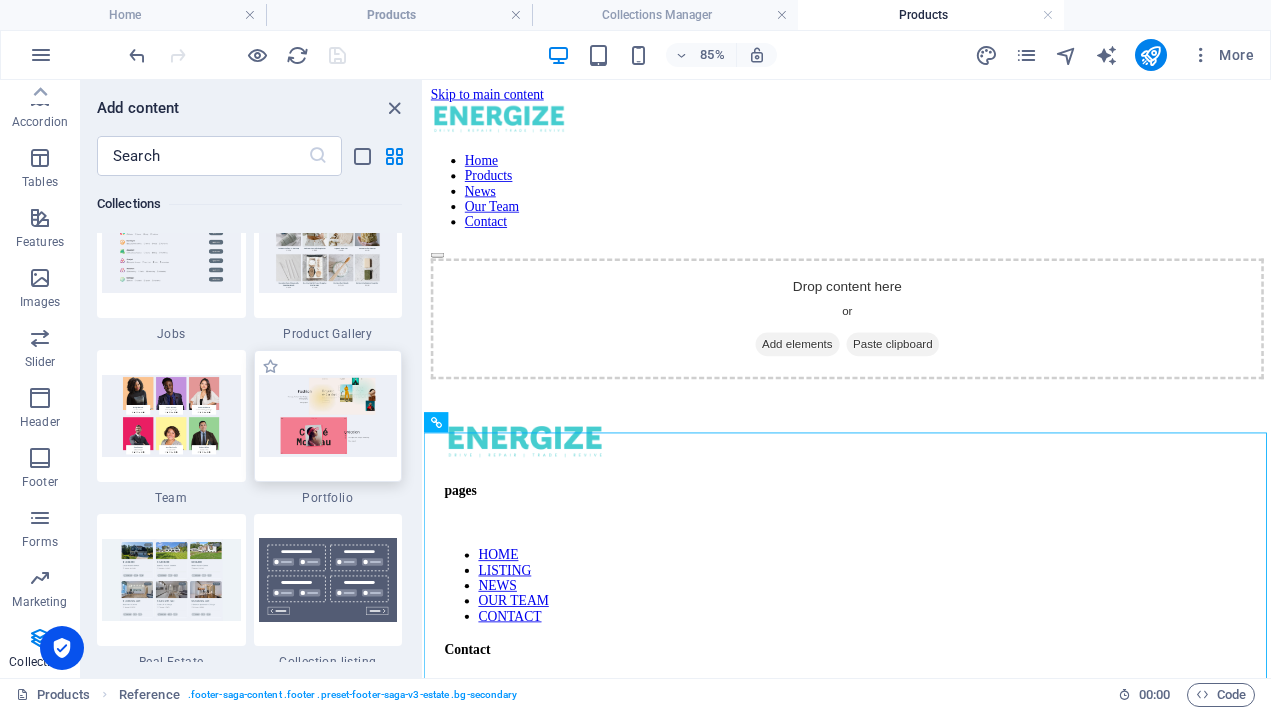 scroll, scrollTop: 18266, scrollLeft: 0, axis: vertical 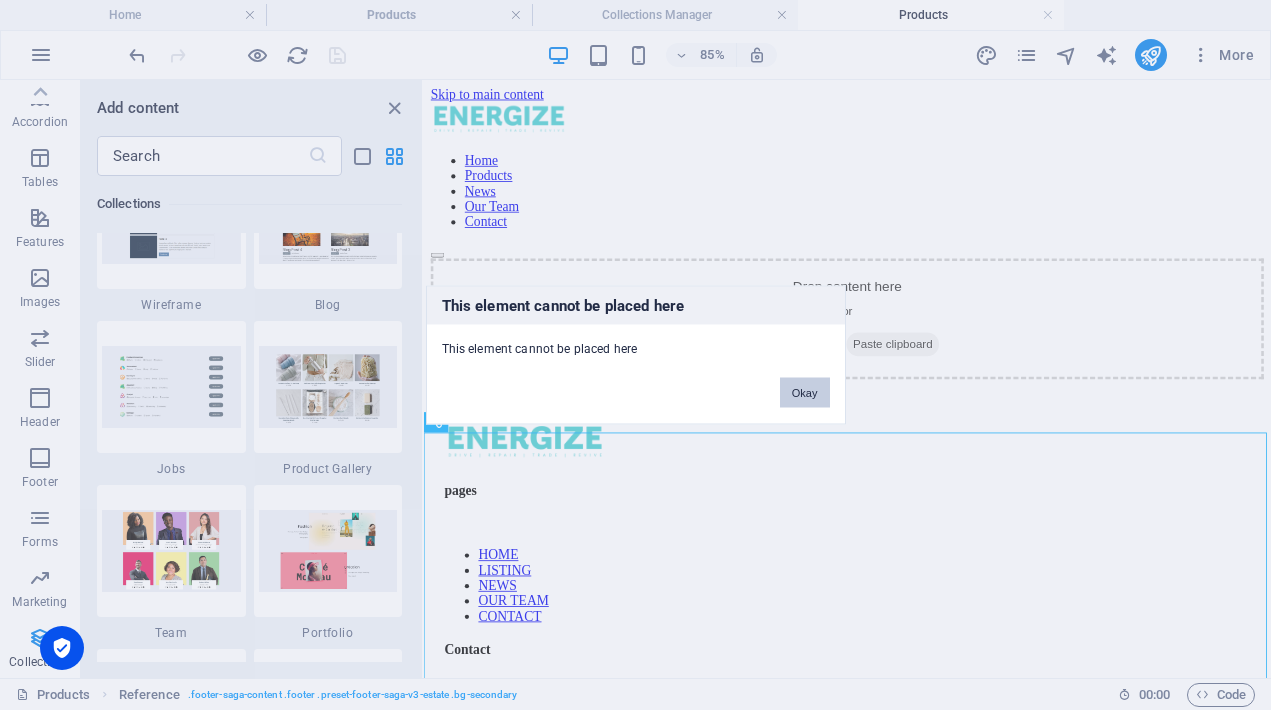 click on "Okay" at bounding box center (805, 393) 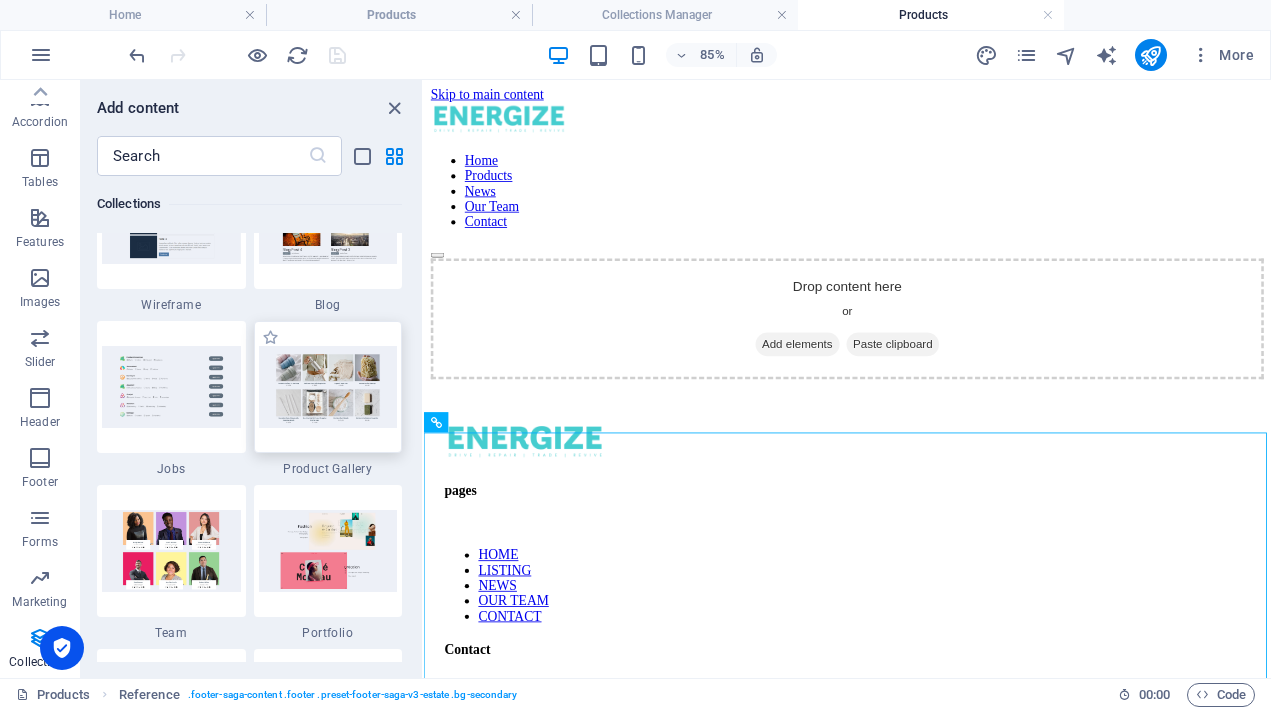 click at bounding box center [328, 386] 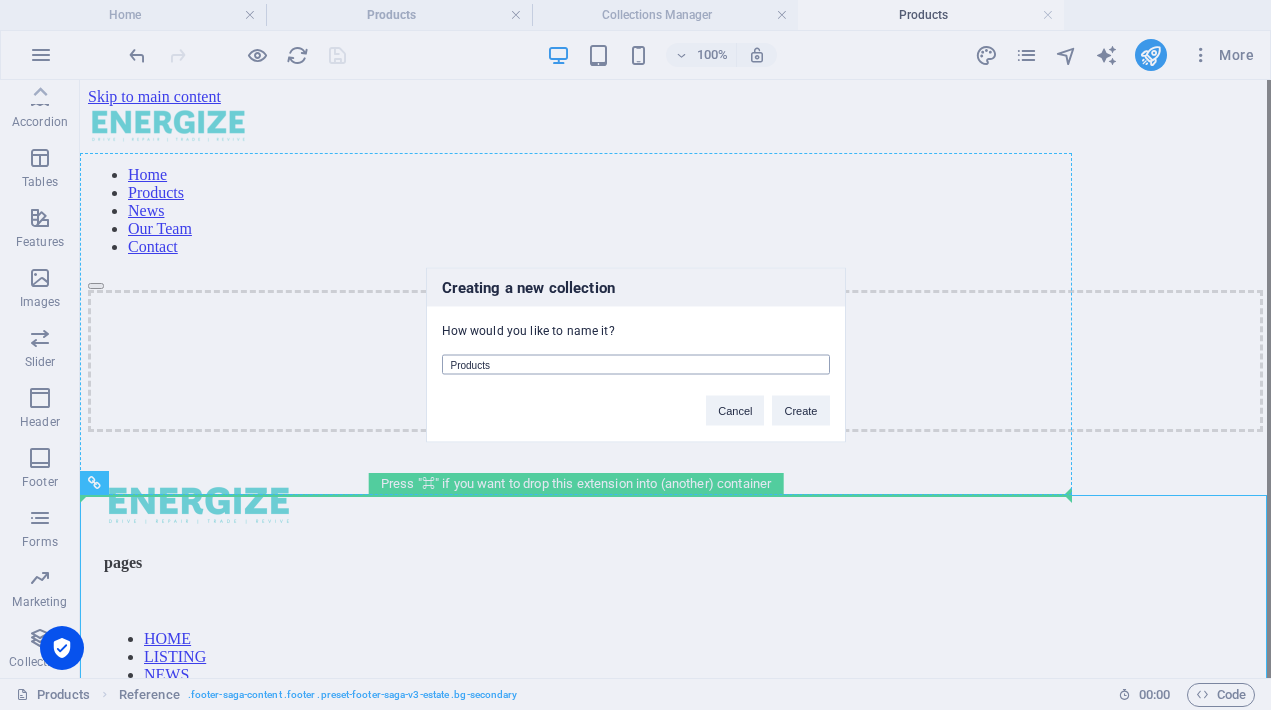 drag, startPoint x: 585, startPoint y: 367, endPoint x: 443, endPoint y: 367, distance: 142 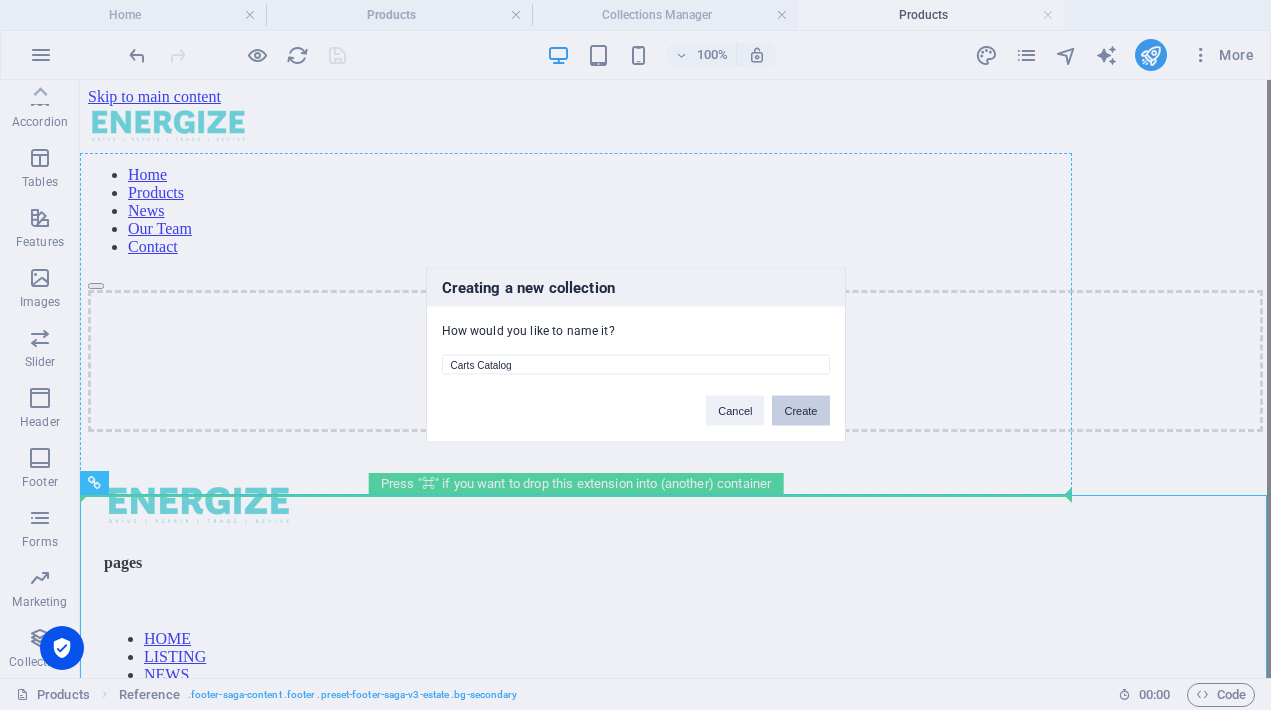 type on "Carts Catalog" 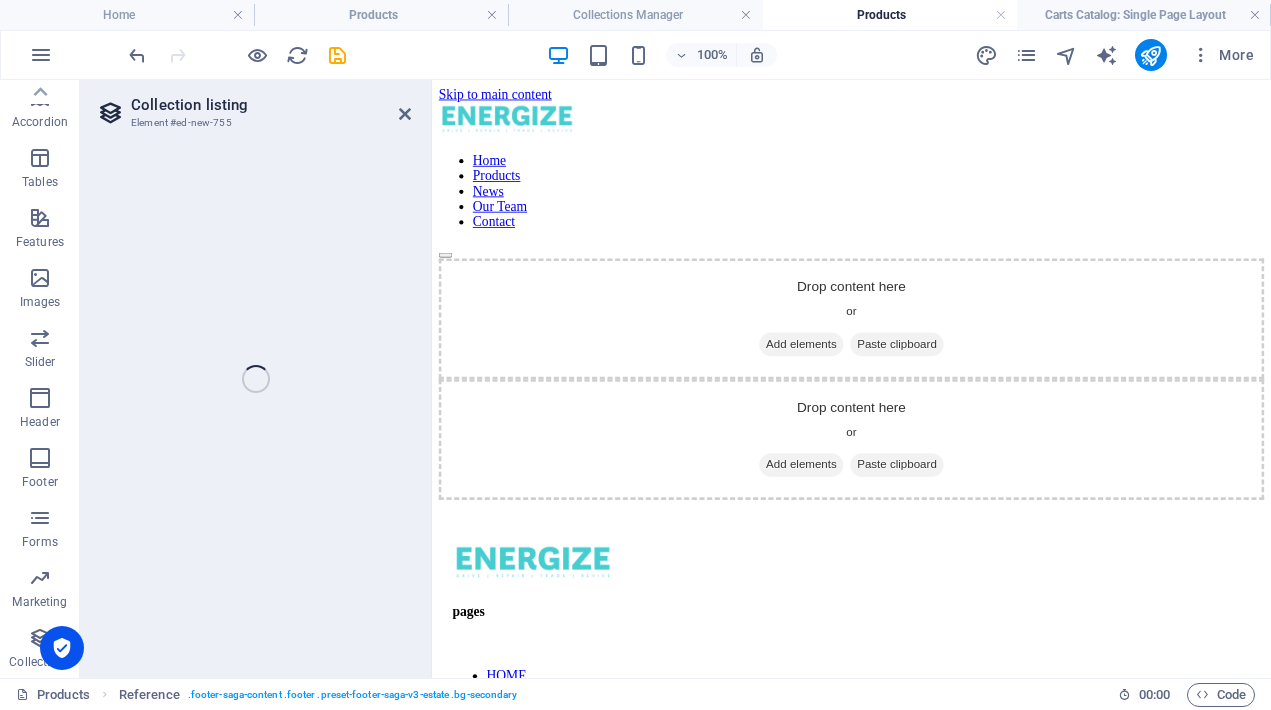 select on "6873b42b030d53efde095d07" 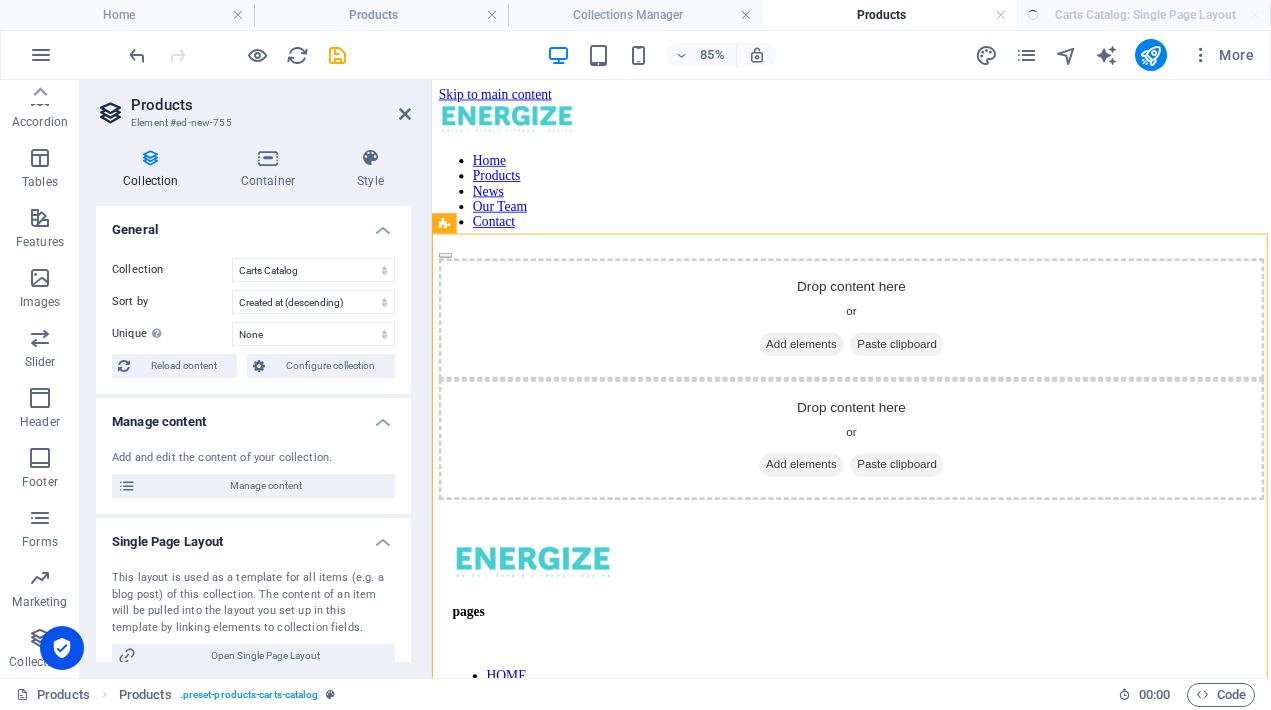 select on "createdAt_DESC" 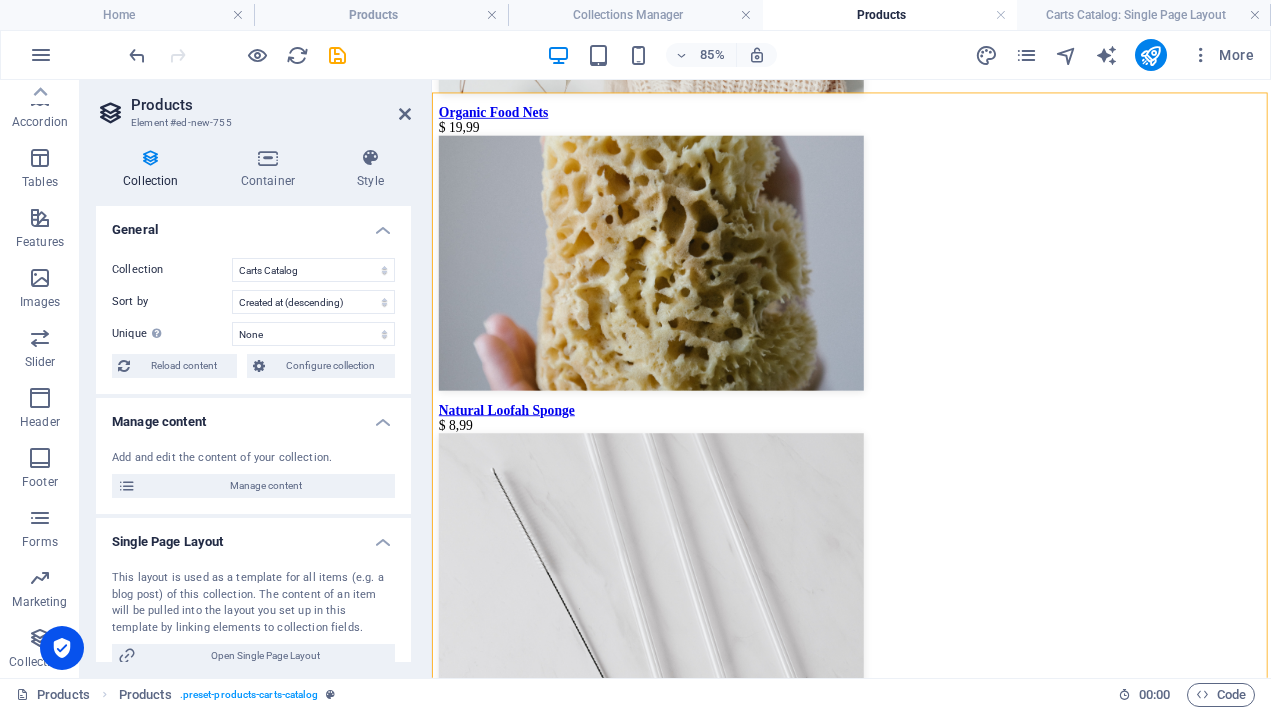 scroll, scrollTop: 0, scrollLeft: 0, axis: both 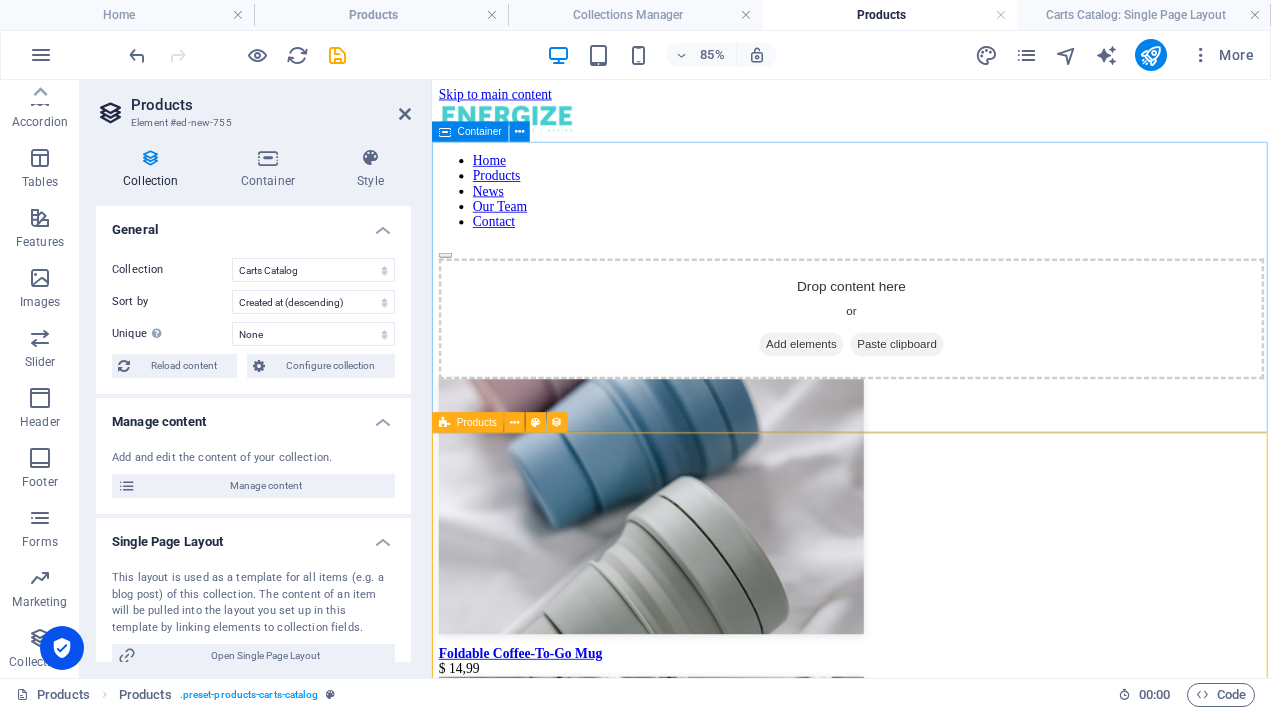 click on "Products" at bounding box center [477, 423] 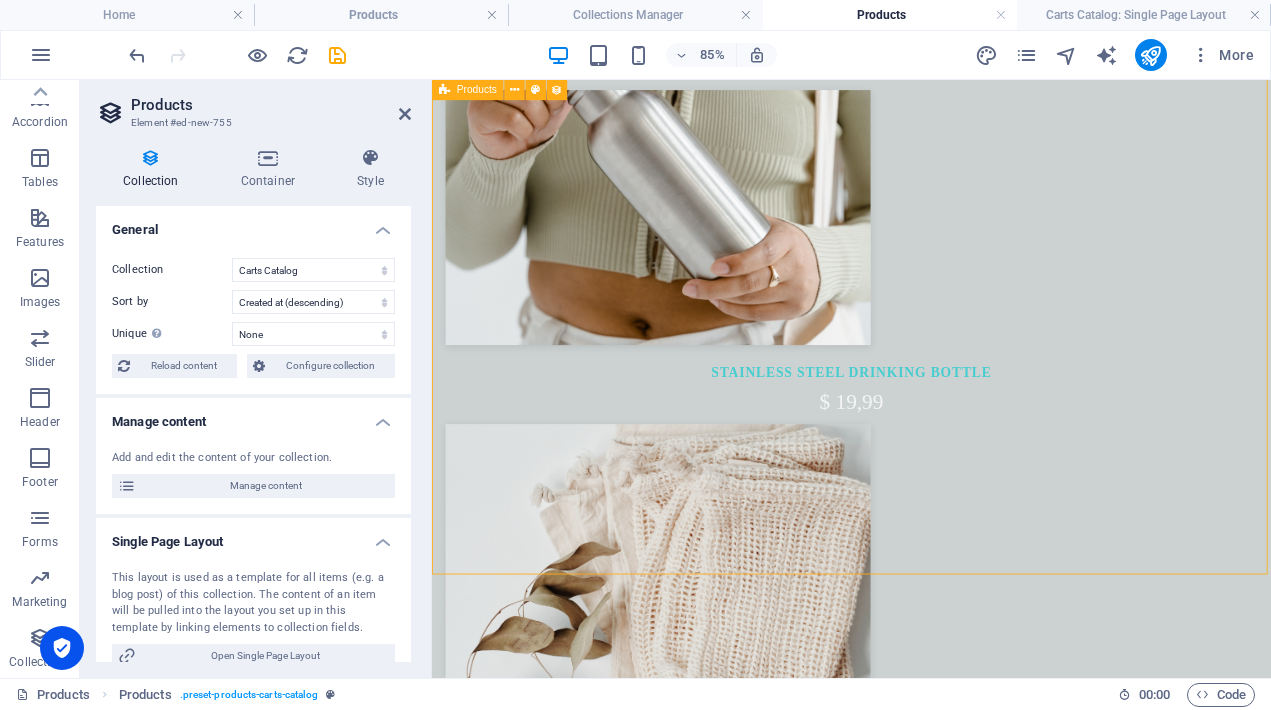 scroll, scrollTop: 4, scrollLeft: 0, axis: vertical 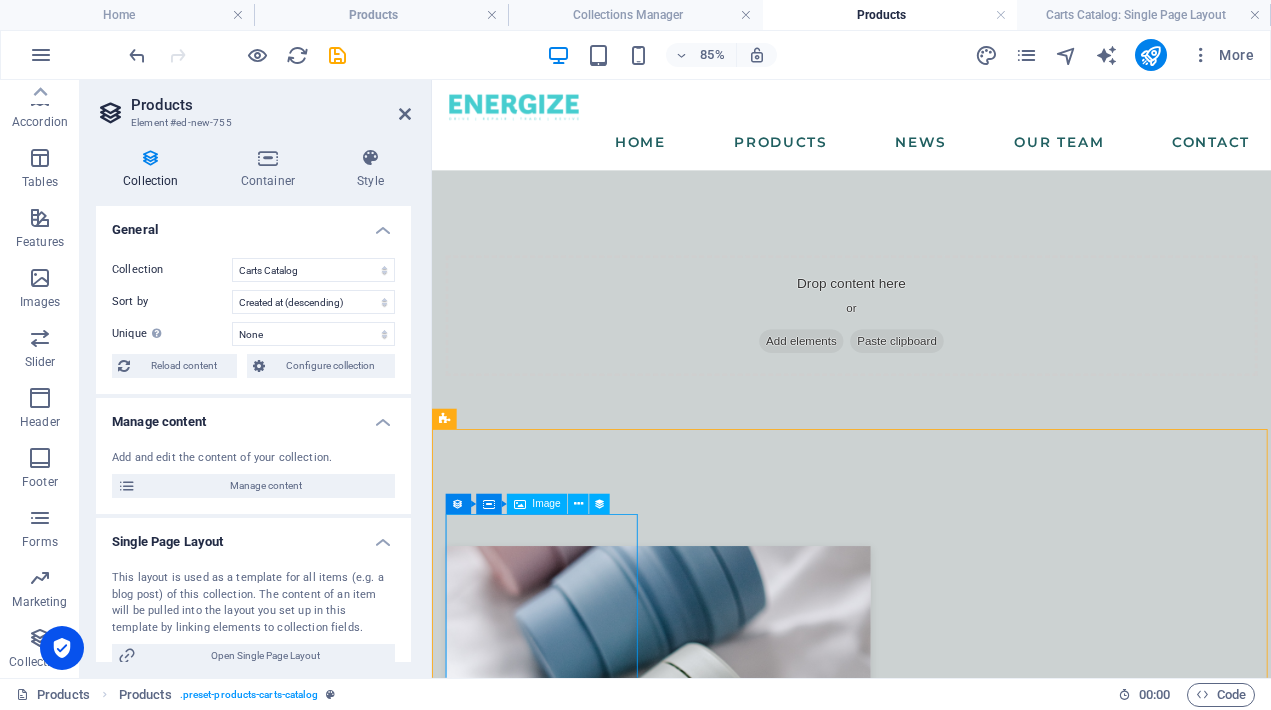 click at bounding box center (925, 779) 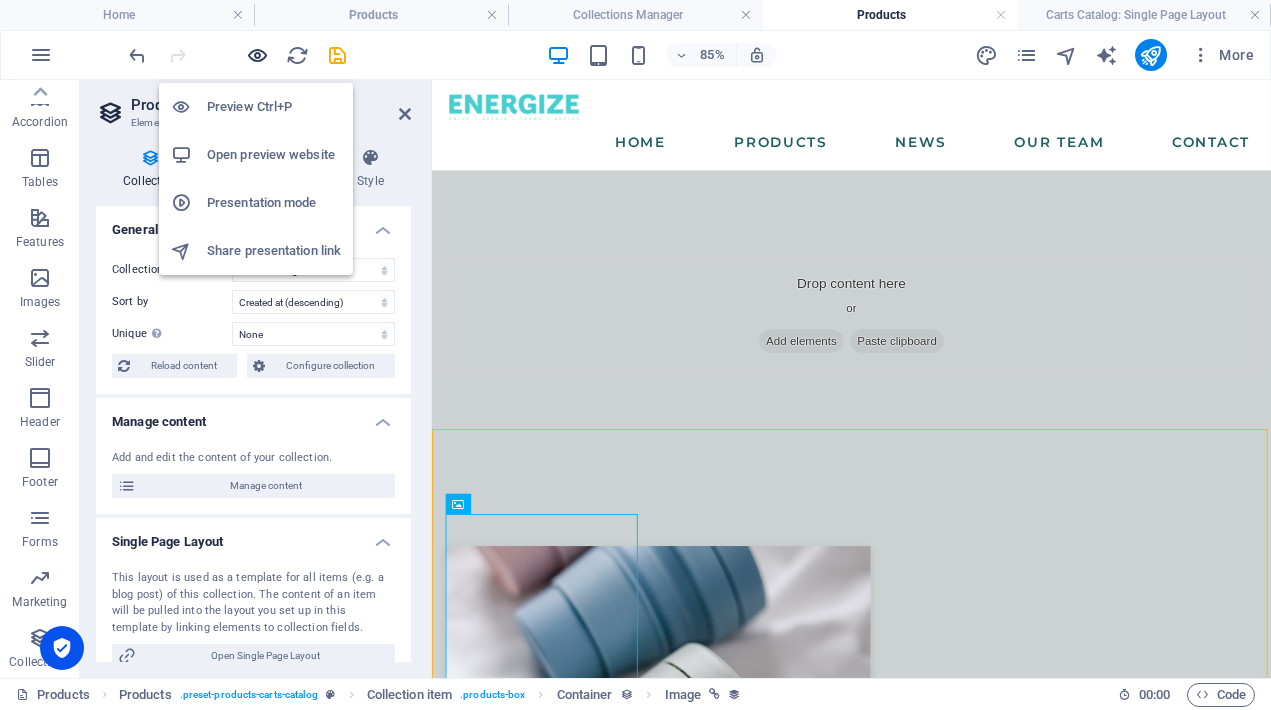 click at bounding box center (257, 55) 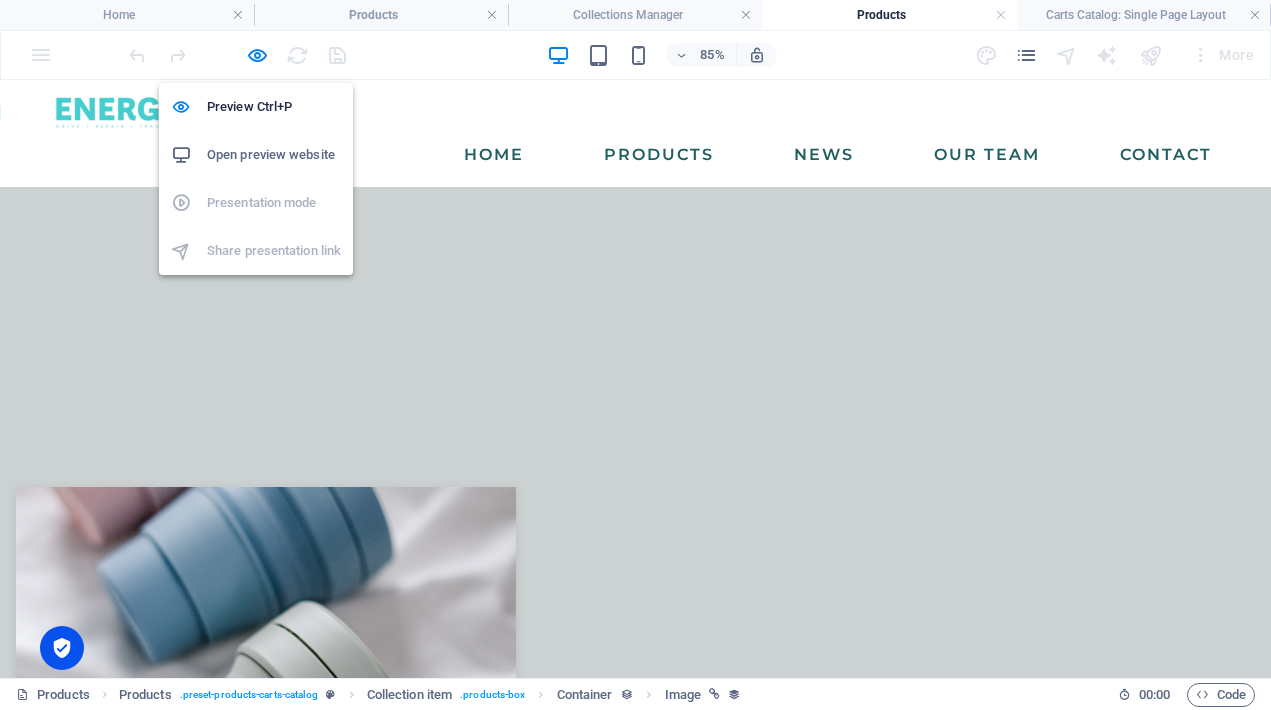 click on "Open preview website" at bounding box center [274, 155] 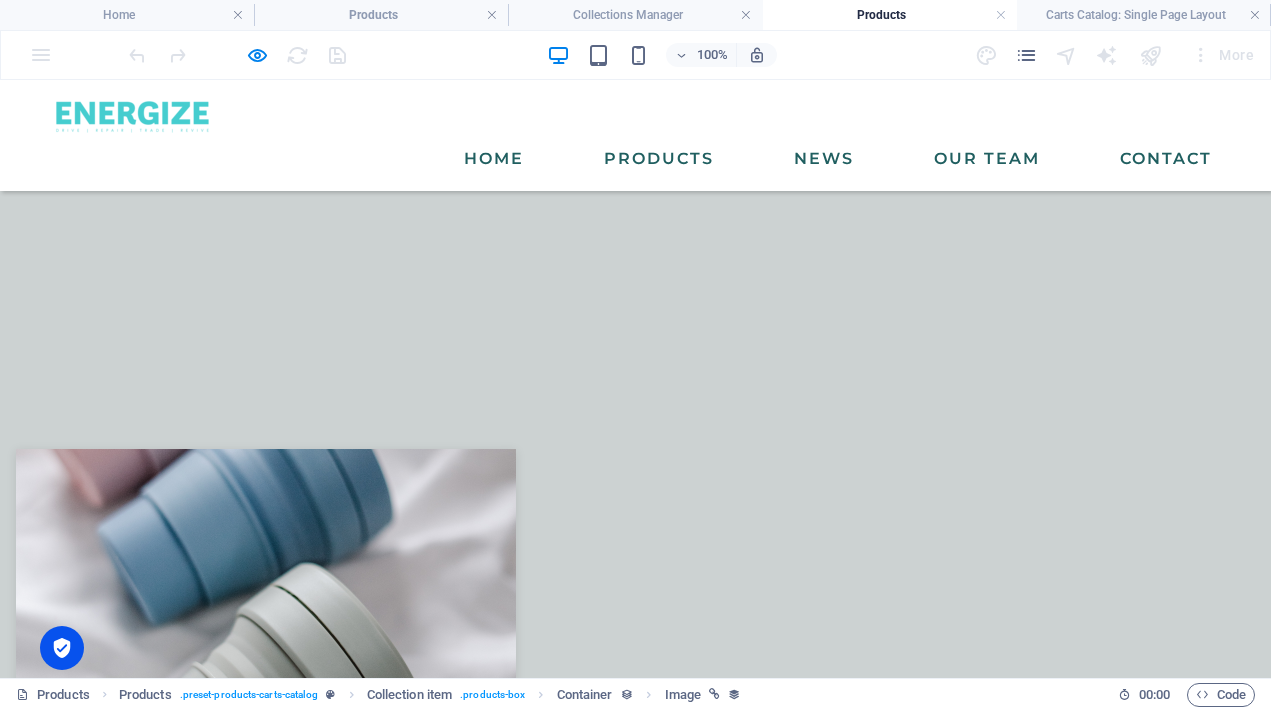 scroll, scrollTop: 209, scrollLeft: 0, axis: vertical 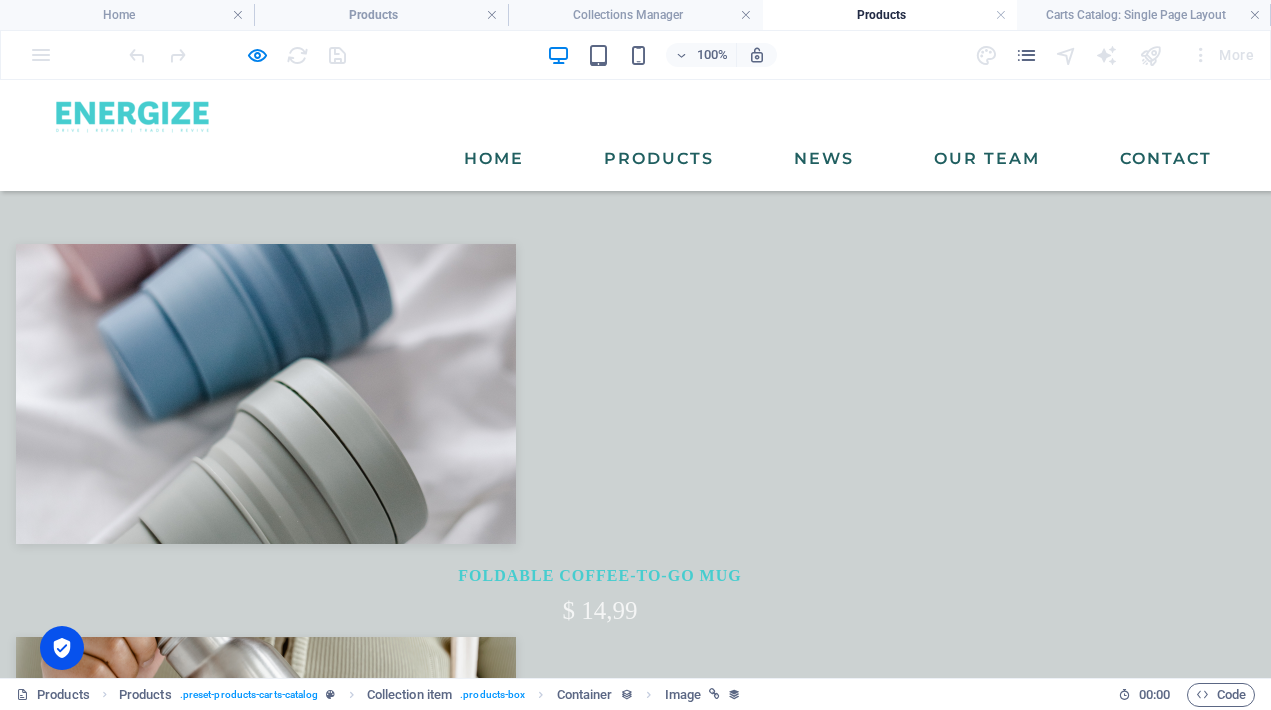 click at bounding box center (266, 787) 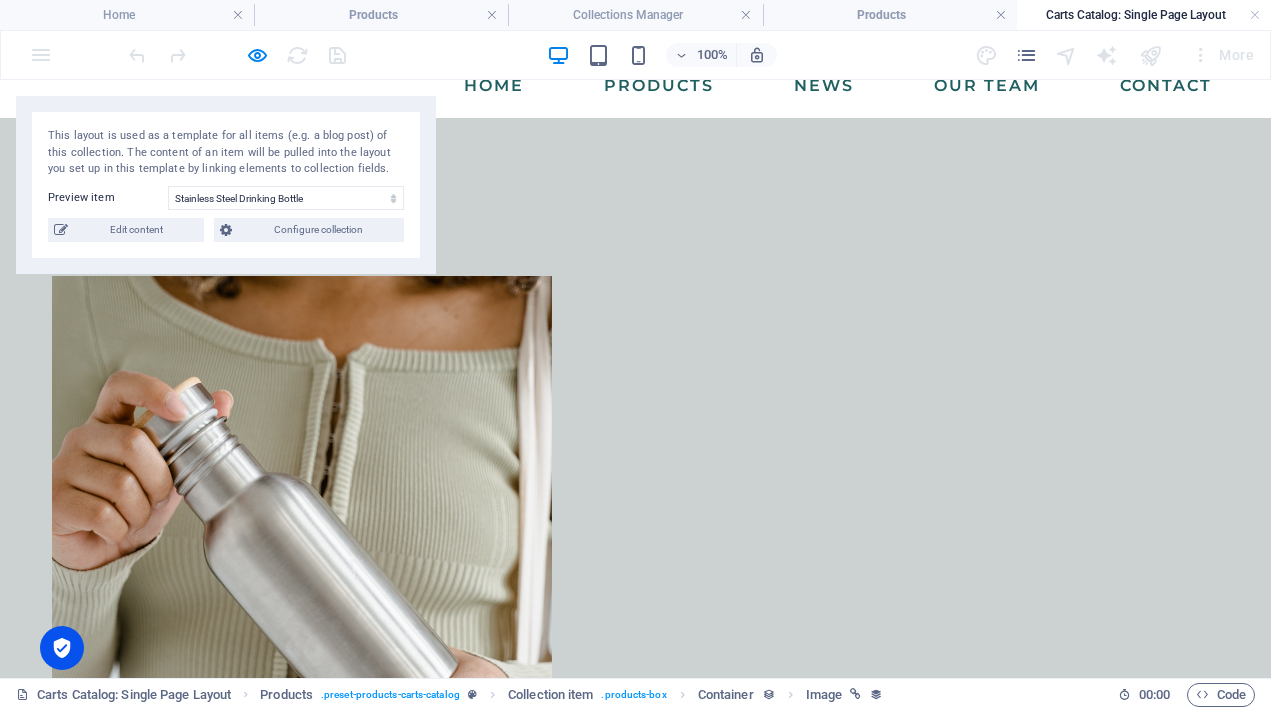 scroll, scrollTop: 0, scrollLeft: 0, axis: both 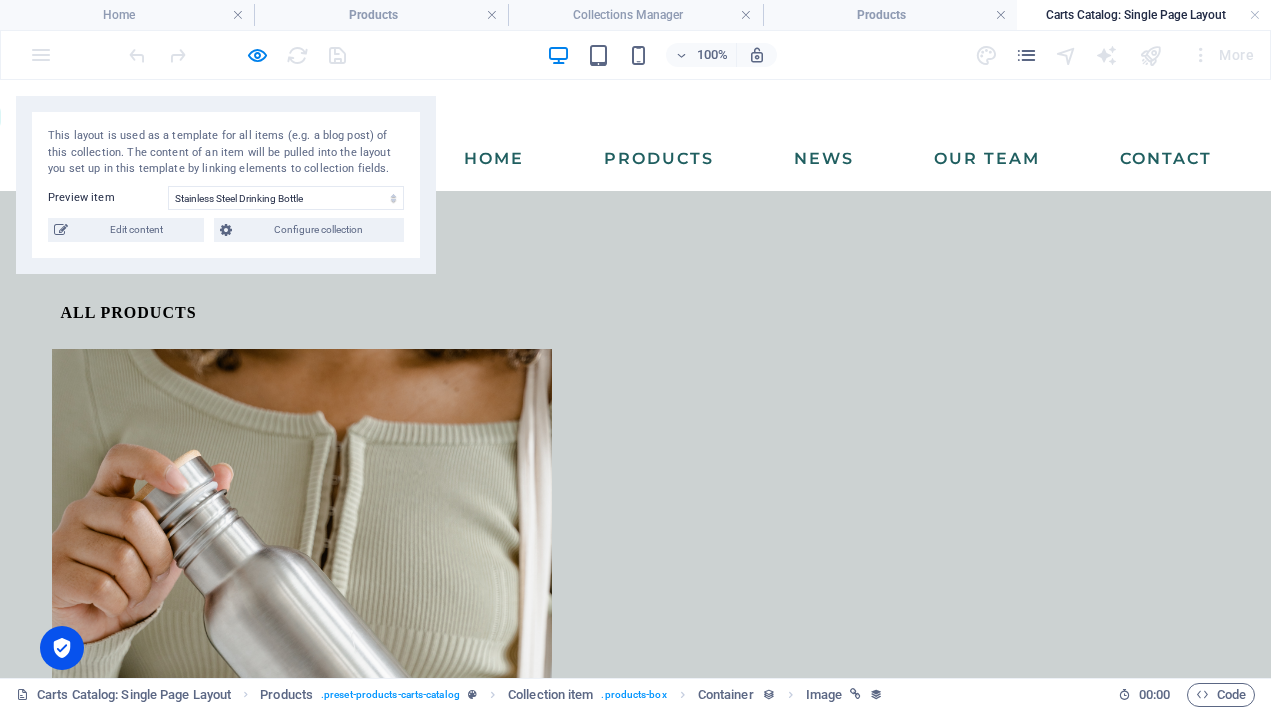 click on "All products Stainless Steel Drinking Bottle 1 Stainless Steel Drinking Bottle (25oz/750ml) Avoid plastic bottles and make the world a better place by making use of reusable stainless steel drinking bottles. Thanks to our double-wall design our bottles keep drinks 12 hrs hot / 24 hrs cold. Further product information: Arcu suspendisse auctor metus sagittis massa. Velit morbi amet pretium? Eu vitae eget, lectus interdum. Dui hendrerit consectetur etiam ullamcorper? Per sem risus pharetra habitant facilisis. Curabitur facilisis libero feugiat consequat nostra! Sapien. Massa ad quisque id [PERSON_NAME]
Conubia a erat, nisi sociosqu
Eu varius ipsum ante fermentum
Hac interdum risus inceptos lectus Availability In stock Product number 67556 Request now" at bounding box center (635, 1214) 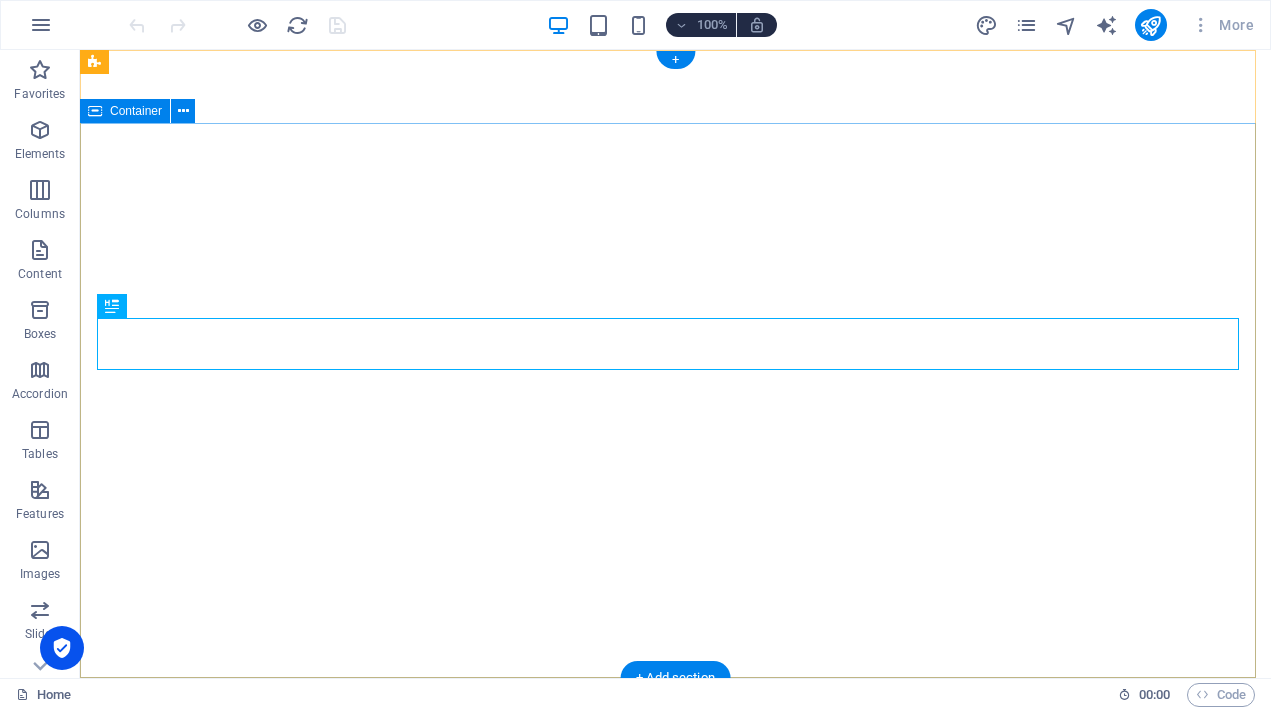 scroll, scrollTop: 0, scrollLeft: 0, axis: both 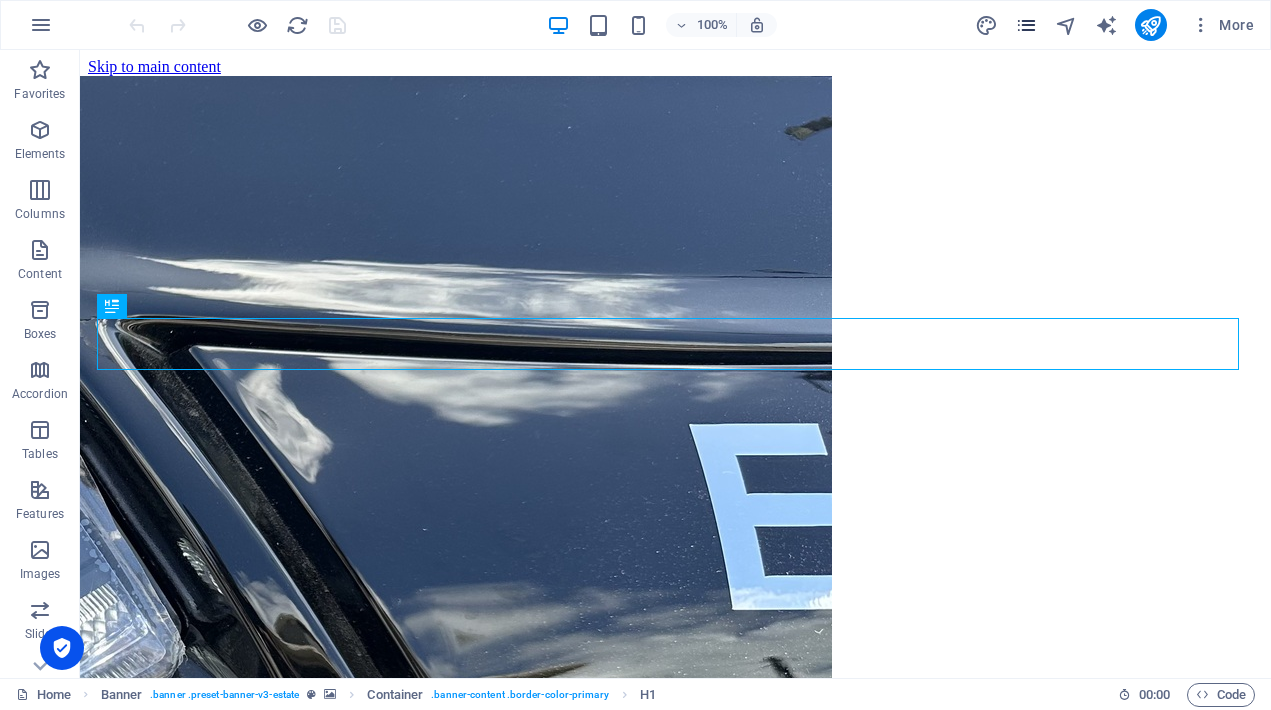 click at bounding box center (1026, 25) 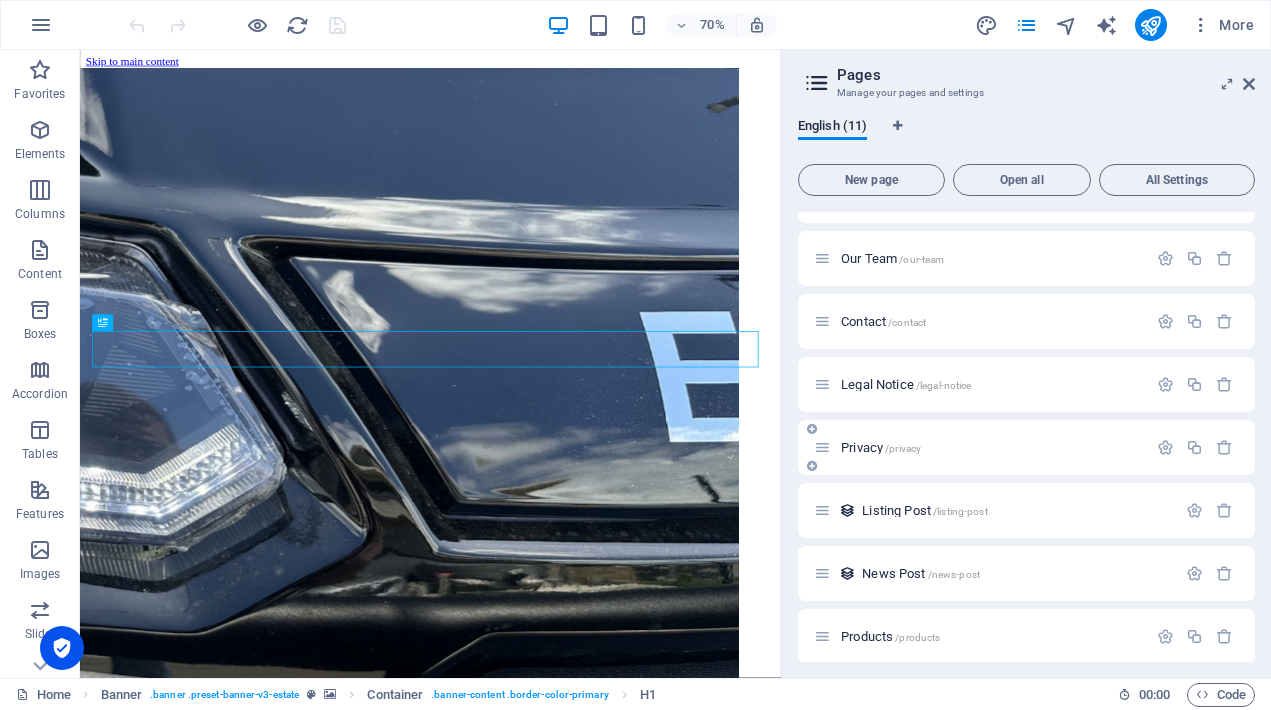 scroll, scrollTop: 243, scrollLeft: 0, axis: vertical 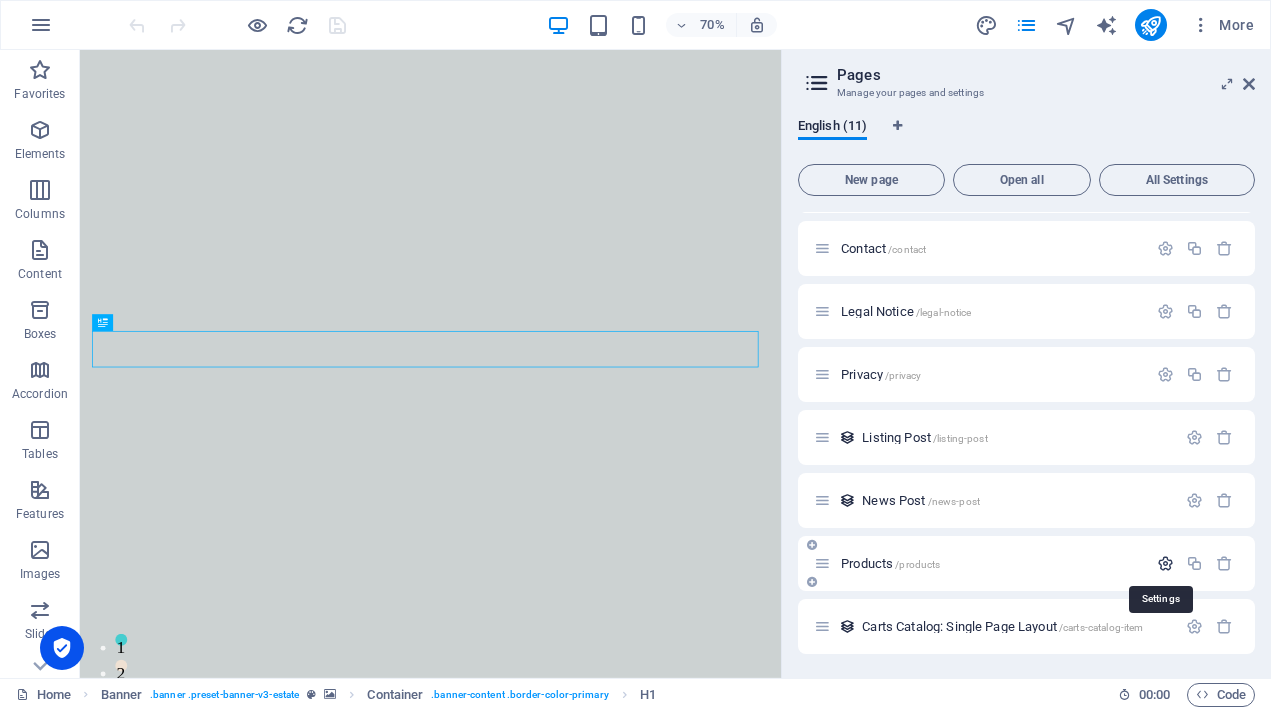 click at bounding box center (1165, 563) 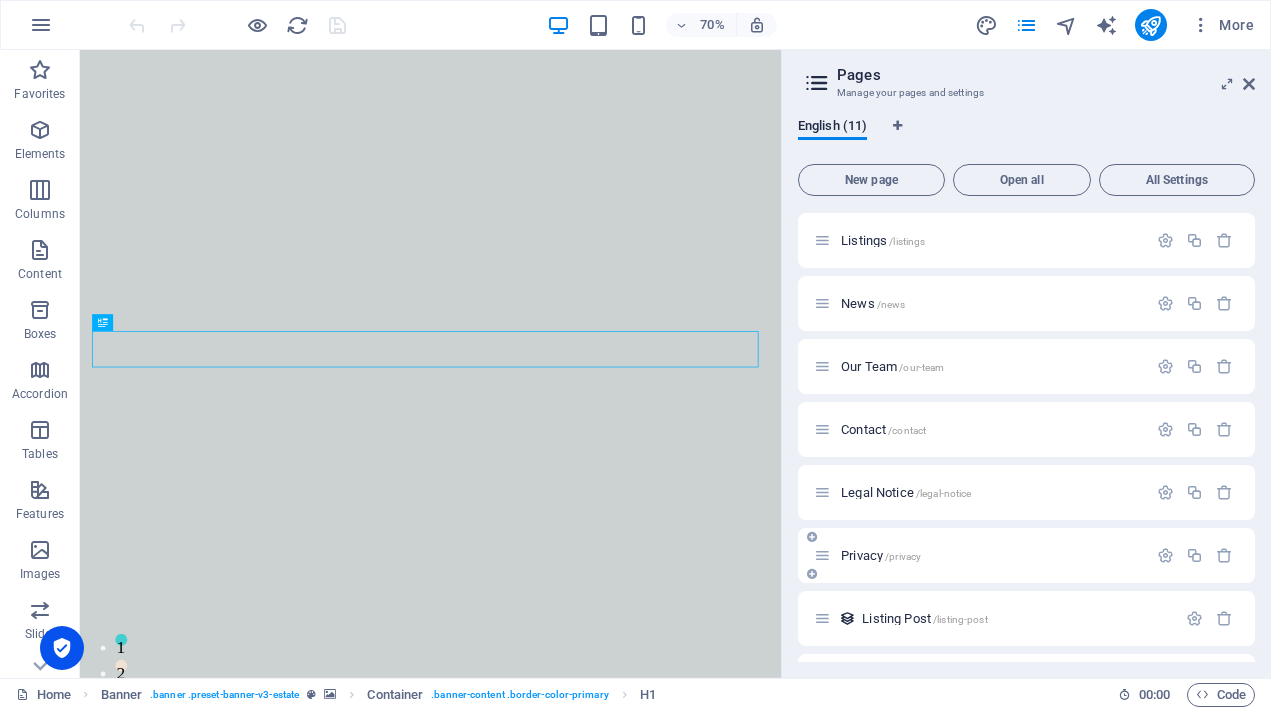 scroll, scrollTop: 95, scrollLeft: 0, axis: vertical 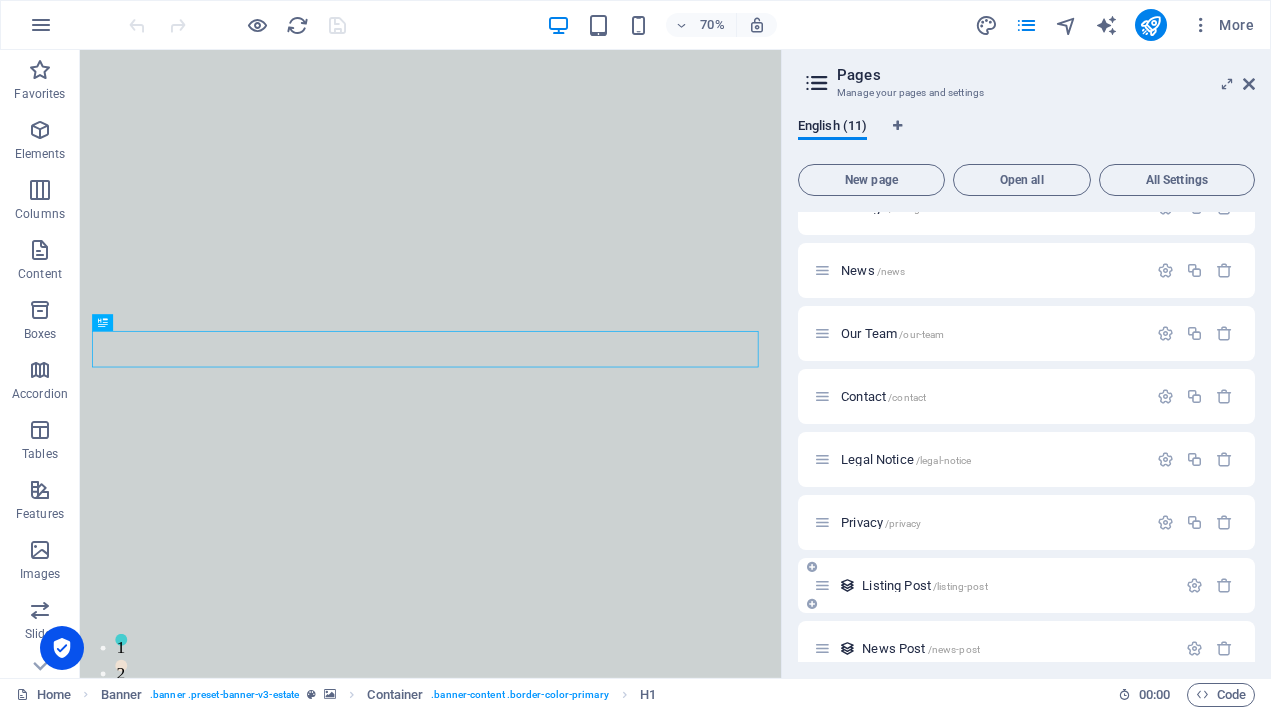 click on "Listing Post /listing-post" at bounding box center [924, 585] 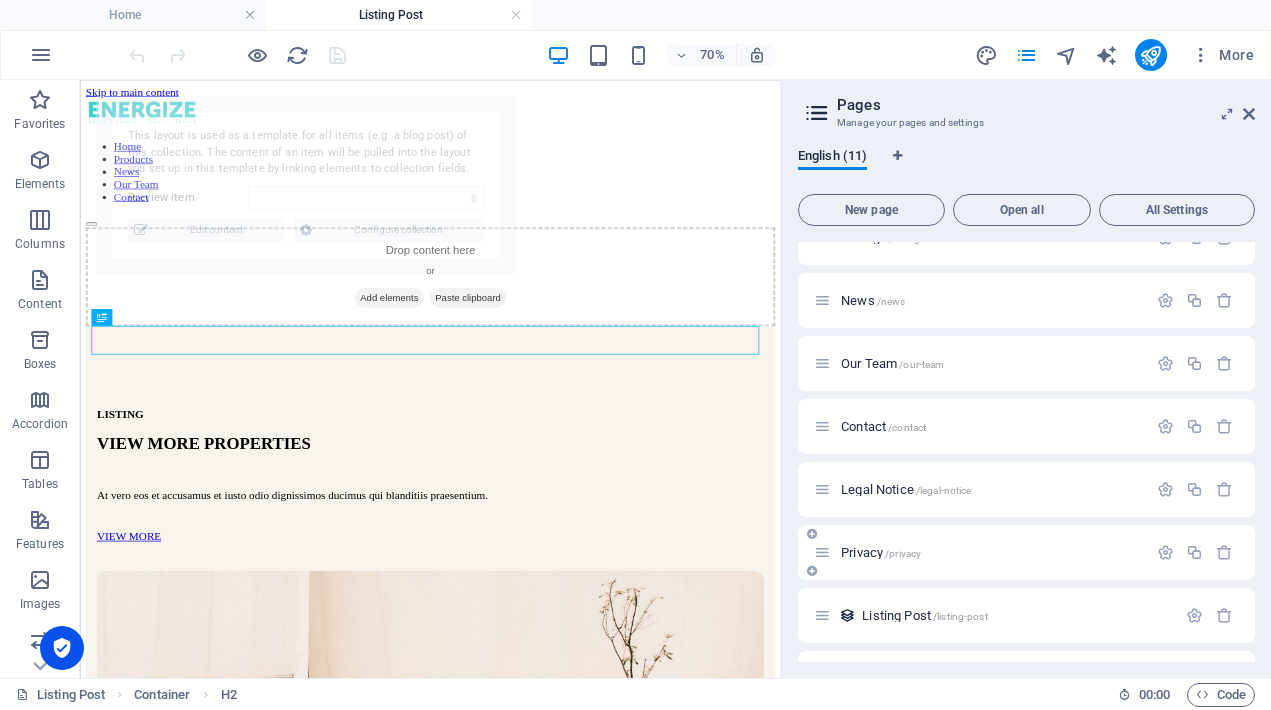 scroll, scrollTop: 0, scrollLeft: 0, axis: both 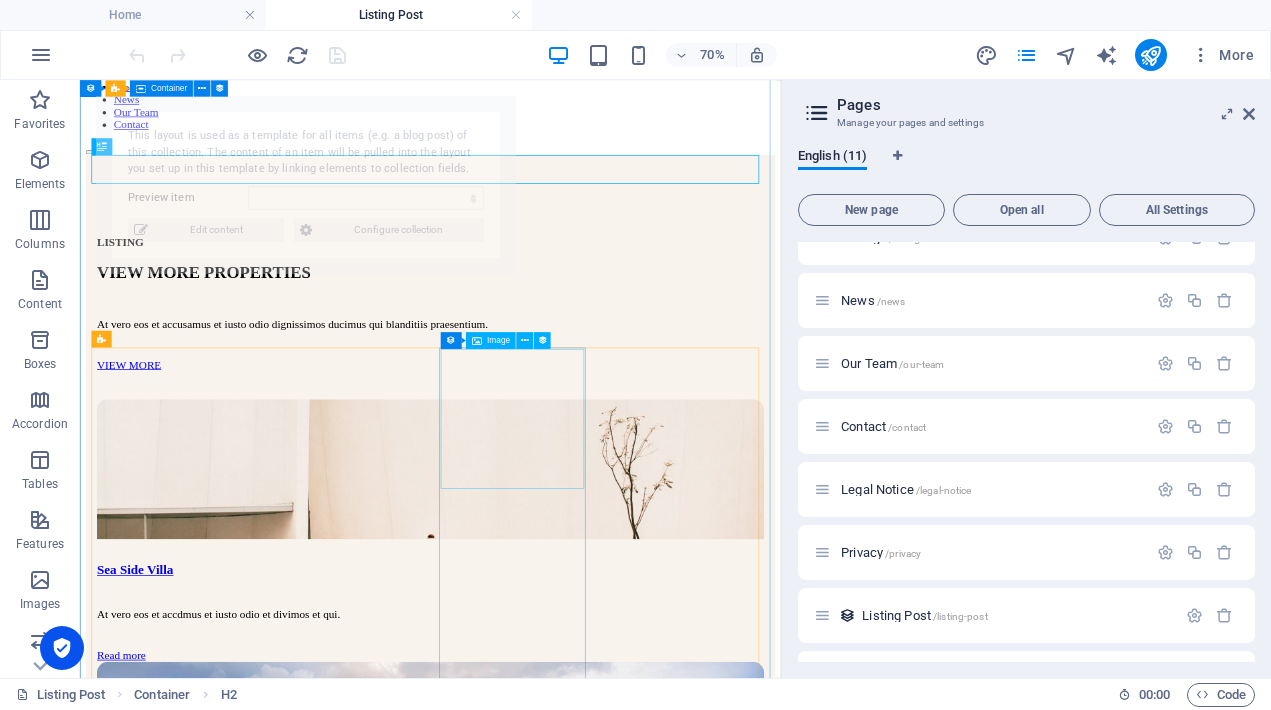 select on "686f9fdf5949dc49040990b0" 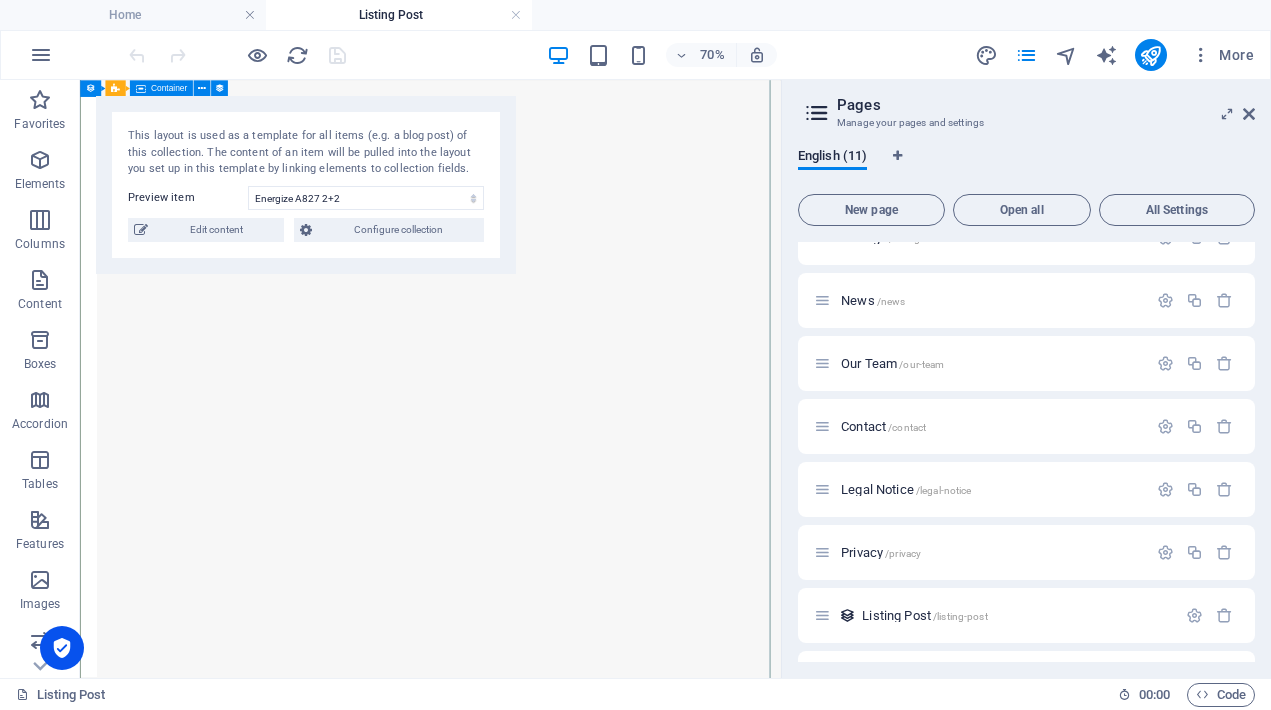 scroll, scrollTop: 1502, scrollLeft: 0, axis: vertical 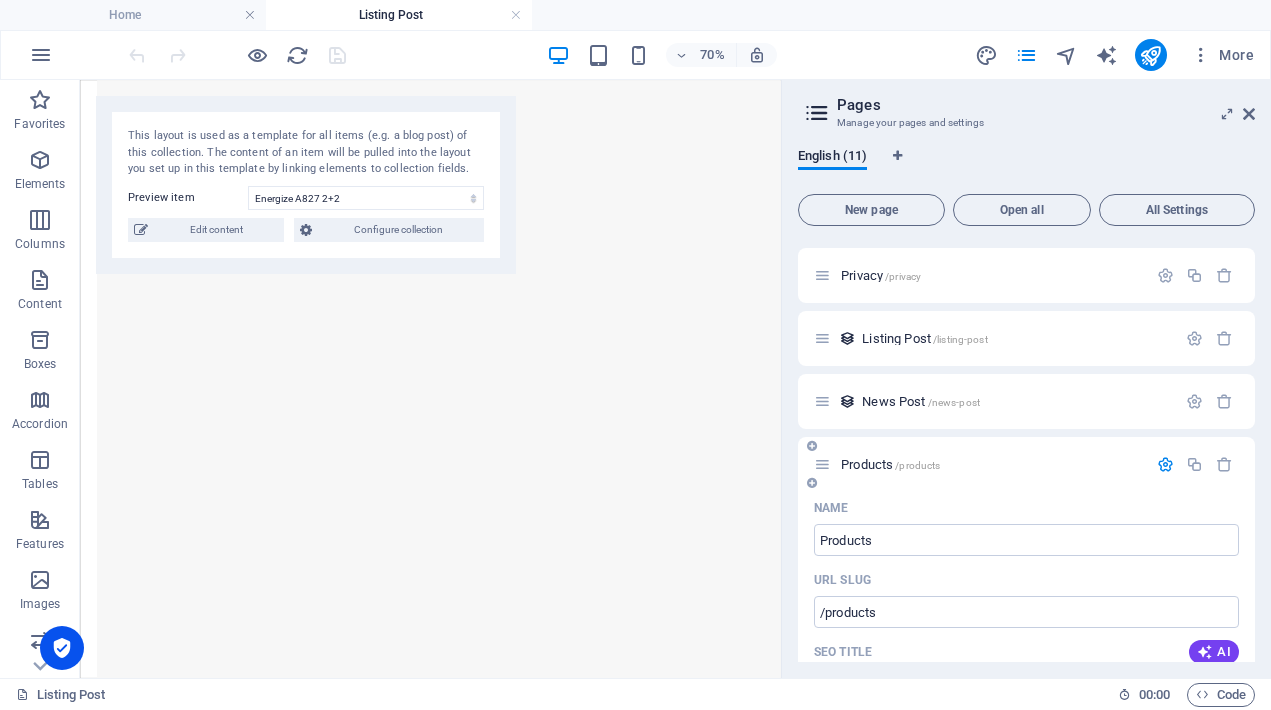 click on "Products /products" at bounding box center [890, 464] 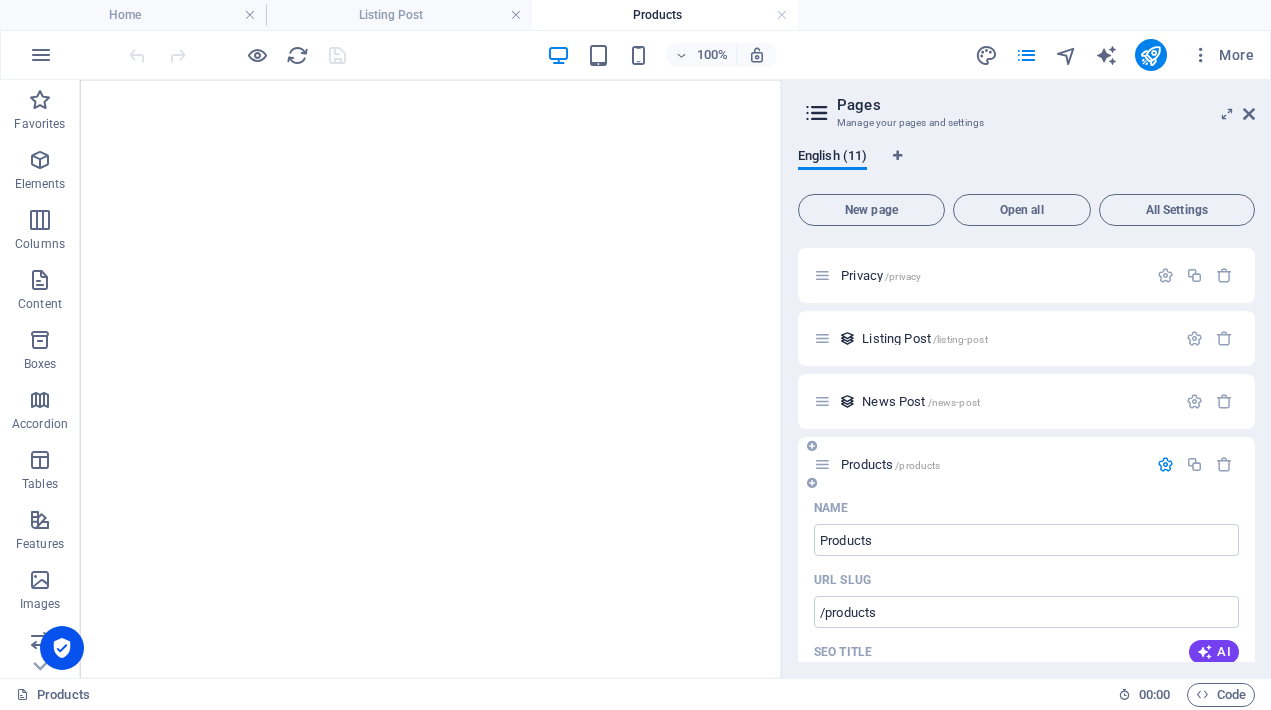 scroll, scrollTop: 969, scrollLeft: 0, axis: vertical 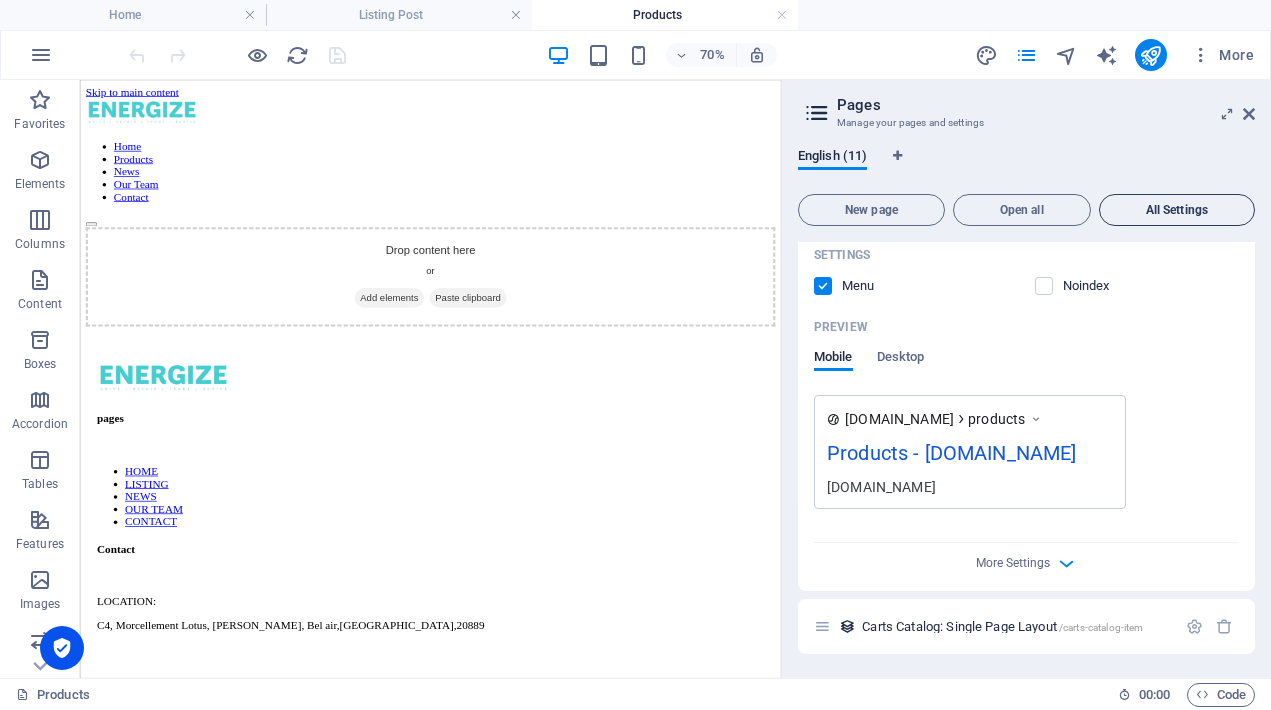 click on "All Settings" at bounding box center [1177, 210] 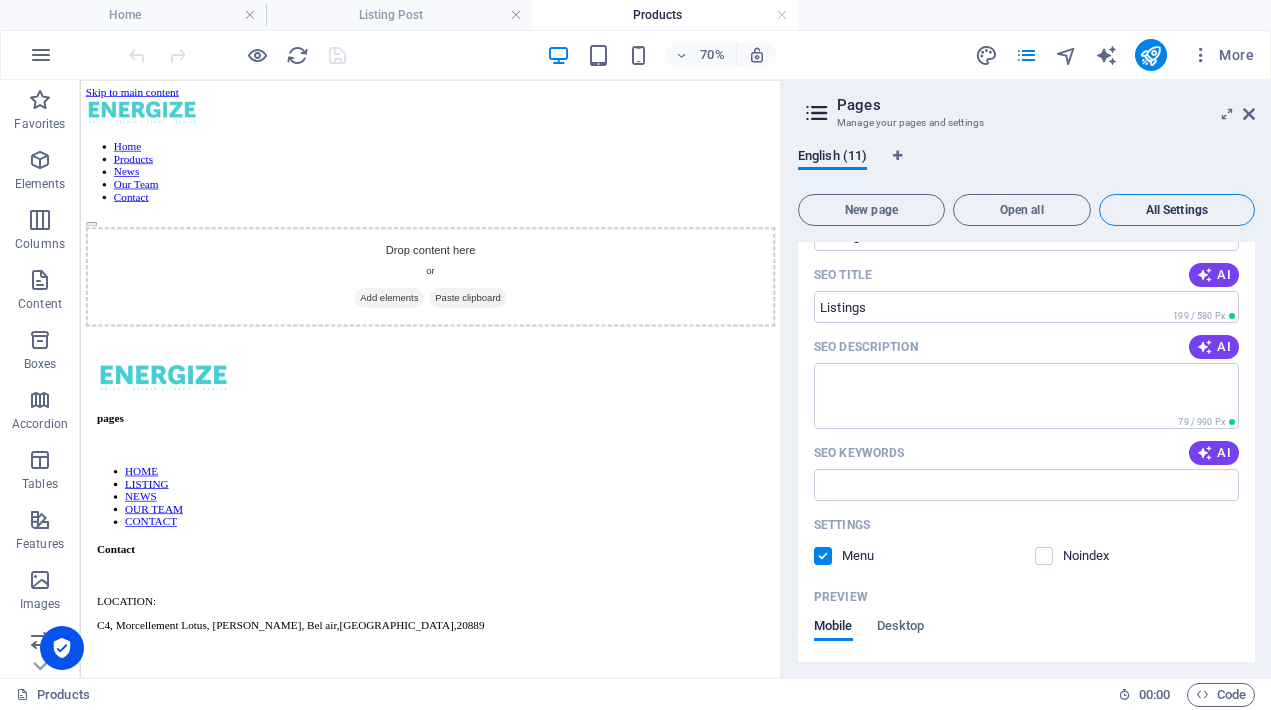 scroll, scrollTop: 6645, scrollLeft: 0, axis: vertical 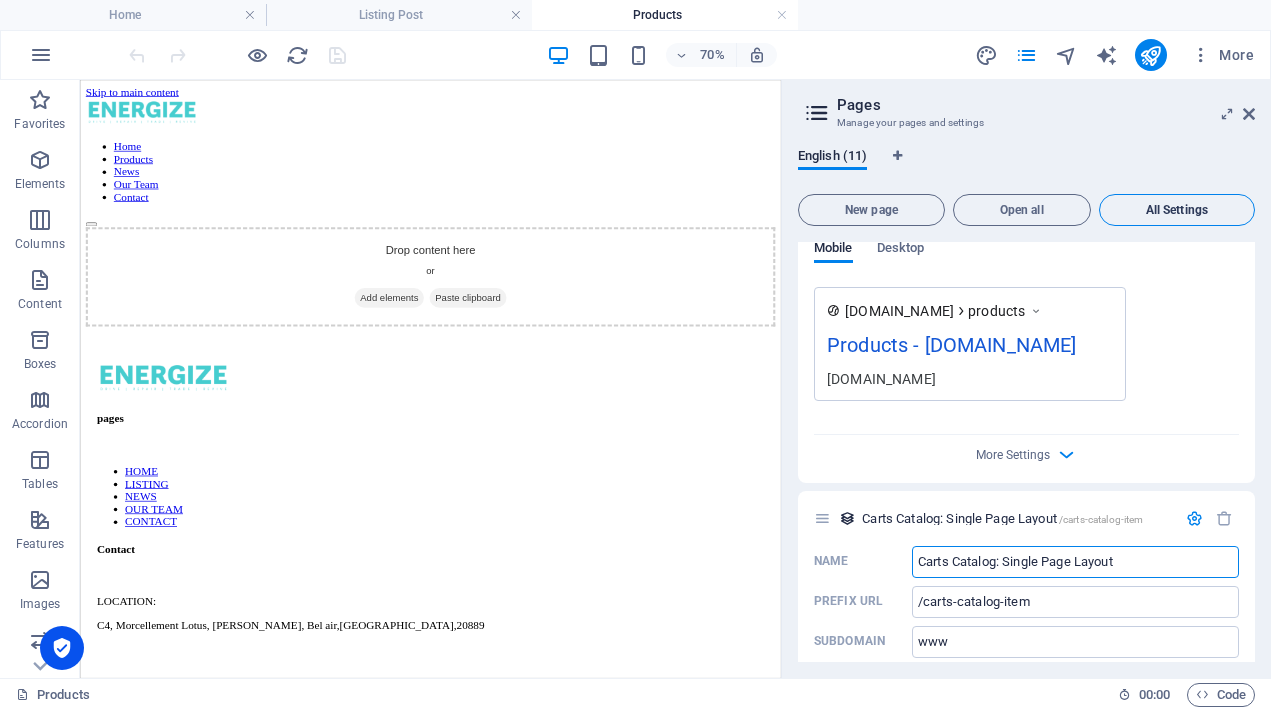 click on "All Settings" at bounding box center (1177, 210) 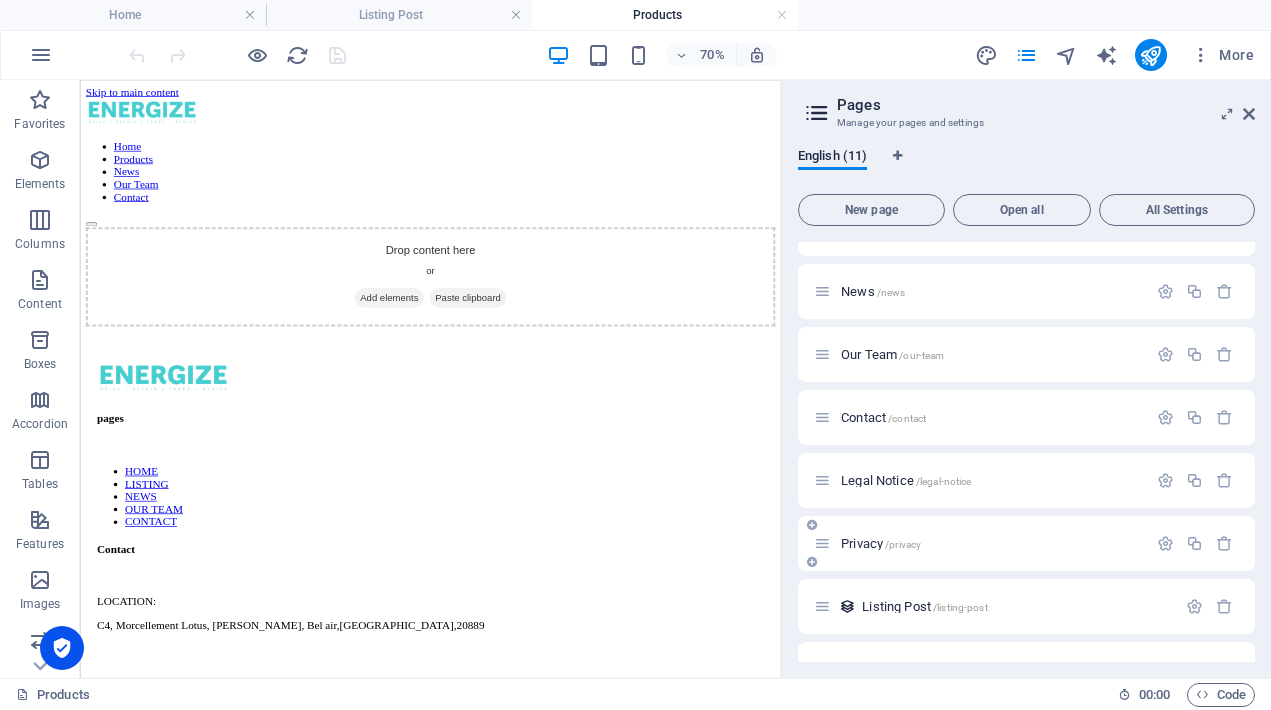 scroll, scrollTop: 273, scrollLeft: 0, axis: vertical 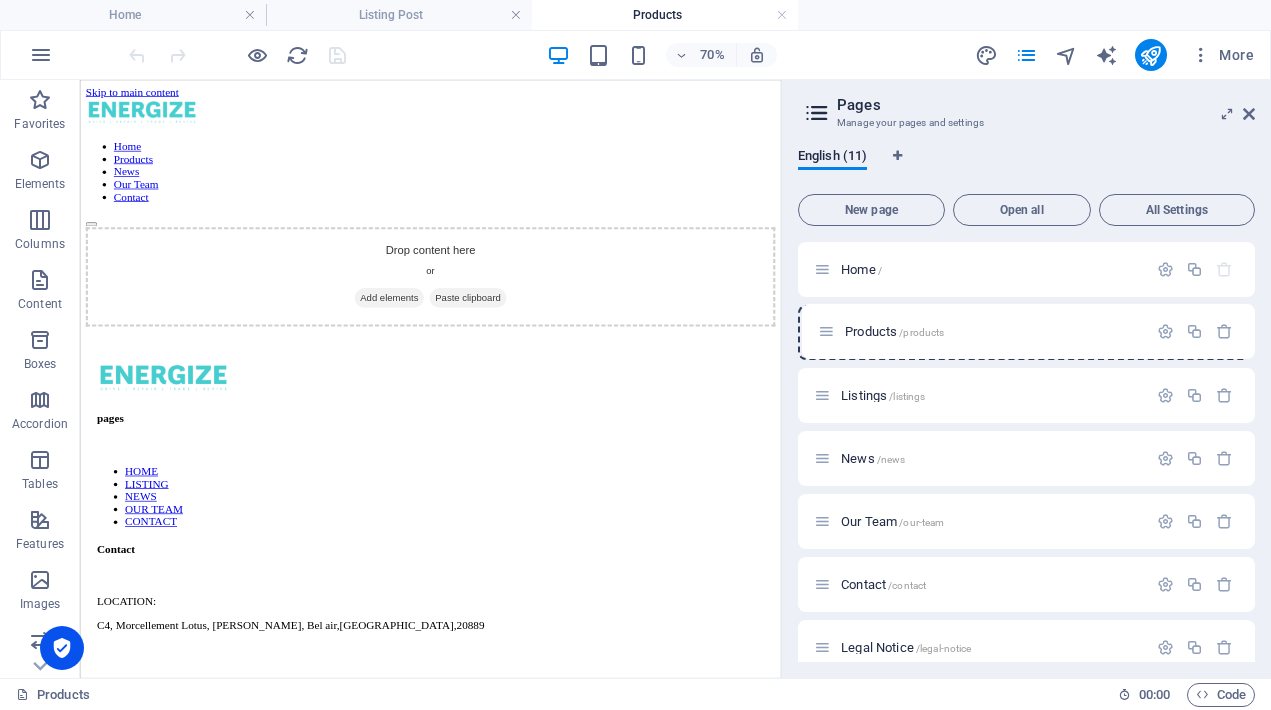 drag, startPoint x: 822, startPoint y: 566, endPoint x: 830, endPoint y: 332, distance: 234.13672 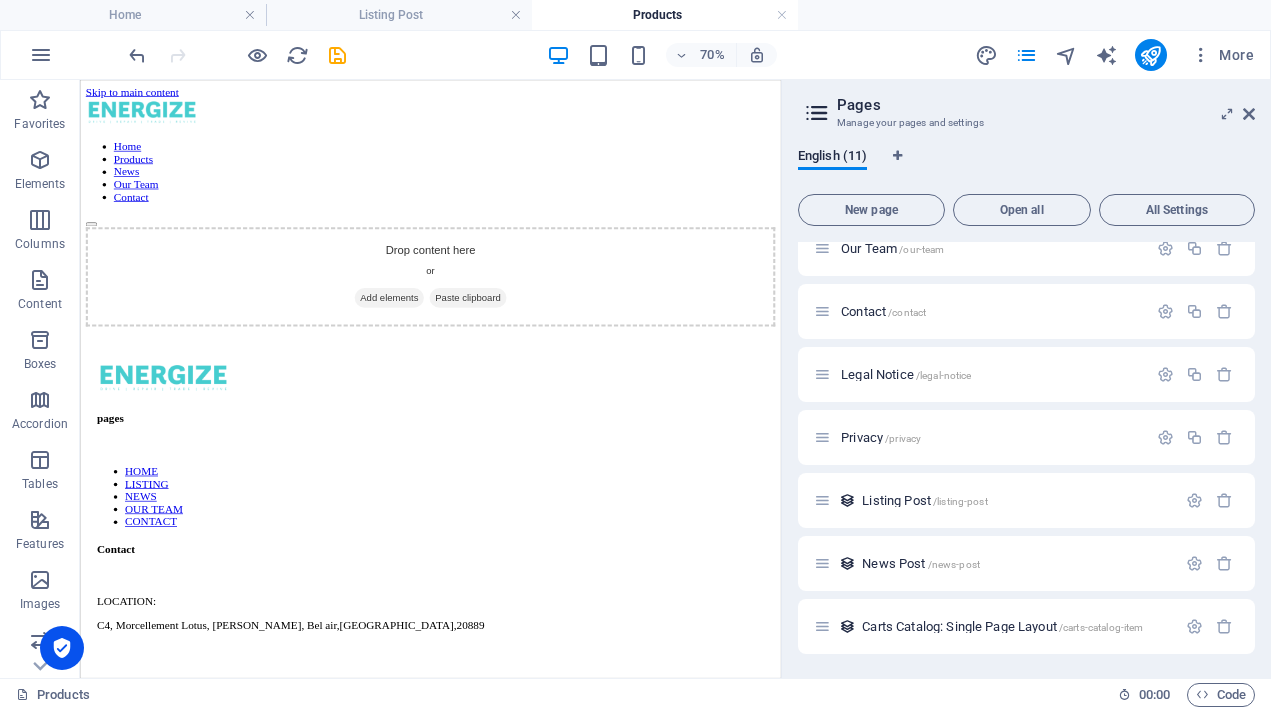 scroll, scrollTop: 0, scrollLeft: 0, axis: both 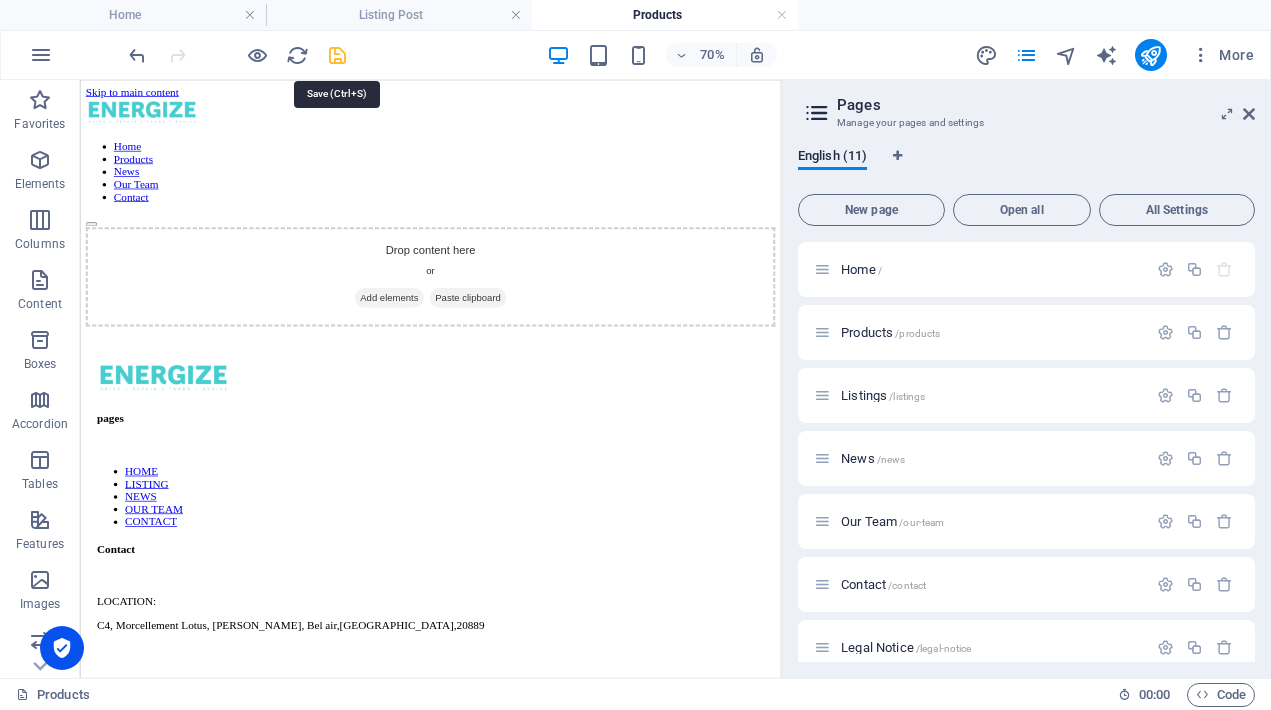 click at bounding box center (337, 55) 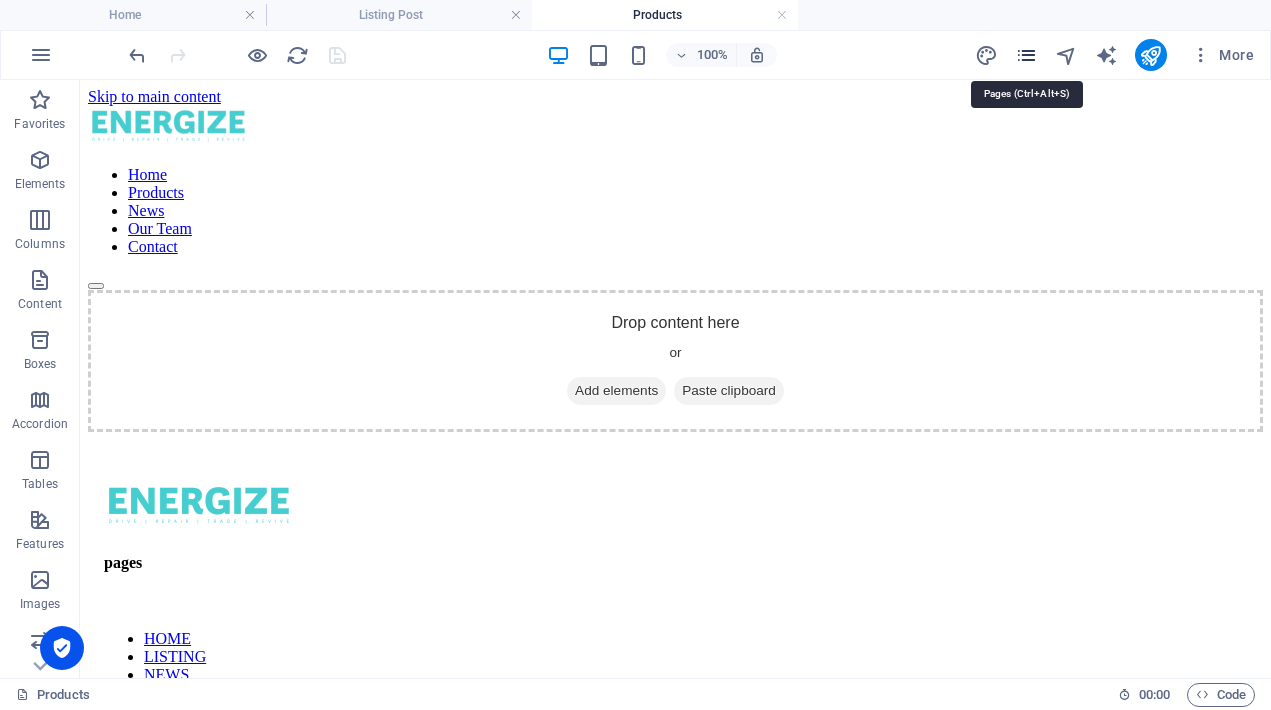 click at bounding box center (1026, 55) 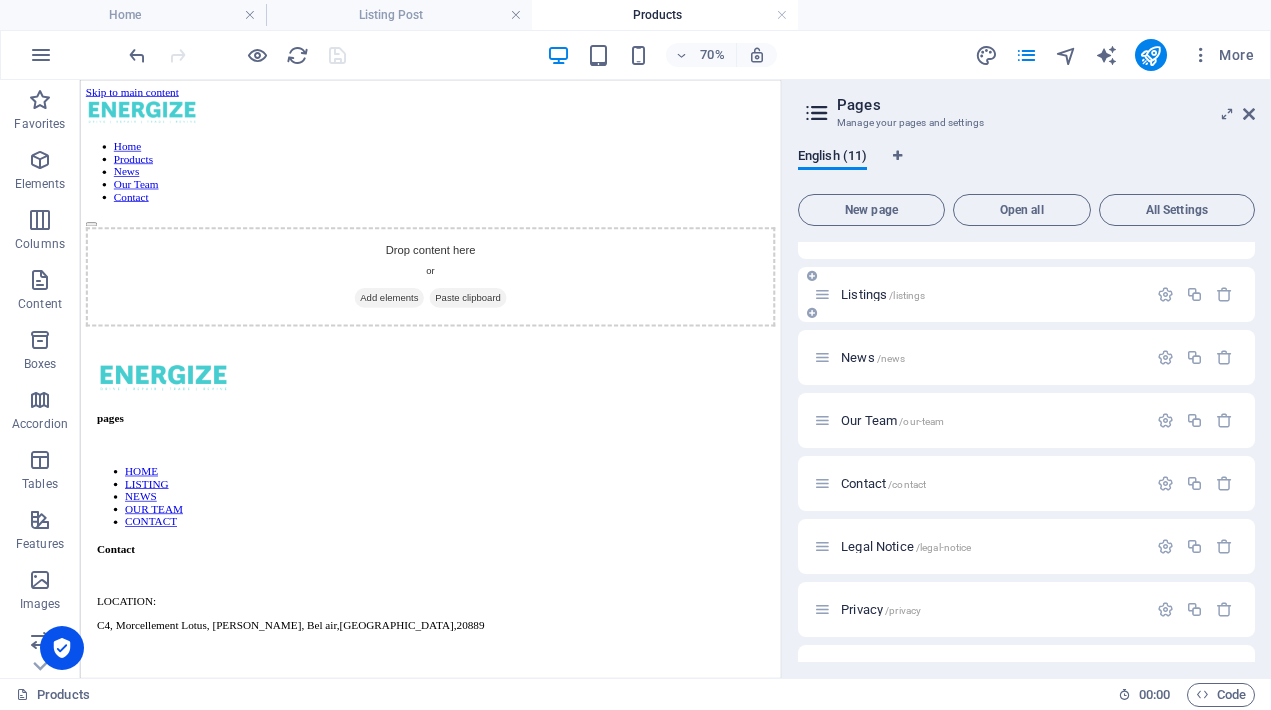 scroll, scrollTop: 0, scrollLeft: 0, axis: both 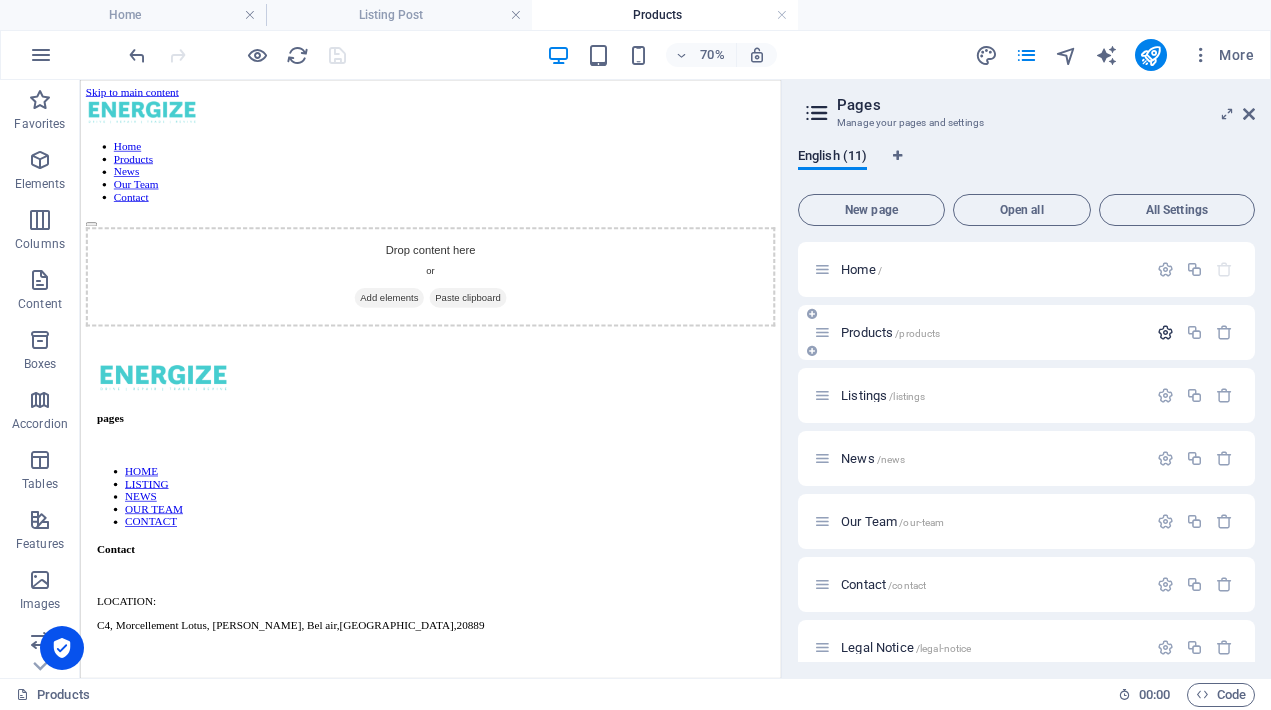 click at bounding box center (1165, 332) 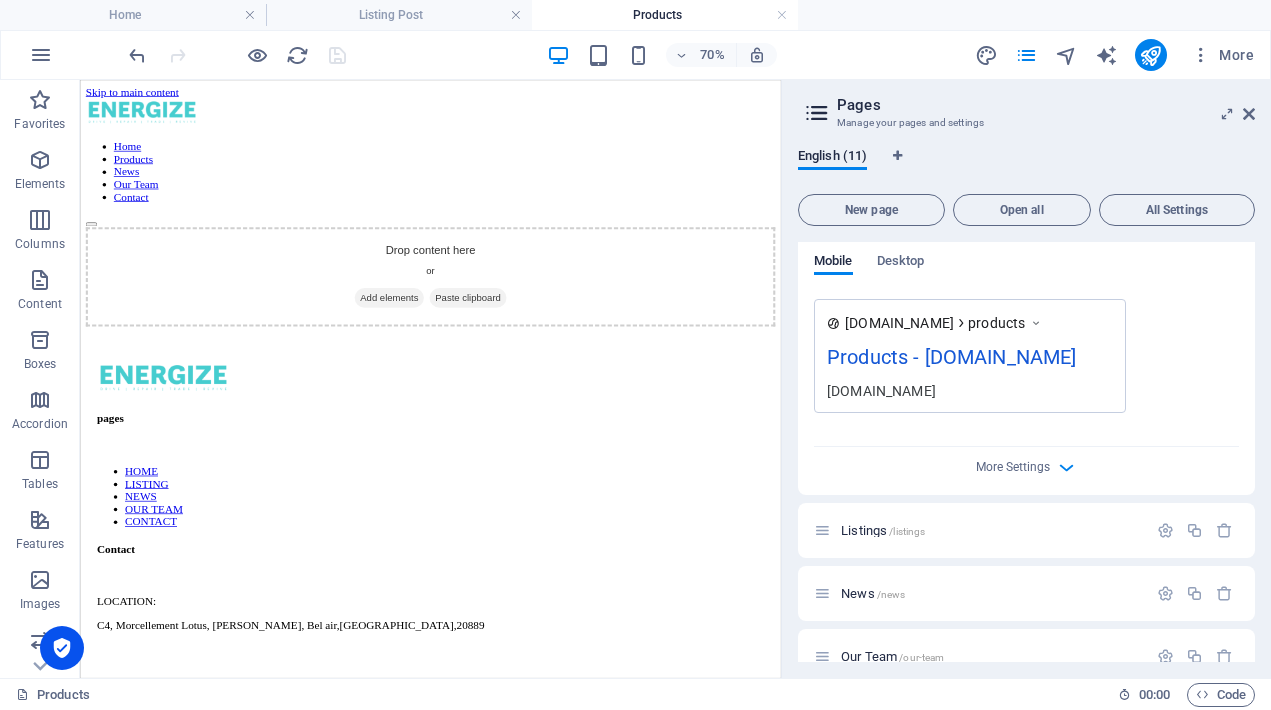 scroll, scrollTop: 637, scrollLeft: 0, axis: vertical 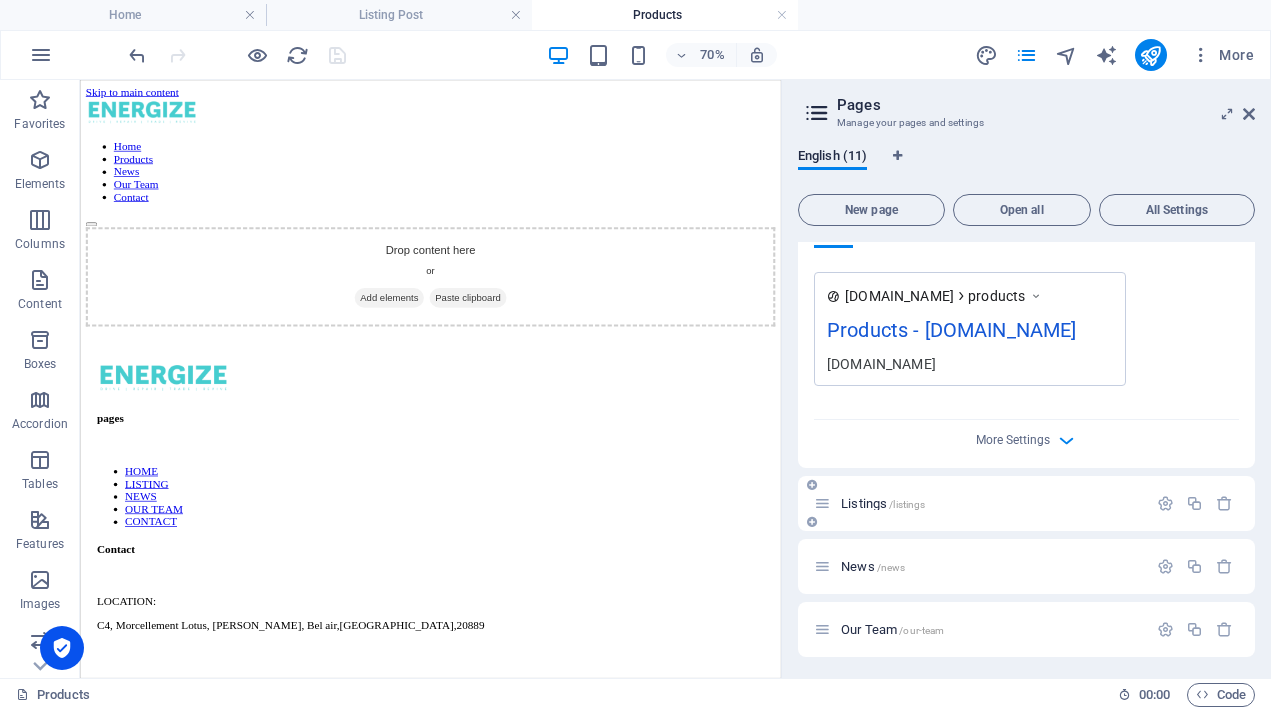 click on "Listings /listings" at bounding box center [883, 503] 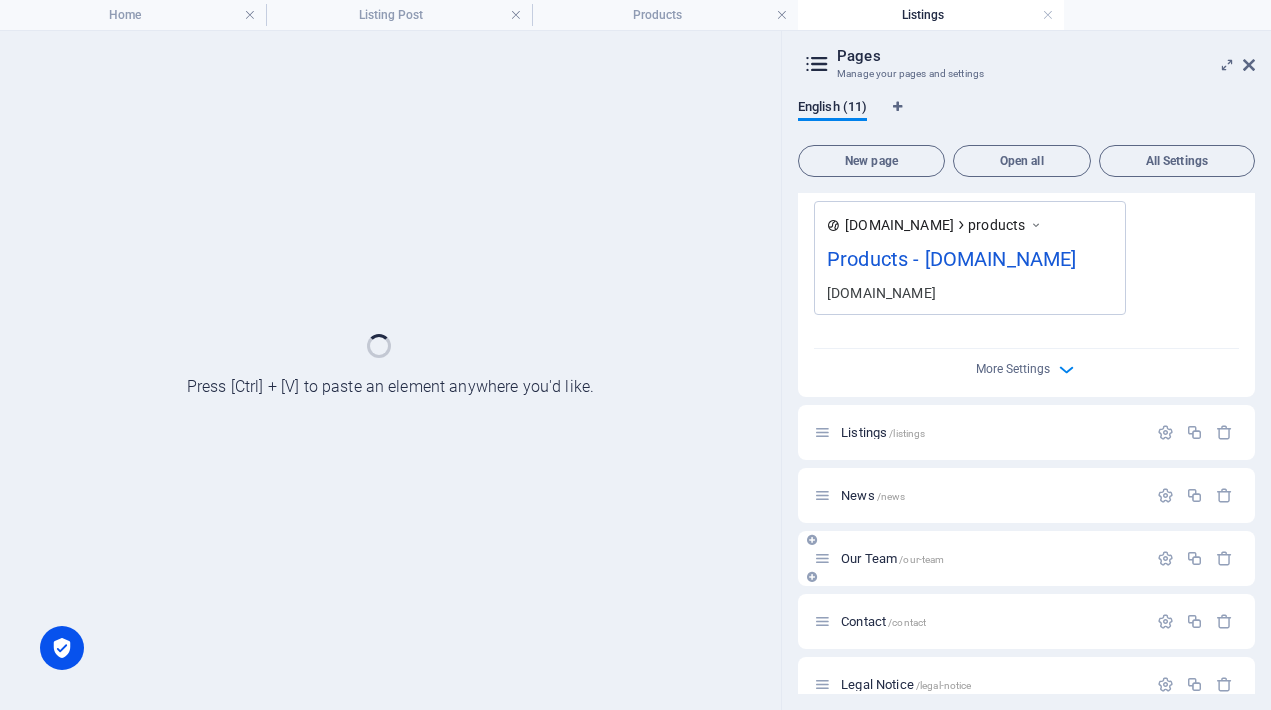 scroll, scrollTop: 735, scrollLeft: 0, axis: vertical 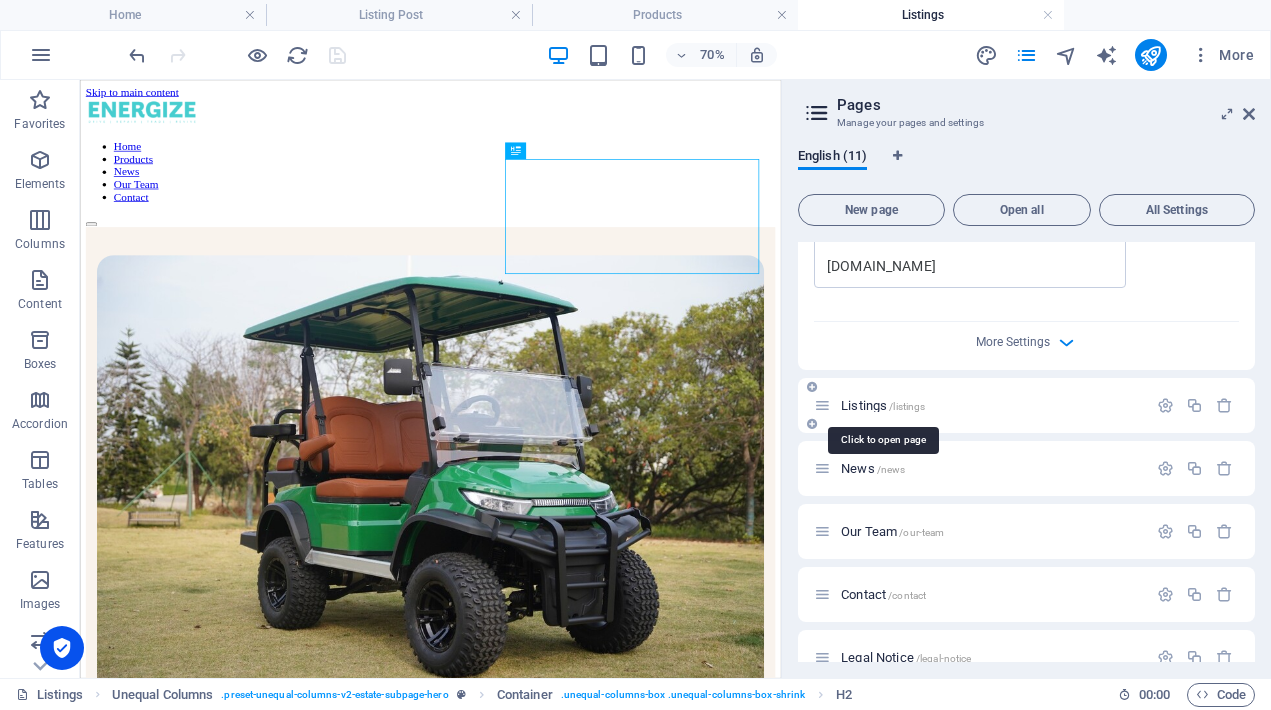 click on "Listings /listings" at bounding box center [883, 405] 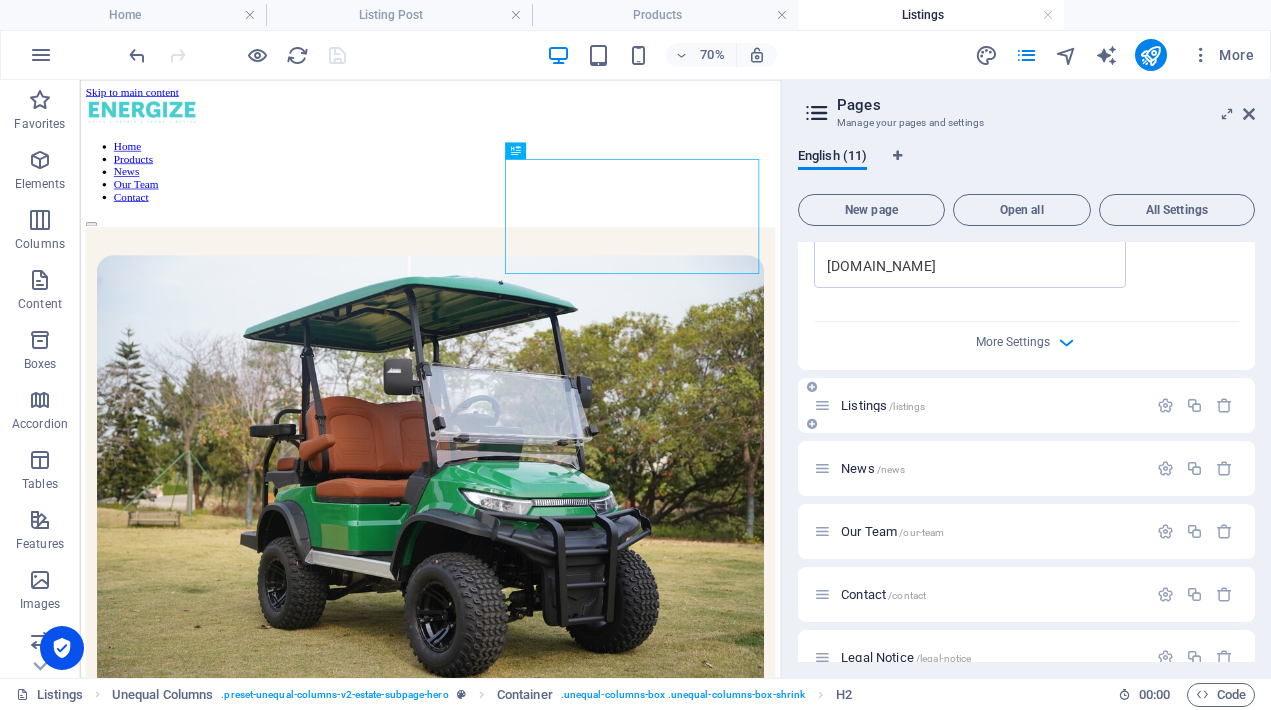 click on "Listings /listings" at bounding box center (991, 405) 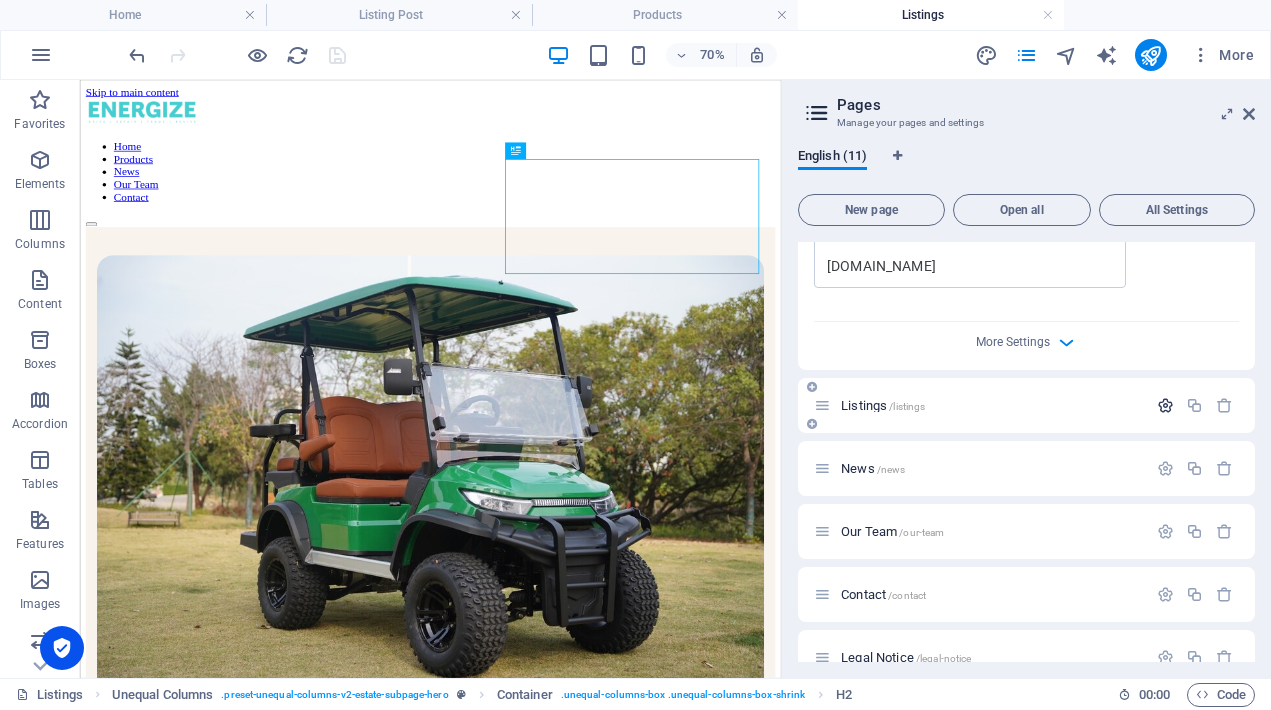 click at bounding box center [1165, 405] 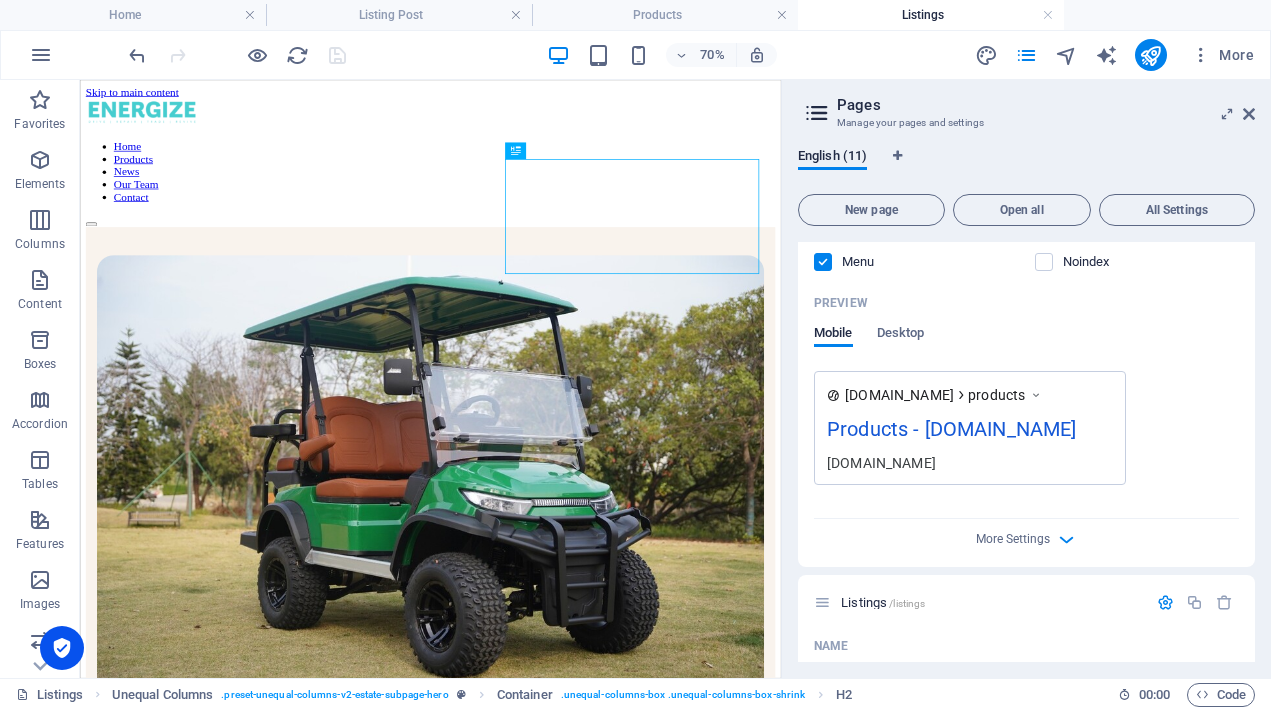 scroll, scrollTop: 0, scrollLeft: 0, axis: both 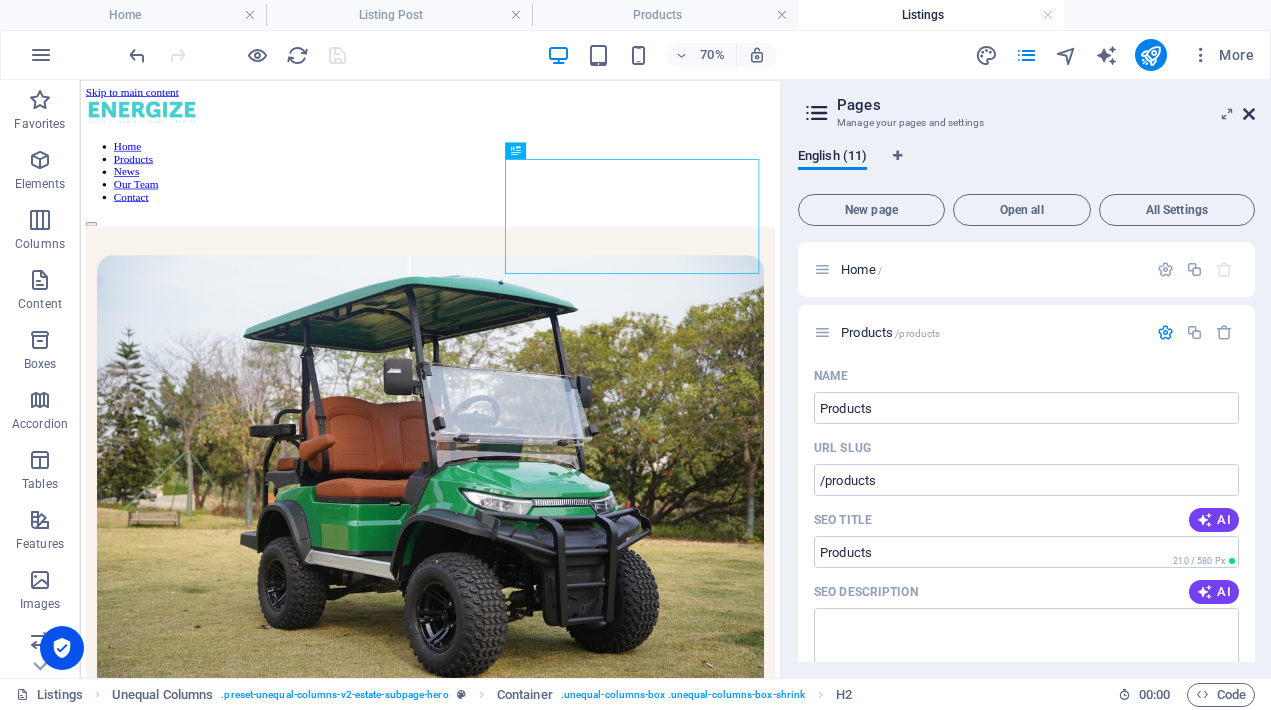 click at bounding box center [1249, 114] 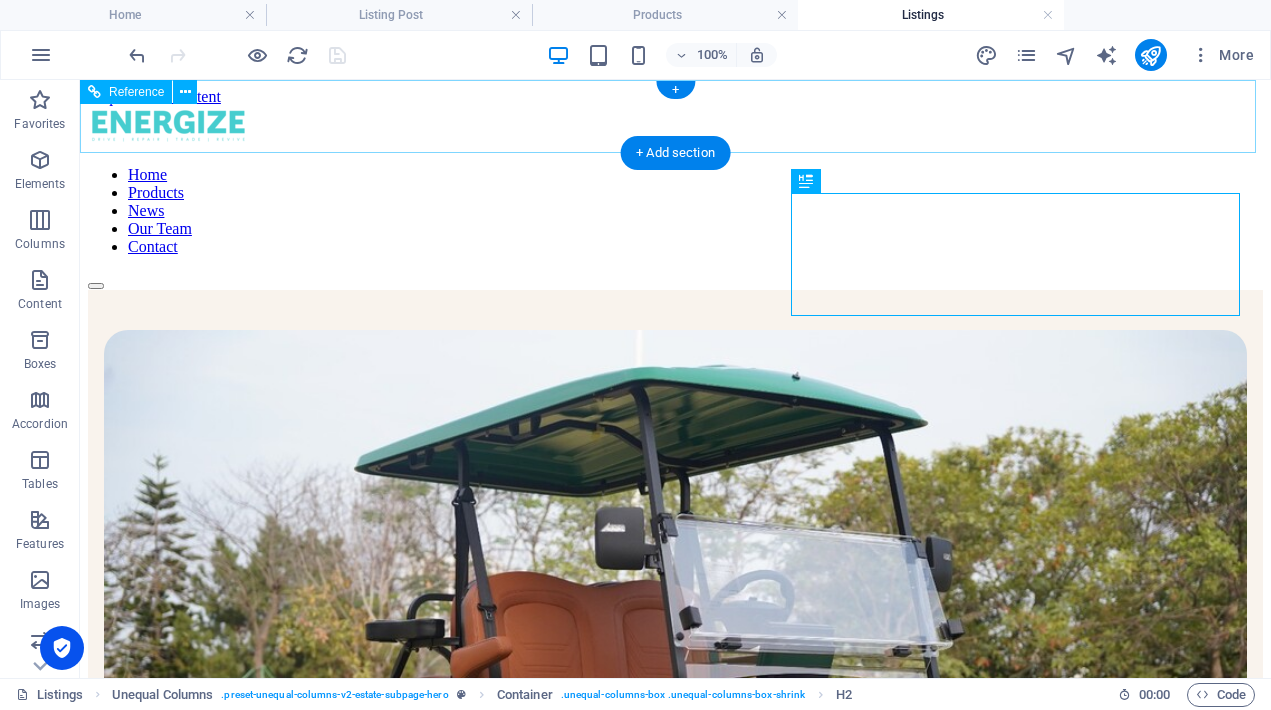 click on "Home Products News Our Team Contact" at bounding box center (675, 211) 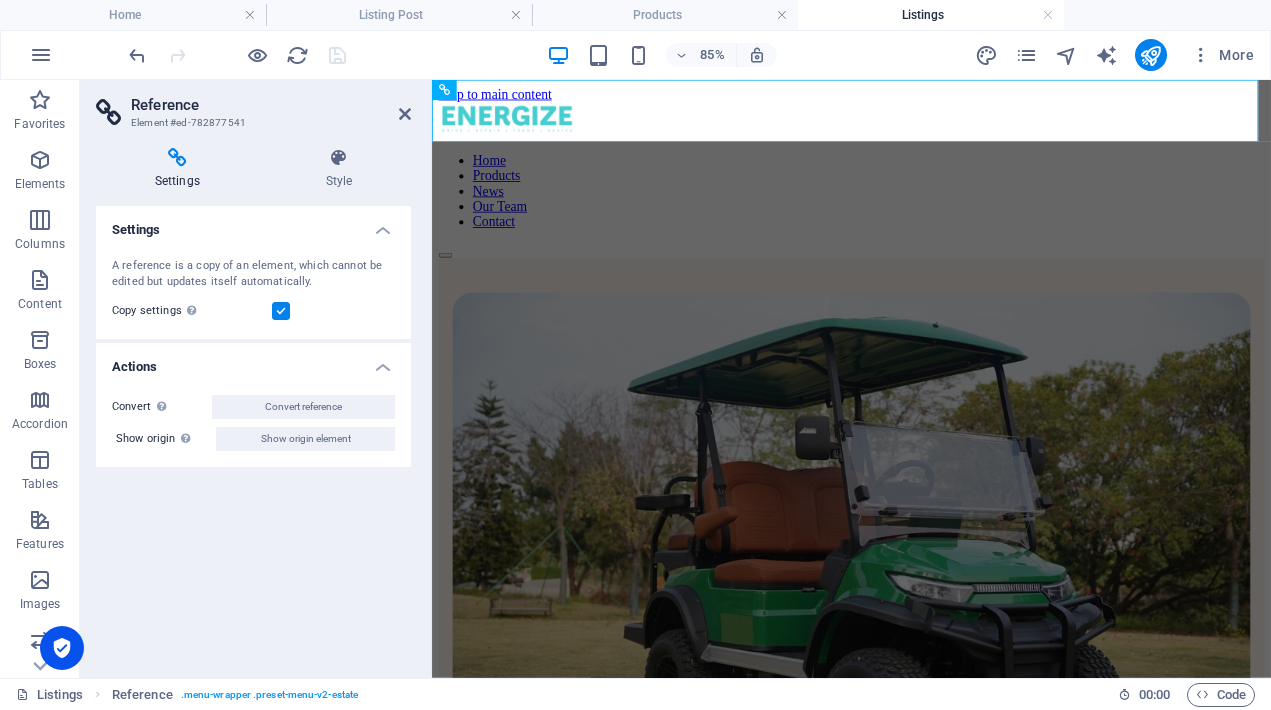 click on "Settings A reference is a copy of an element, which cannot be edited but updates itself automatically.  Copy settings Use the same settings (flex, animation, position, style) as for the reference target element Actions Convert Convert the reference into a separate element. All subsequent changes made won't affect the initially referenced element. Convert reference Show origin Jump to the referenced element. If the referenced element is on another page, it will be opened in a new tab. Show origin element" at bounding box center (253, 434) 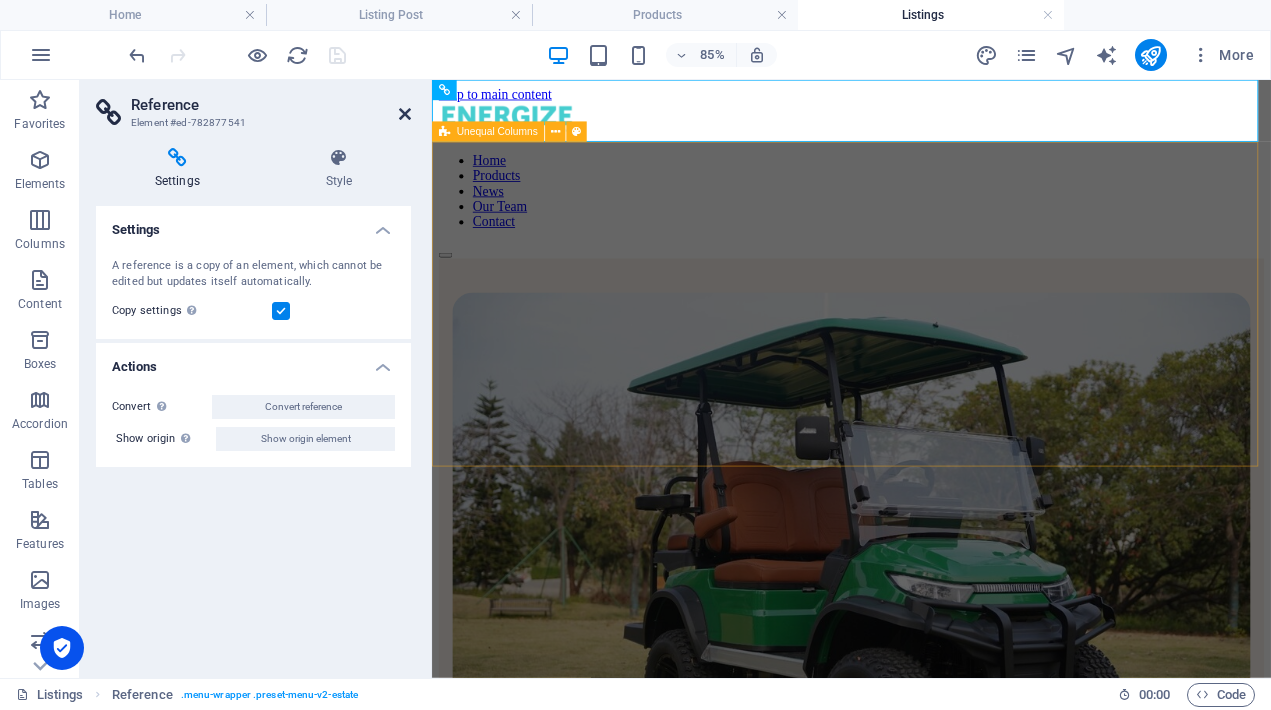 click at bounding box center (405, 114) 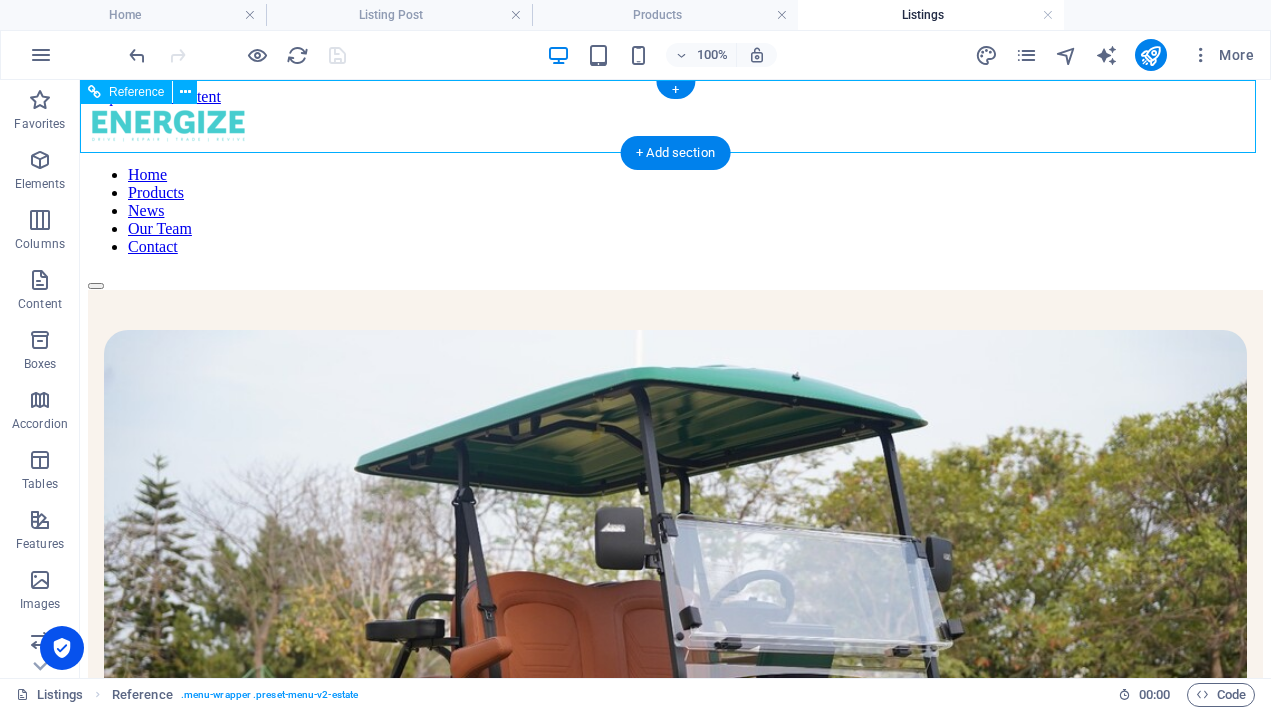 click on "Home Products News Our Team Contact" at bounding box center (675, 211) 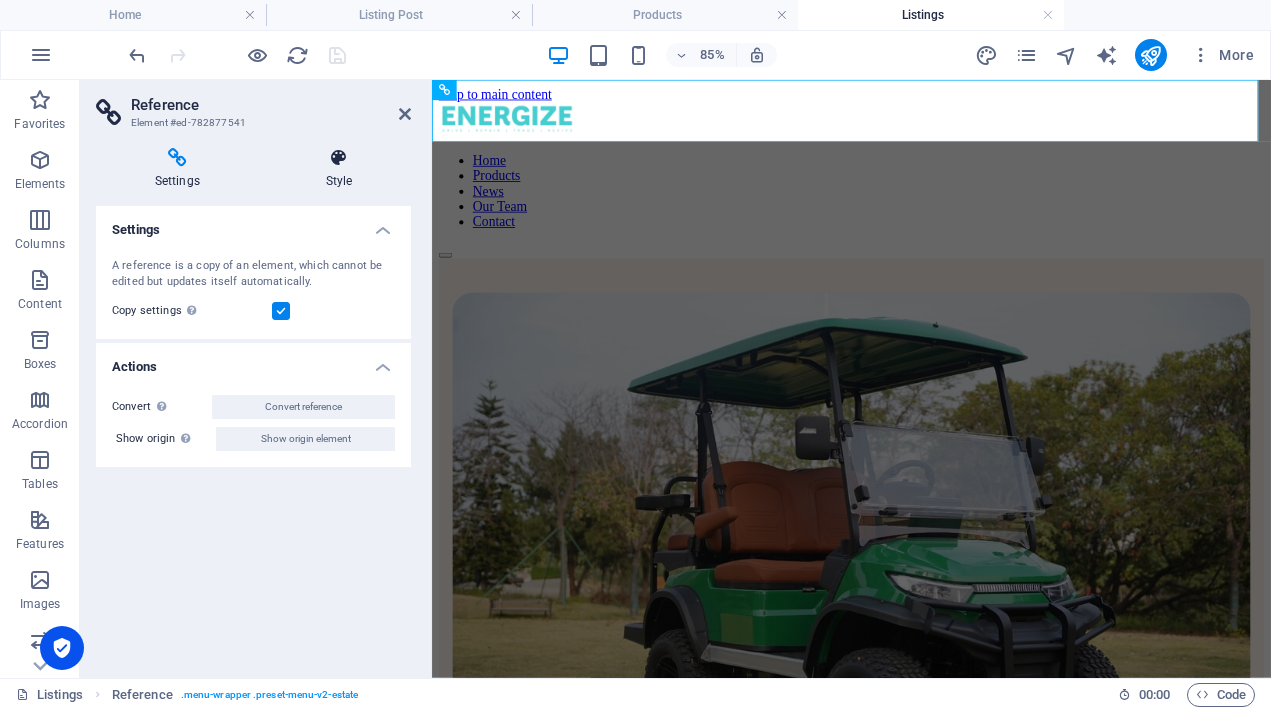 click at bounding box center (339, 158) 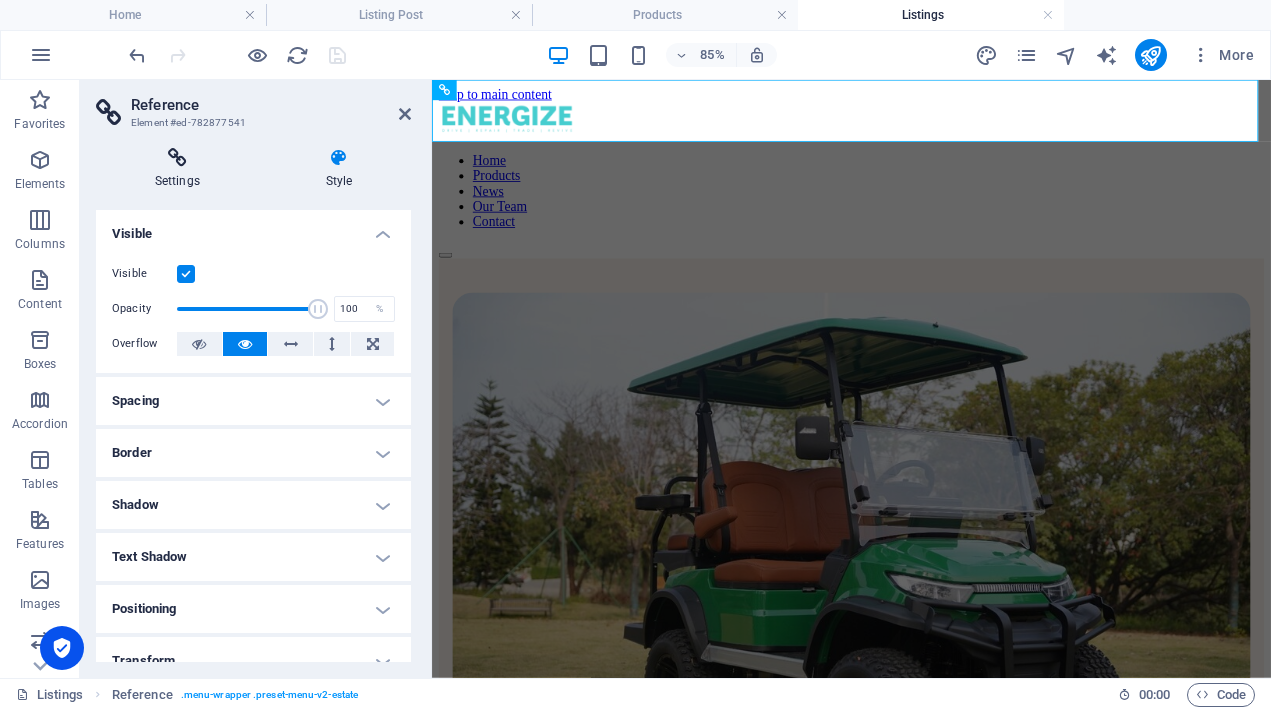 click at bounding box center (177, 158) 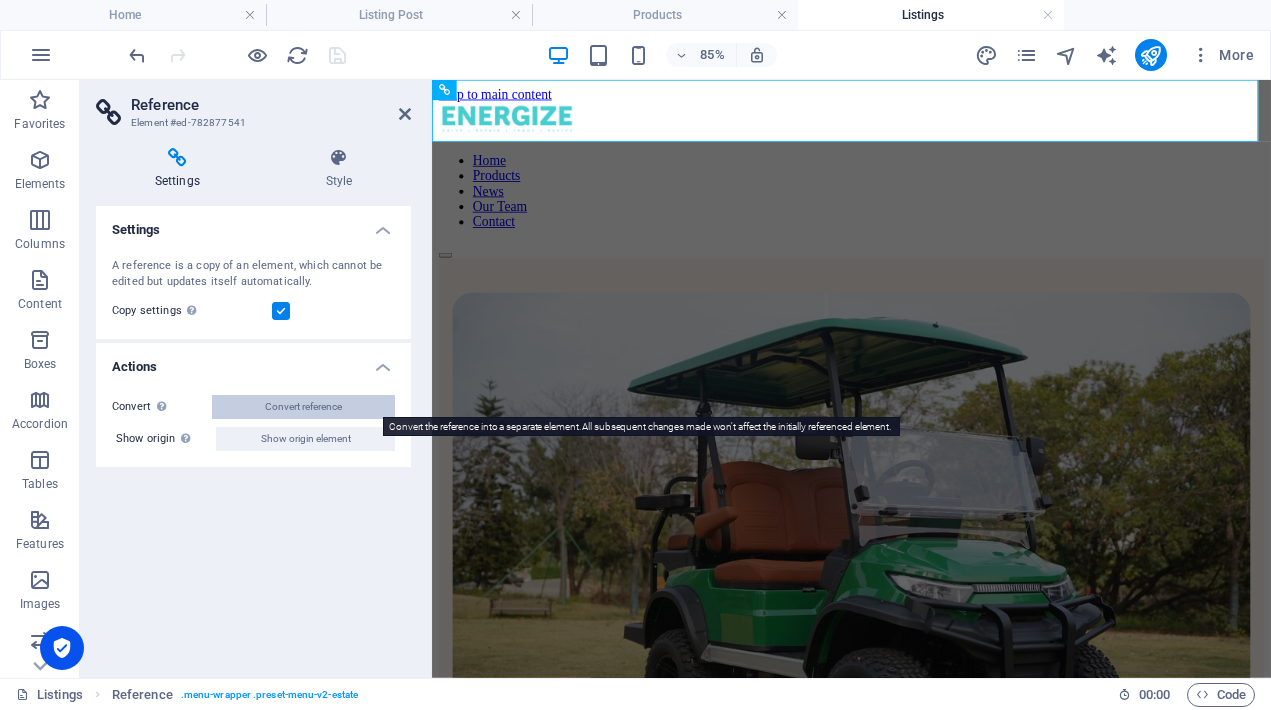 click on "Convert reference" at bounding box center (303, 407) 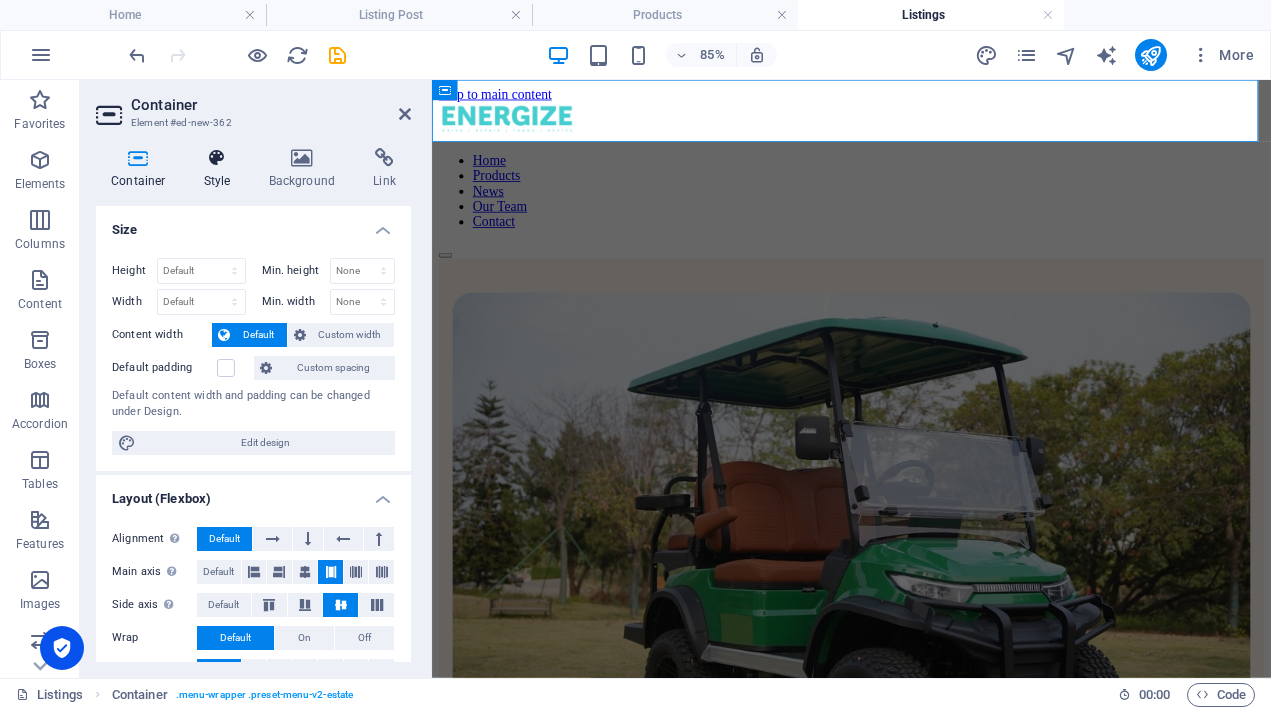 click at bounding box center [217, 158] 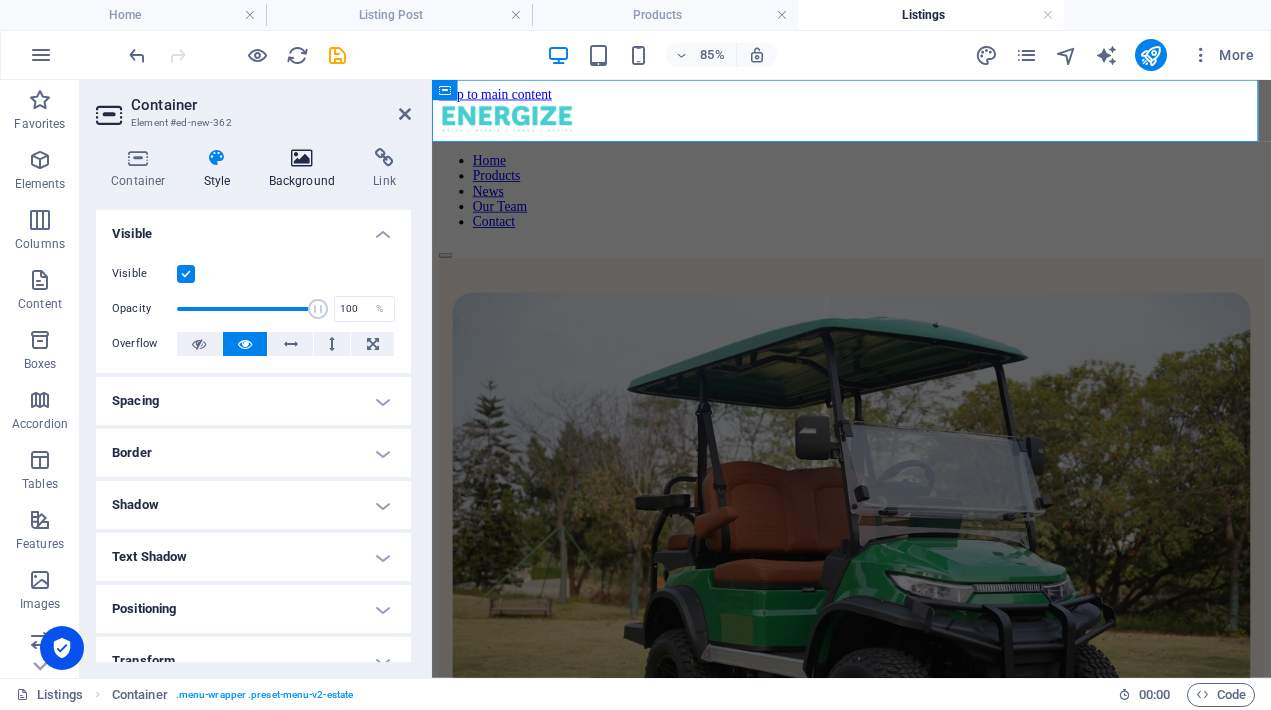 click at bounding box center (302, 158) 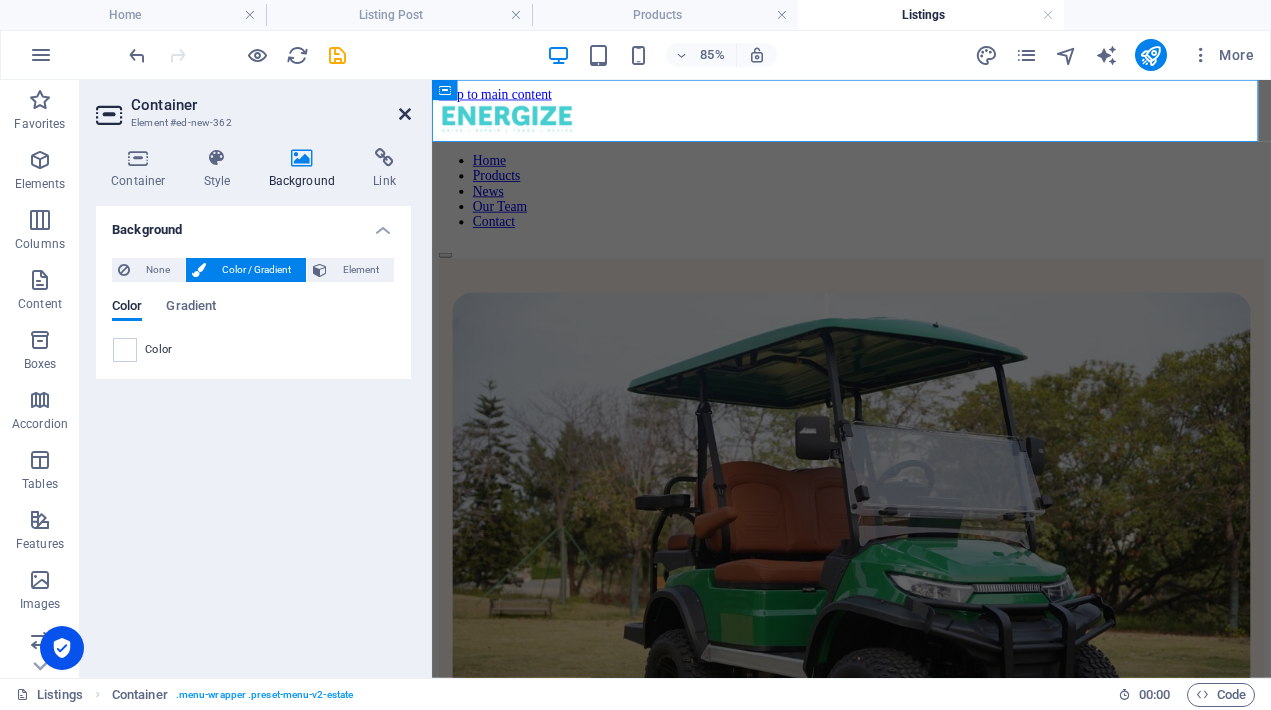 click at bounding box center (405, 114) 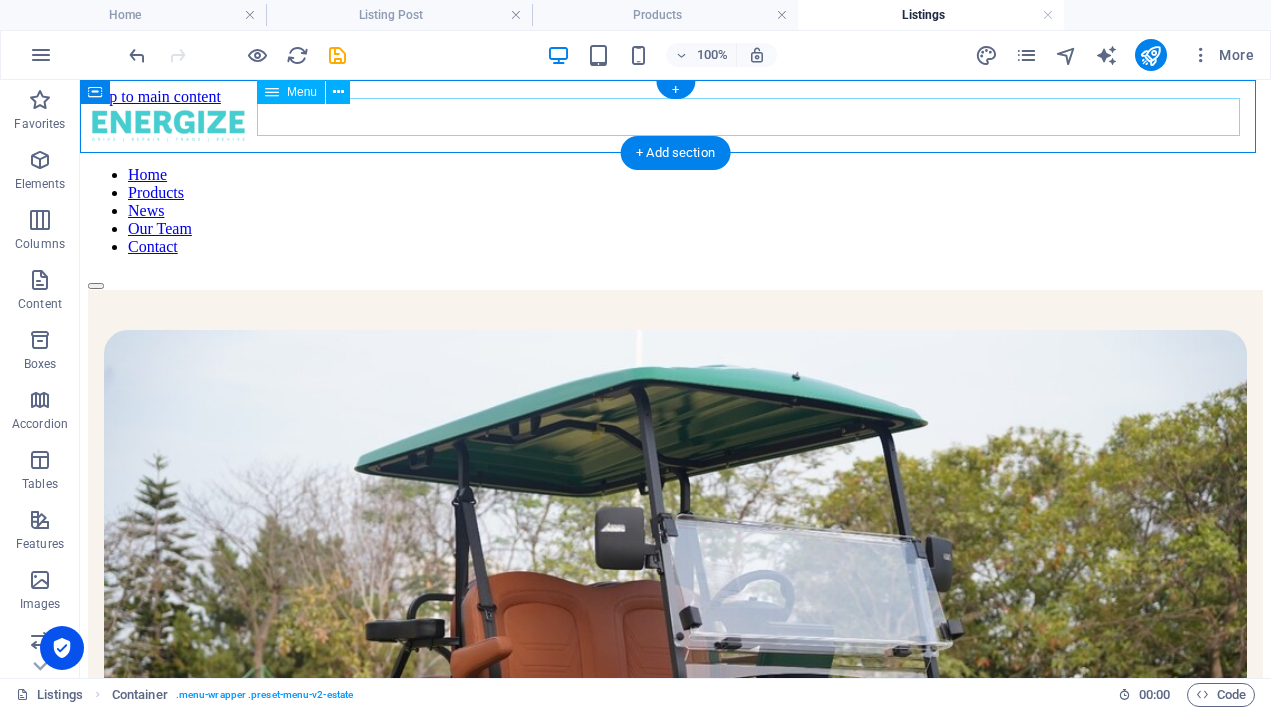 click on "Home Products News Our Team Contact" at bounding box center [675, 211] 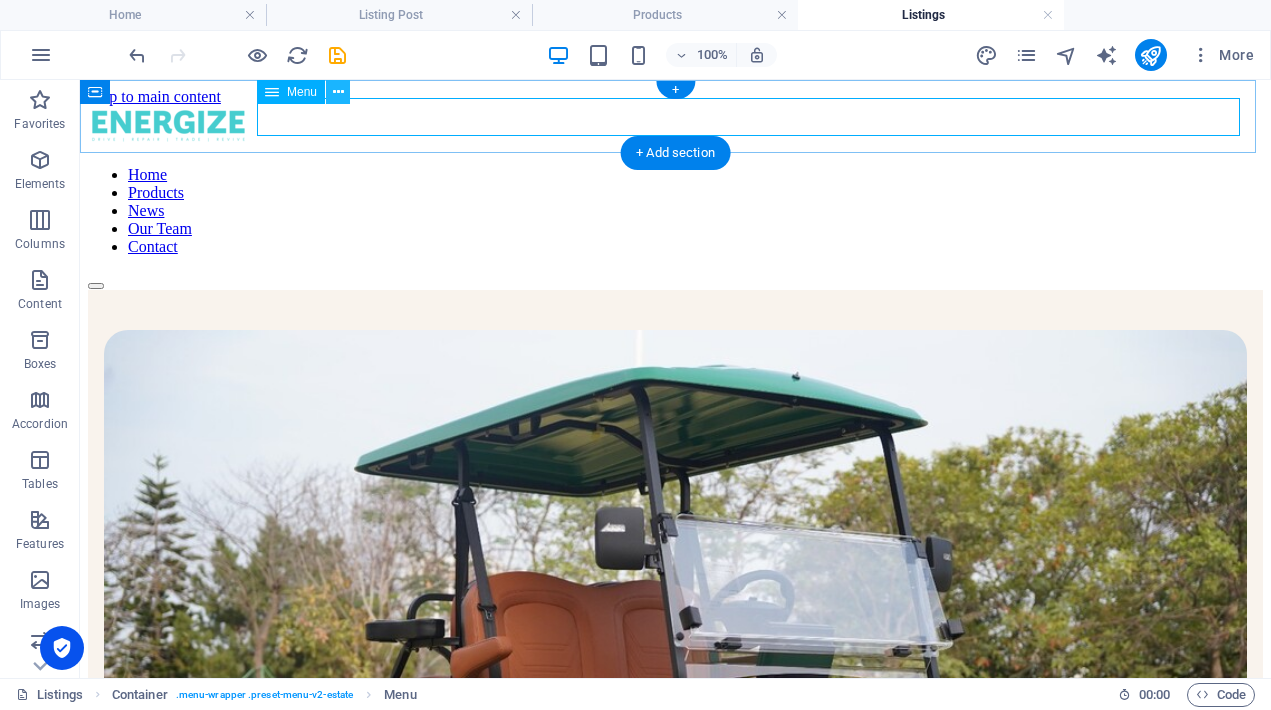 click at bounding box center [338, 92] 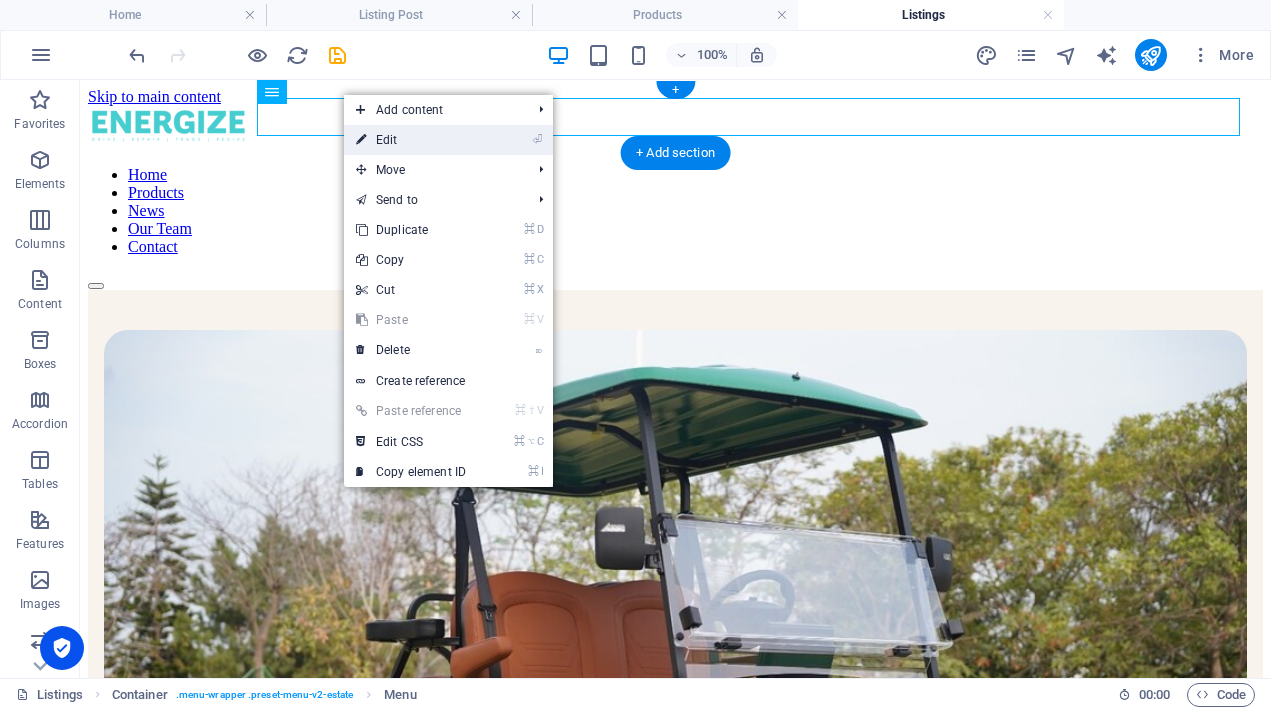 click on "⏎  Edit" at bounding box center [411, 140] 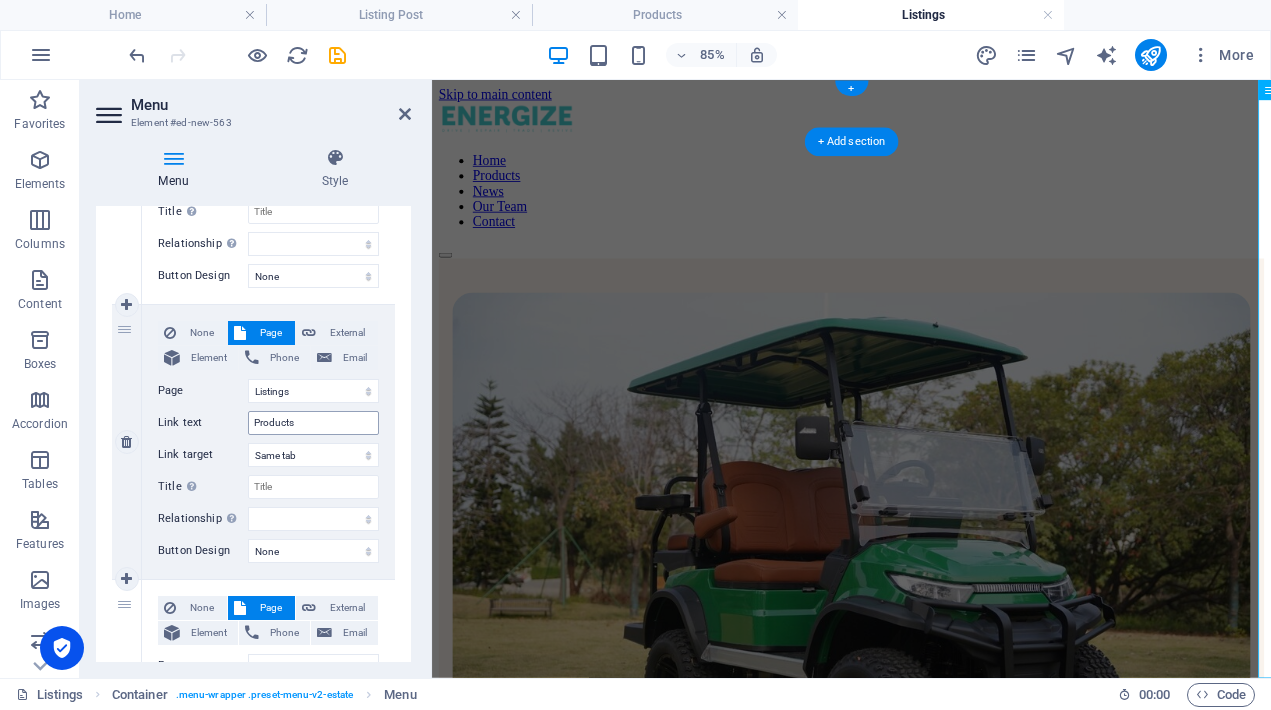 scroll, scrollTop: 469, scrollLeft: 0, axis: vertical 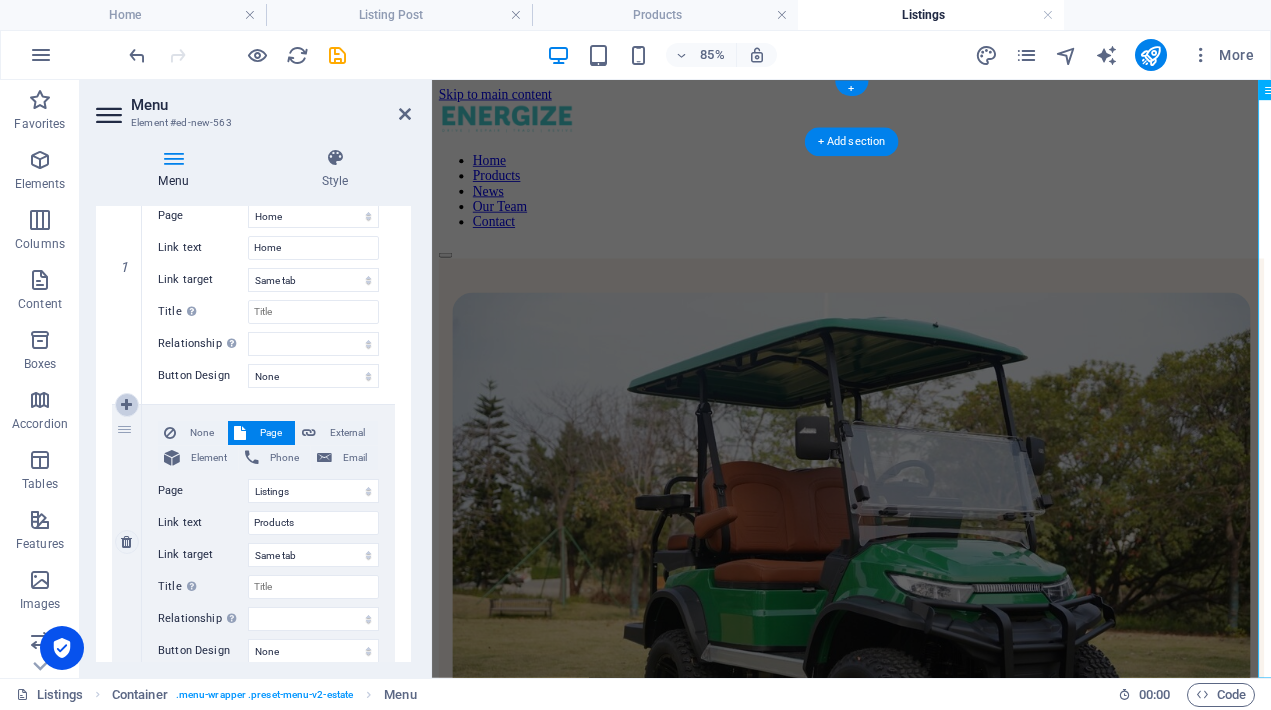 click at bounding box center (126, 405) 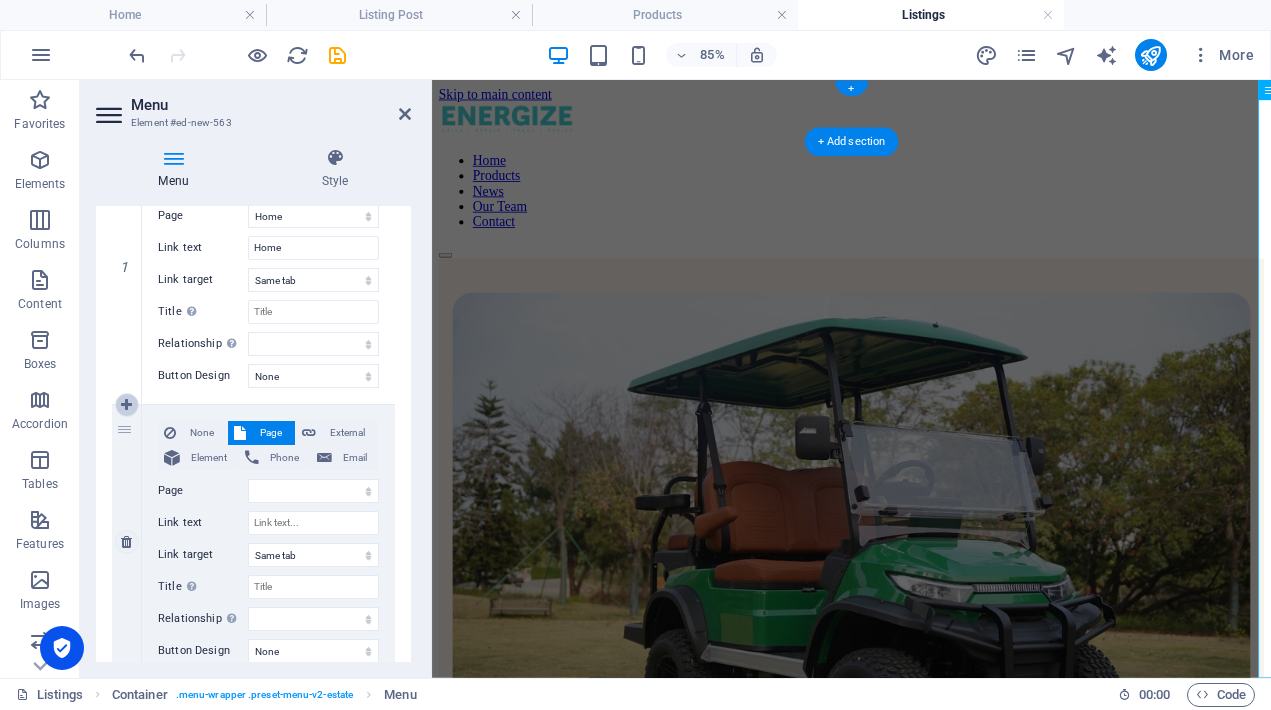 select on "5" 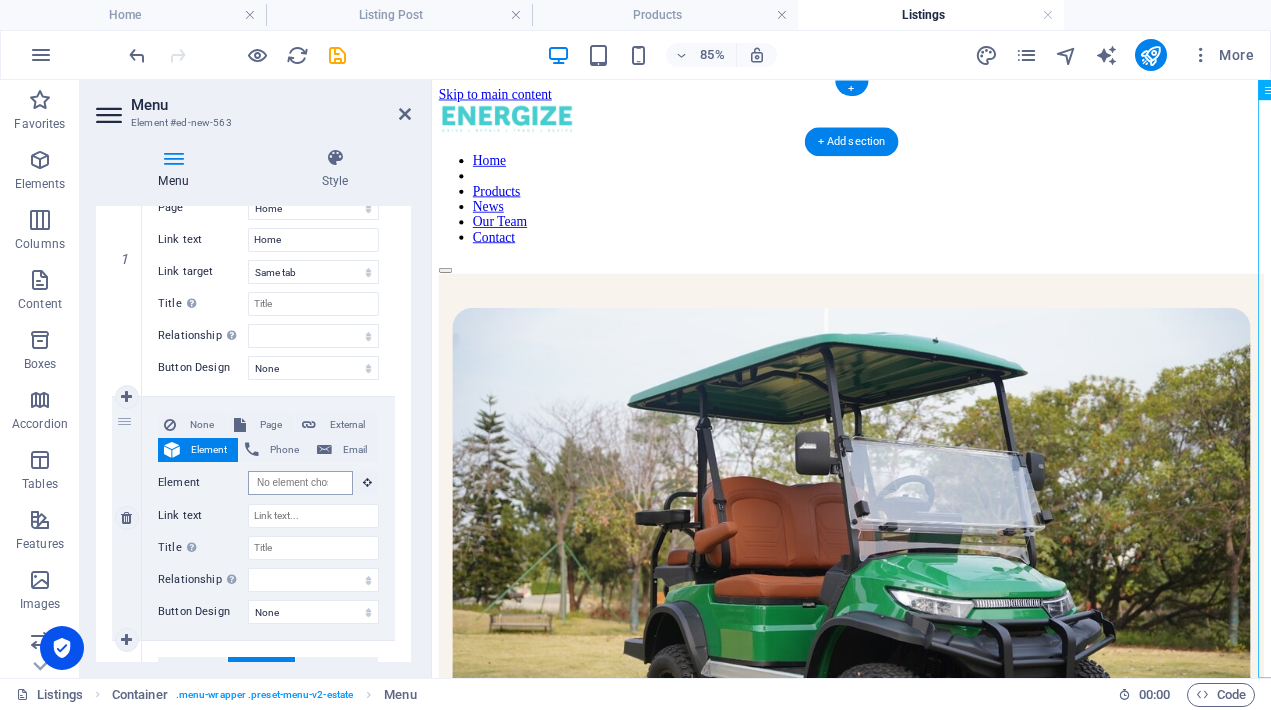 scroll, scrollTop: 420, scrollLeft: 0, axis: vertical 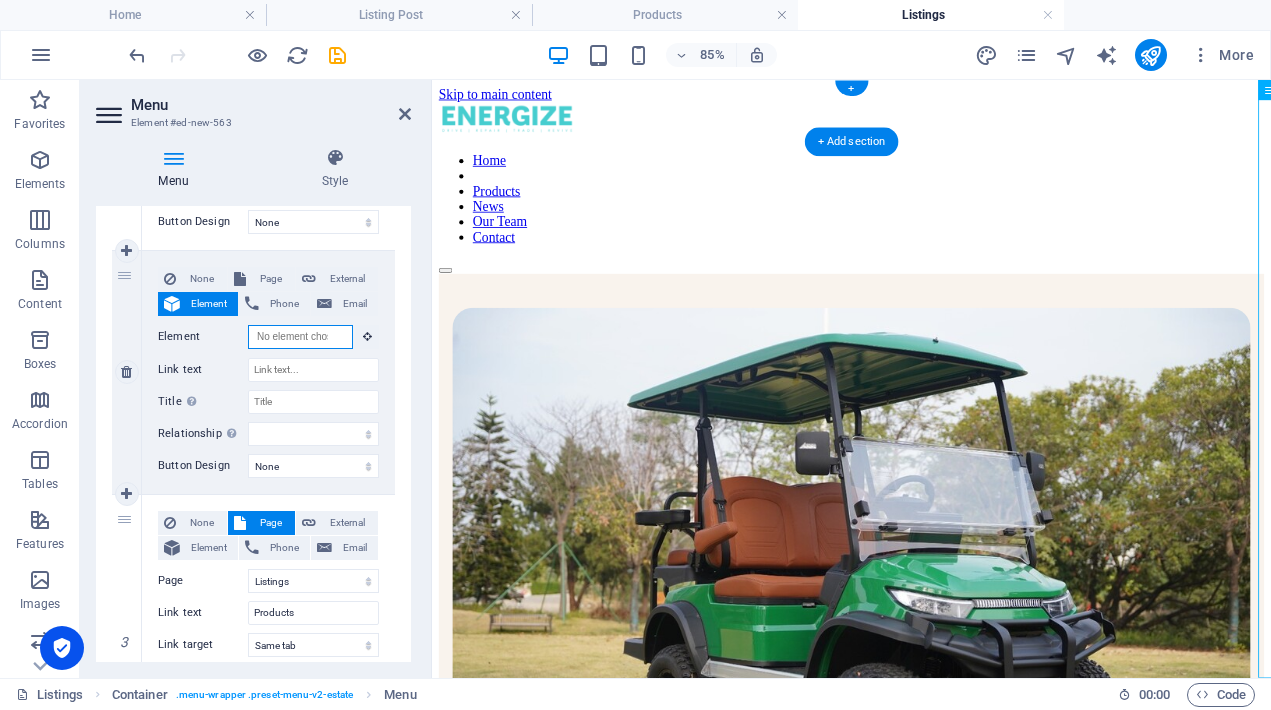 click on "Element" at bounding box center [300, 337] 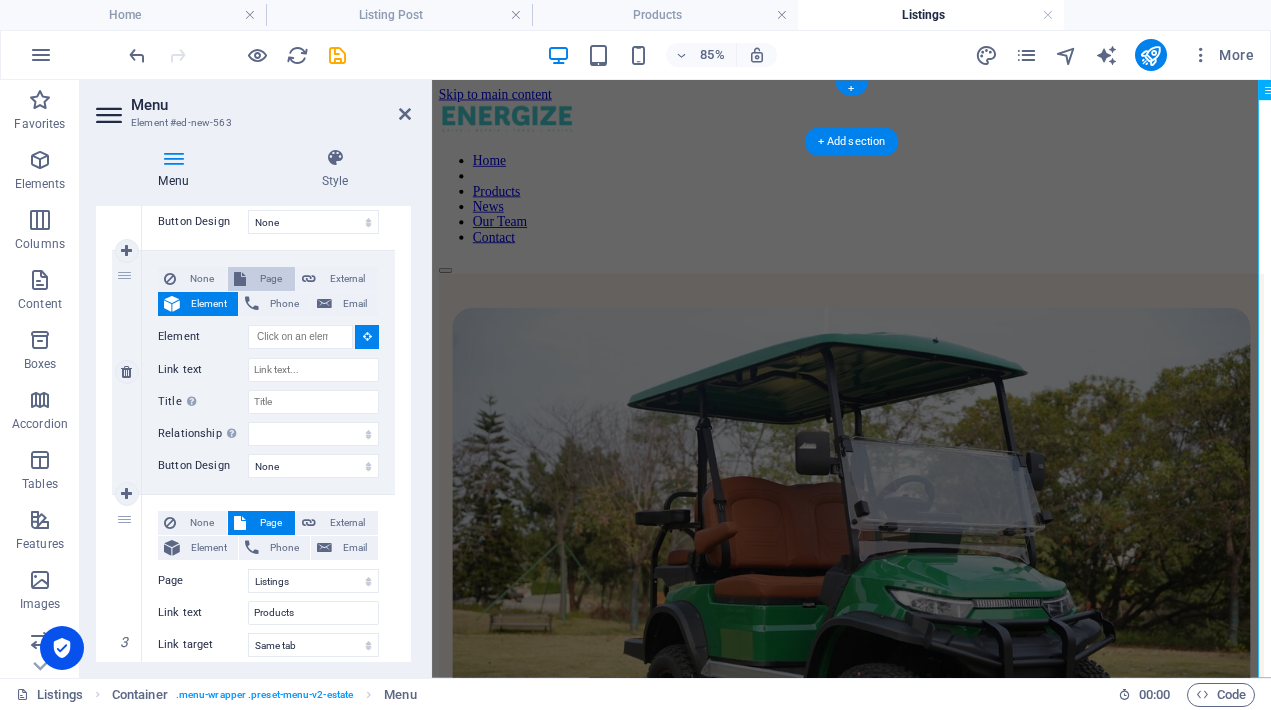 click on "Page" at bounding box center (270, 279) 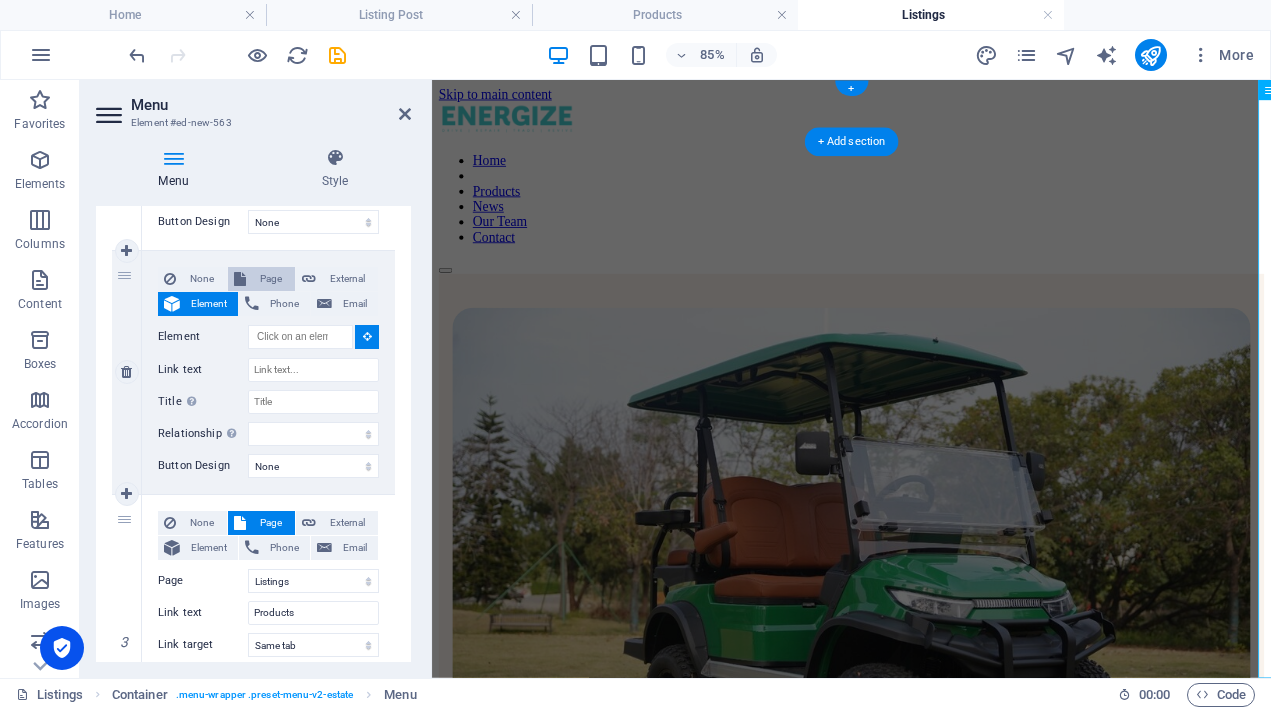 select 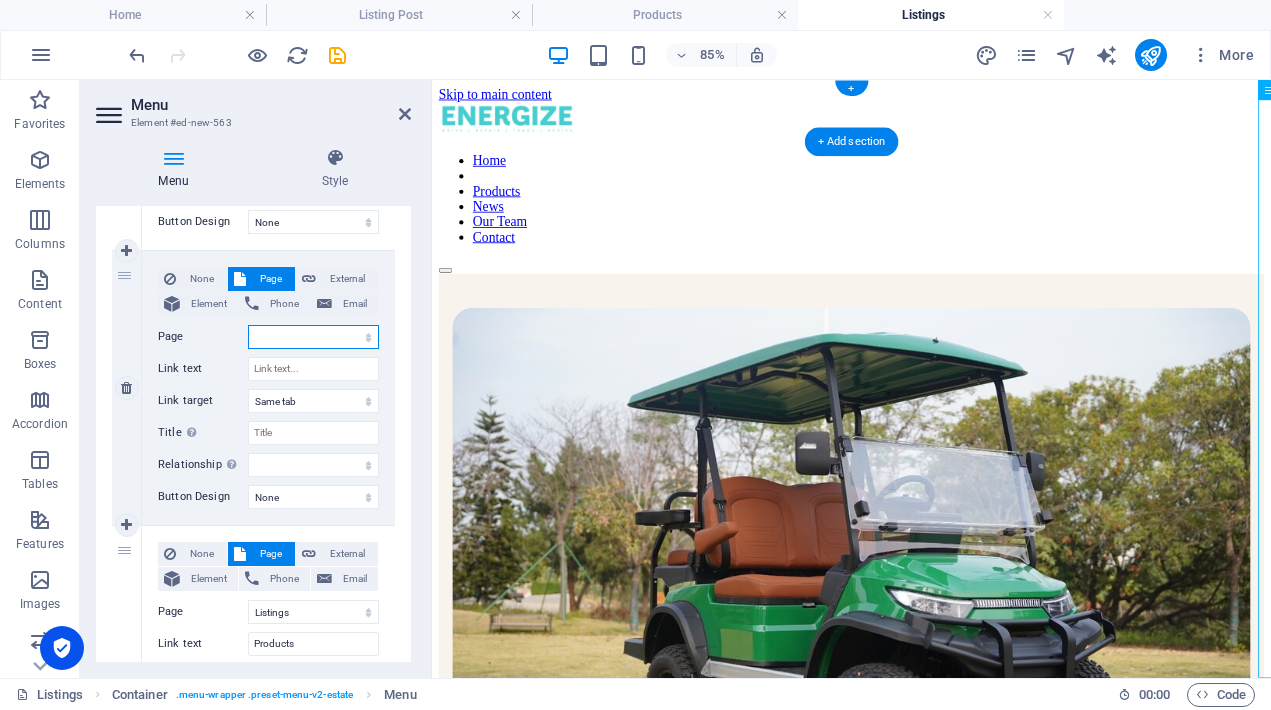 select on "1" 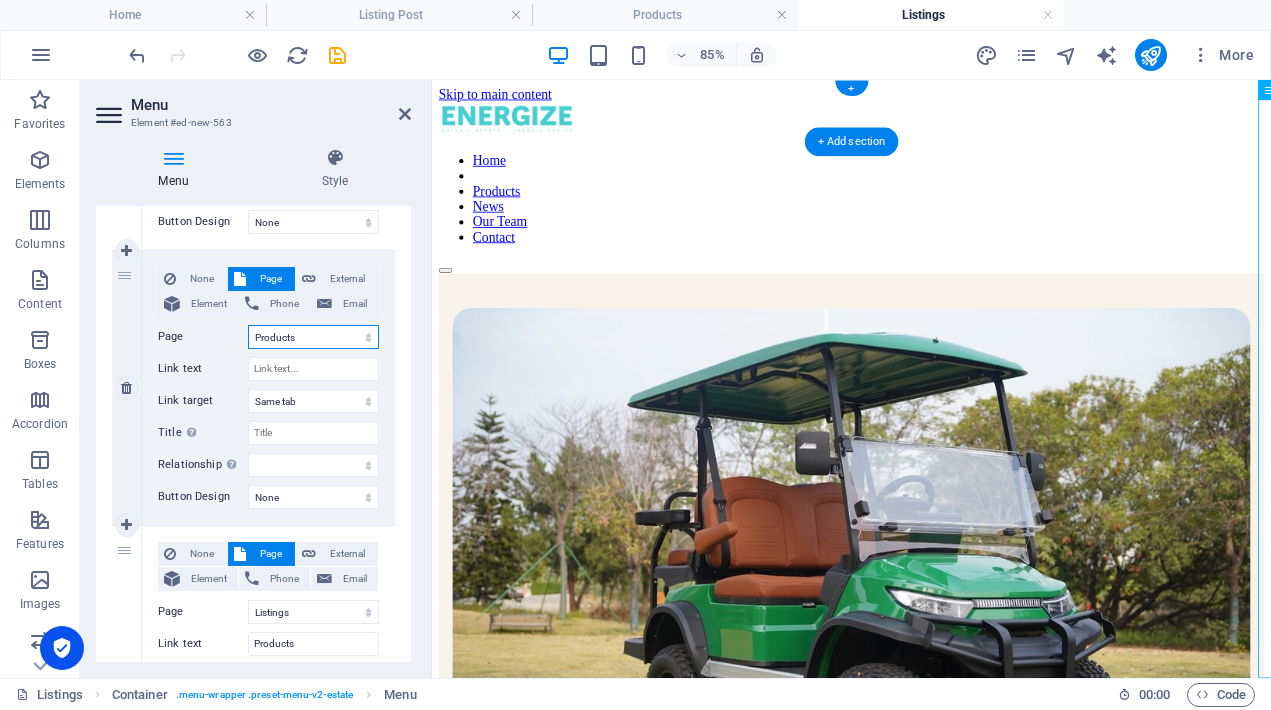 select 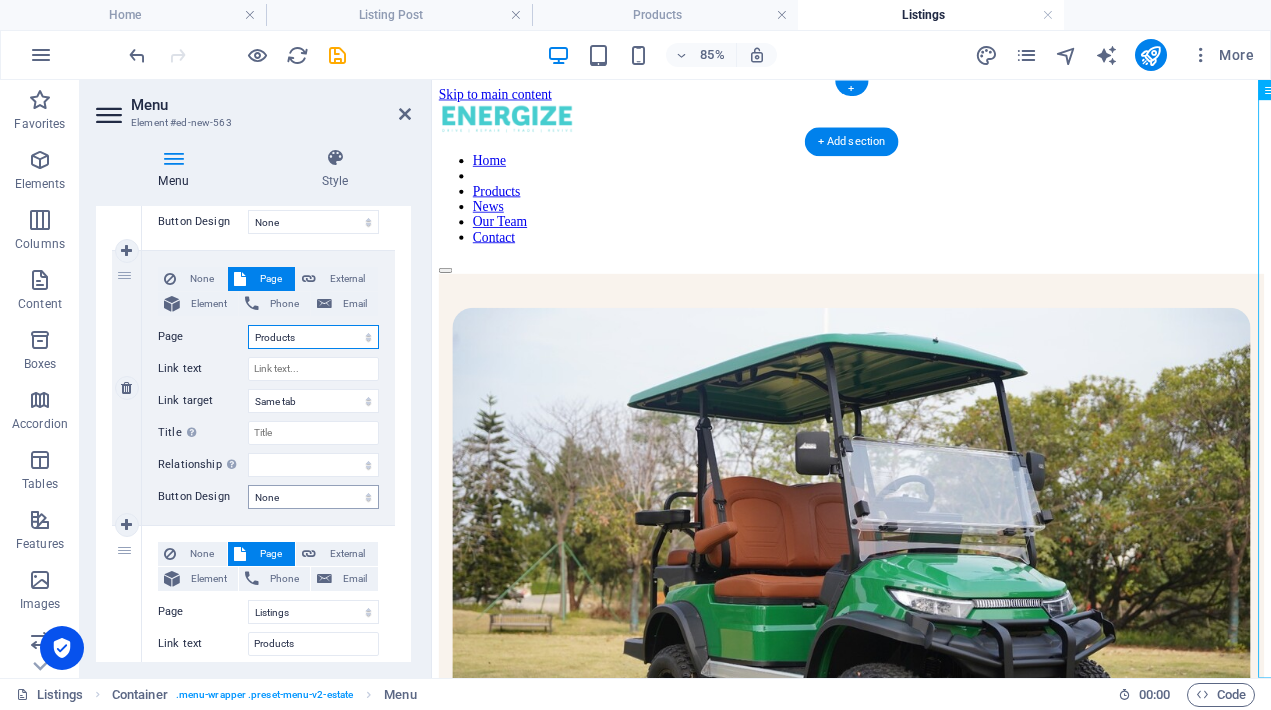 scroll, scrollTop: 424, scrollLeft: 0, axis: vertical 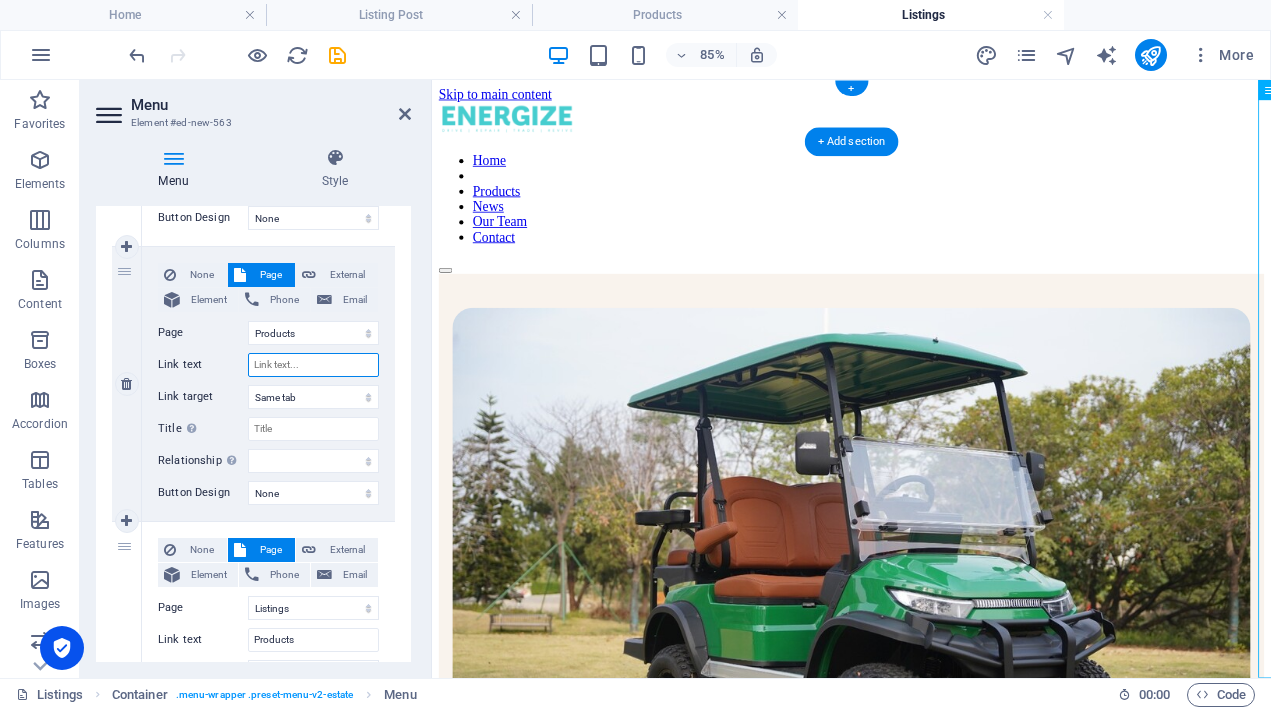 click on "Link text" at bounding box center (313, 365) 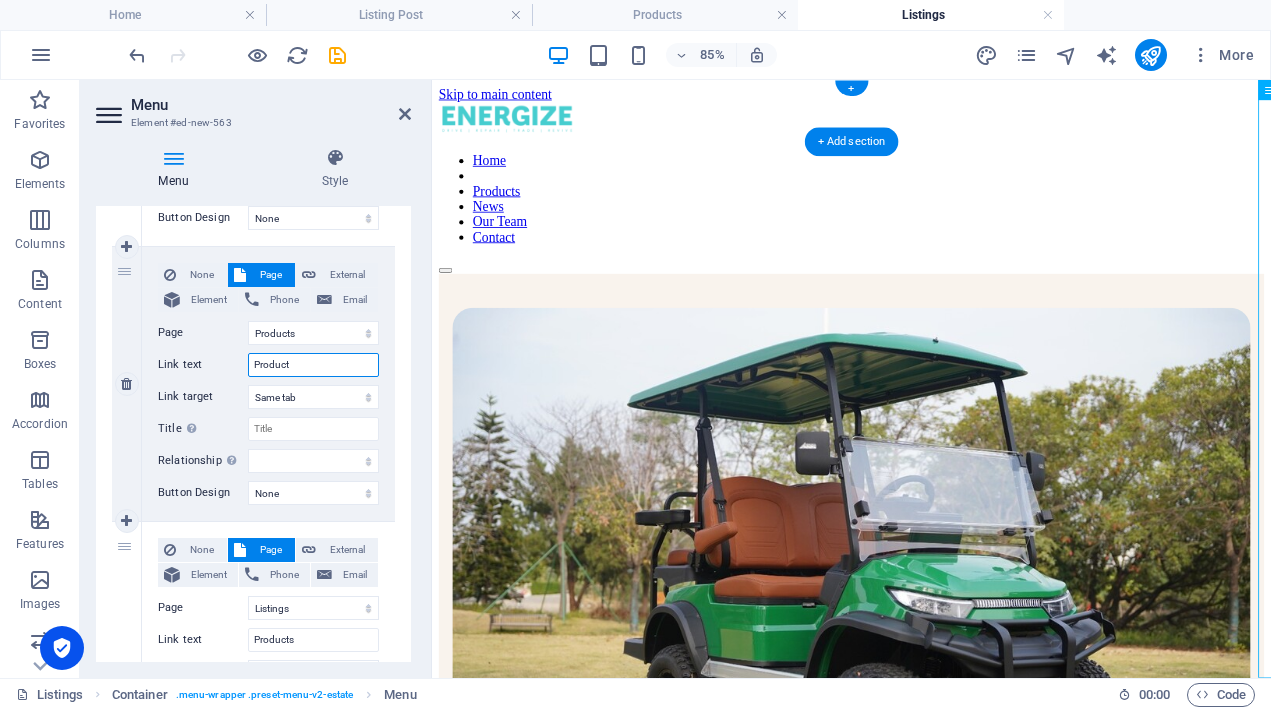 type on "Products" 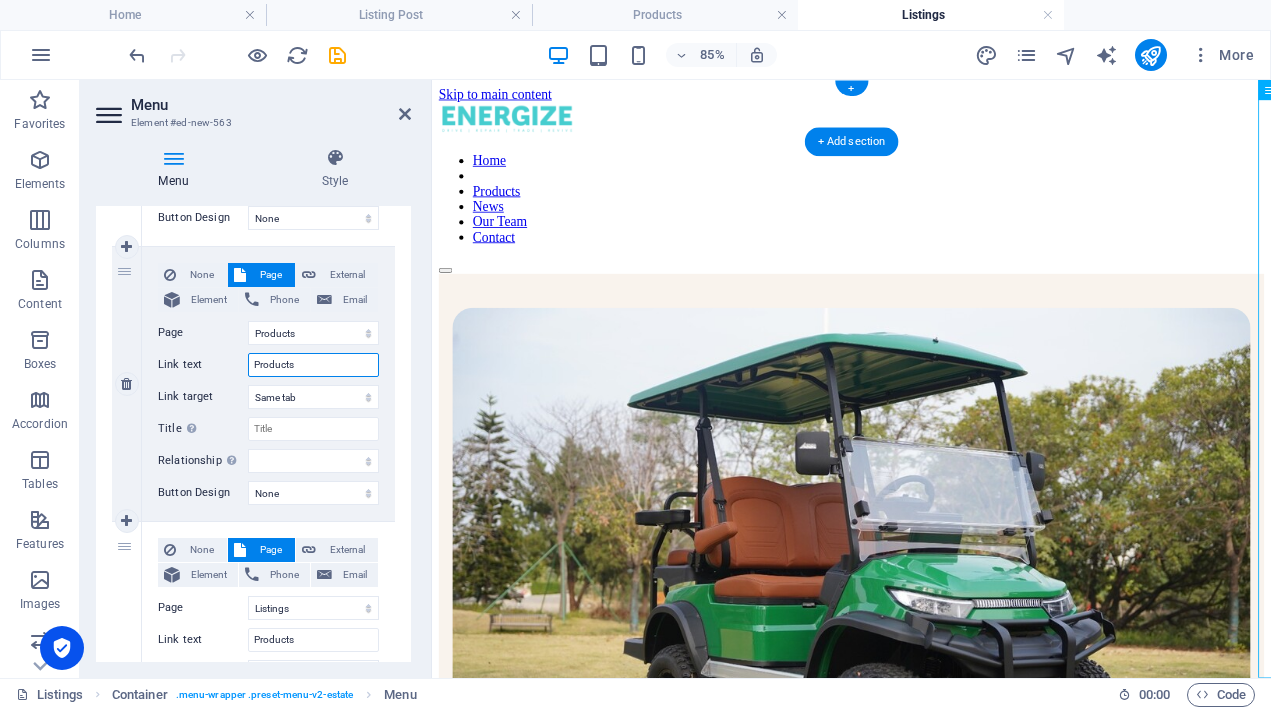 select 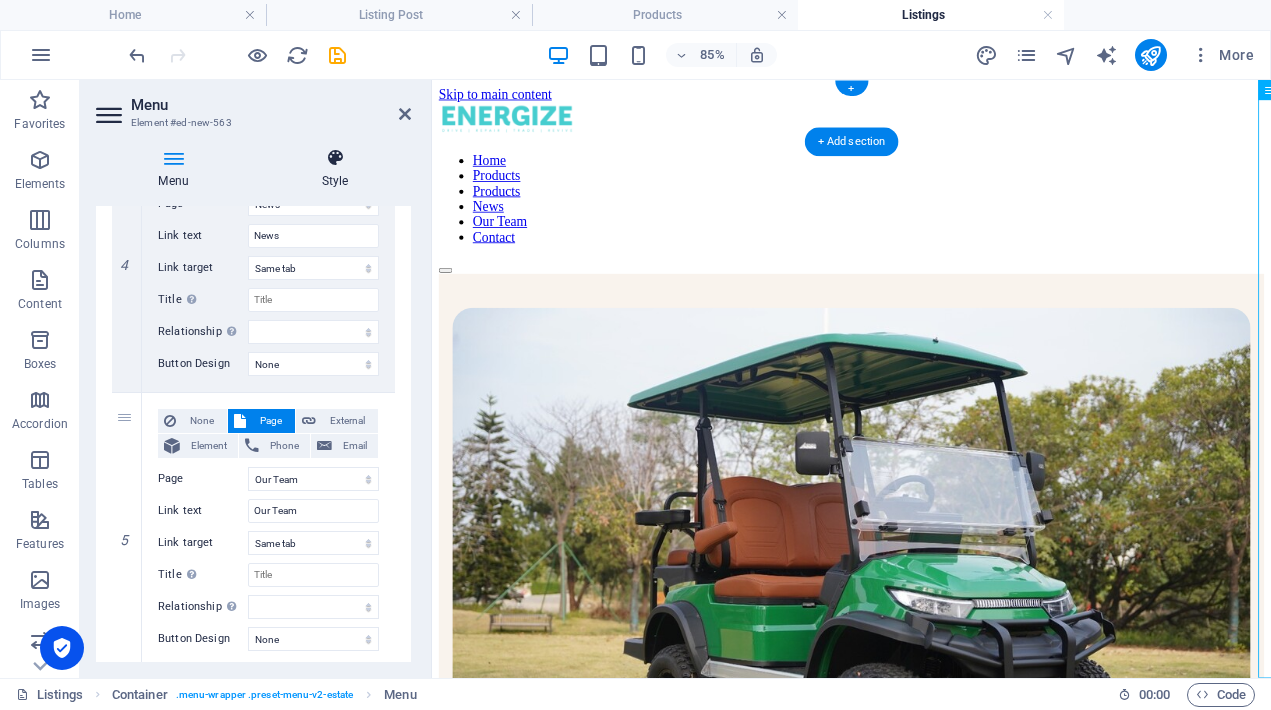 scroll, scrollTop: 1439, scrollLeft: 0, axis: vertical 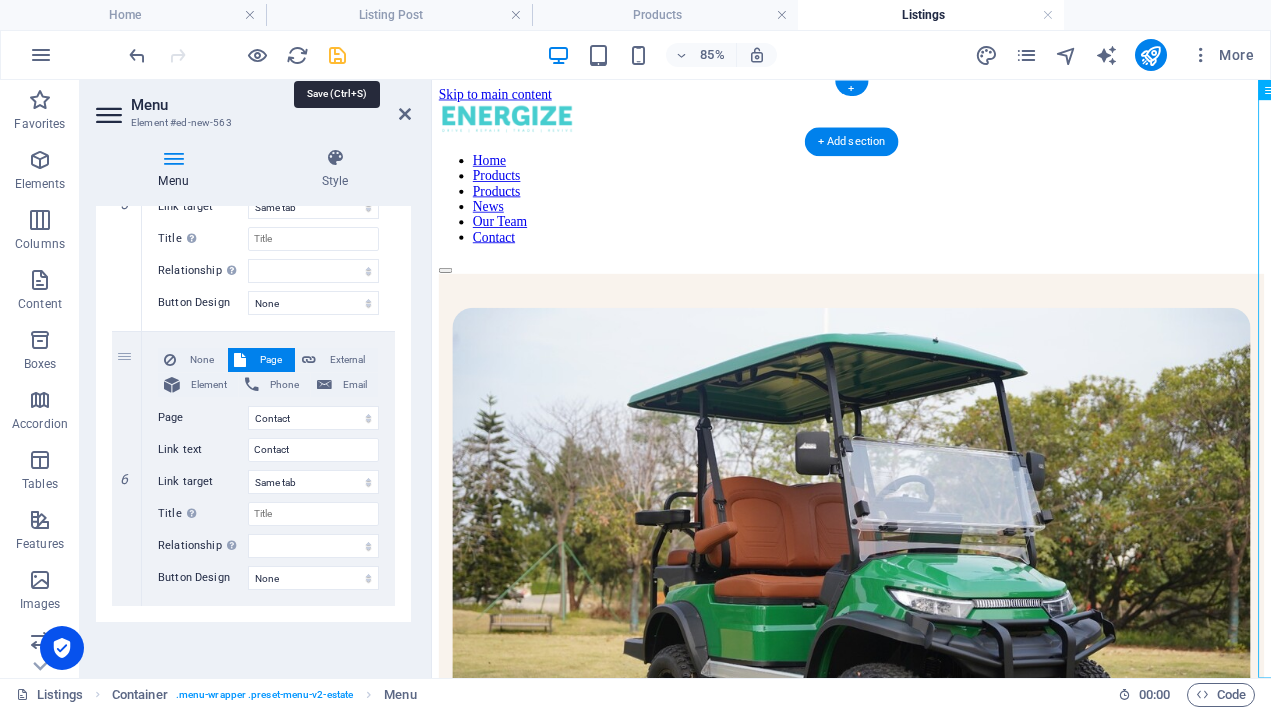 type on "Products" 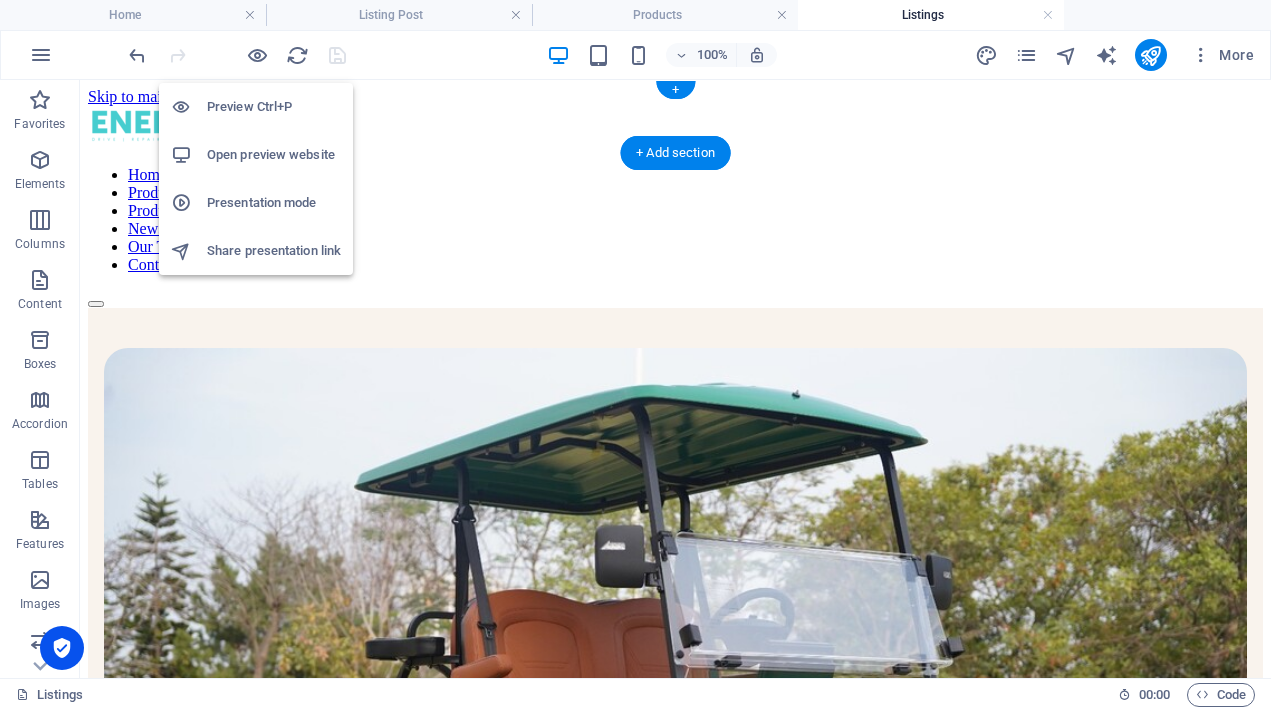 click on "Open preview website" at bounding box center [256, 155] 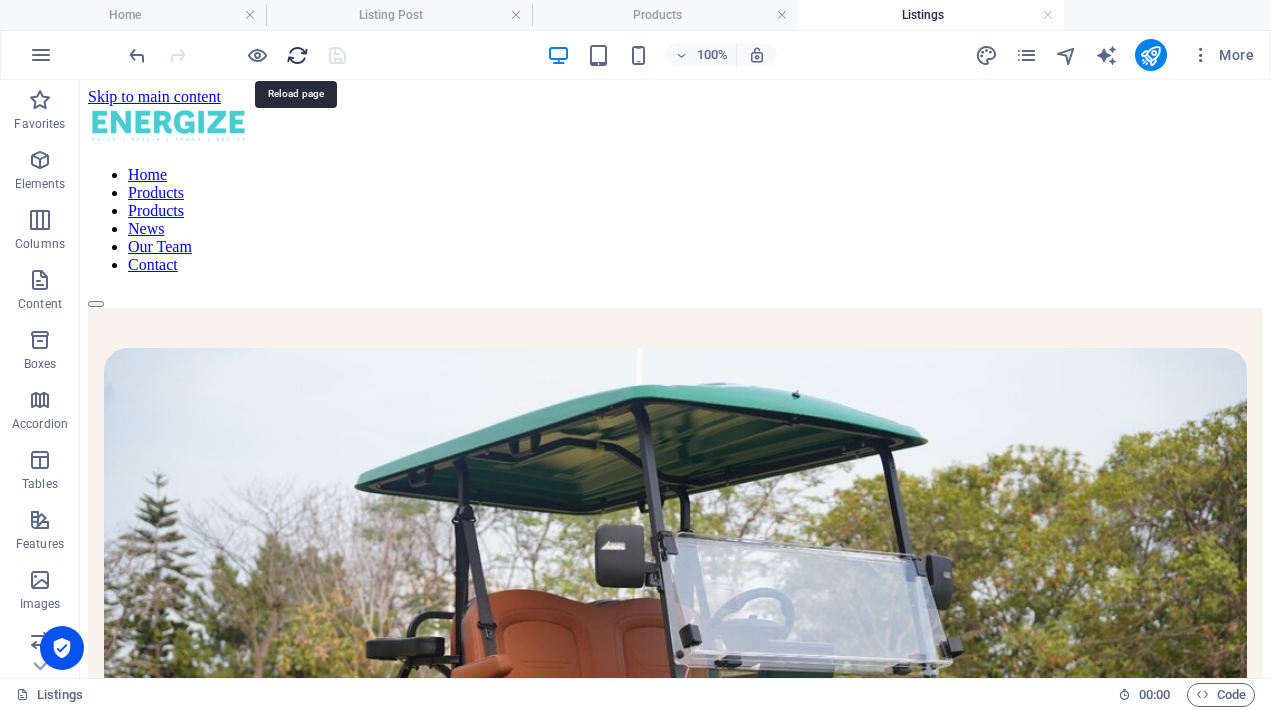 click at bounding box center (297, 55) 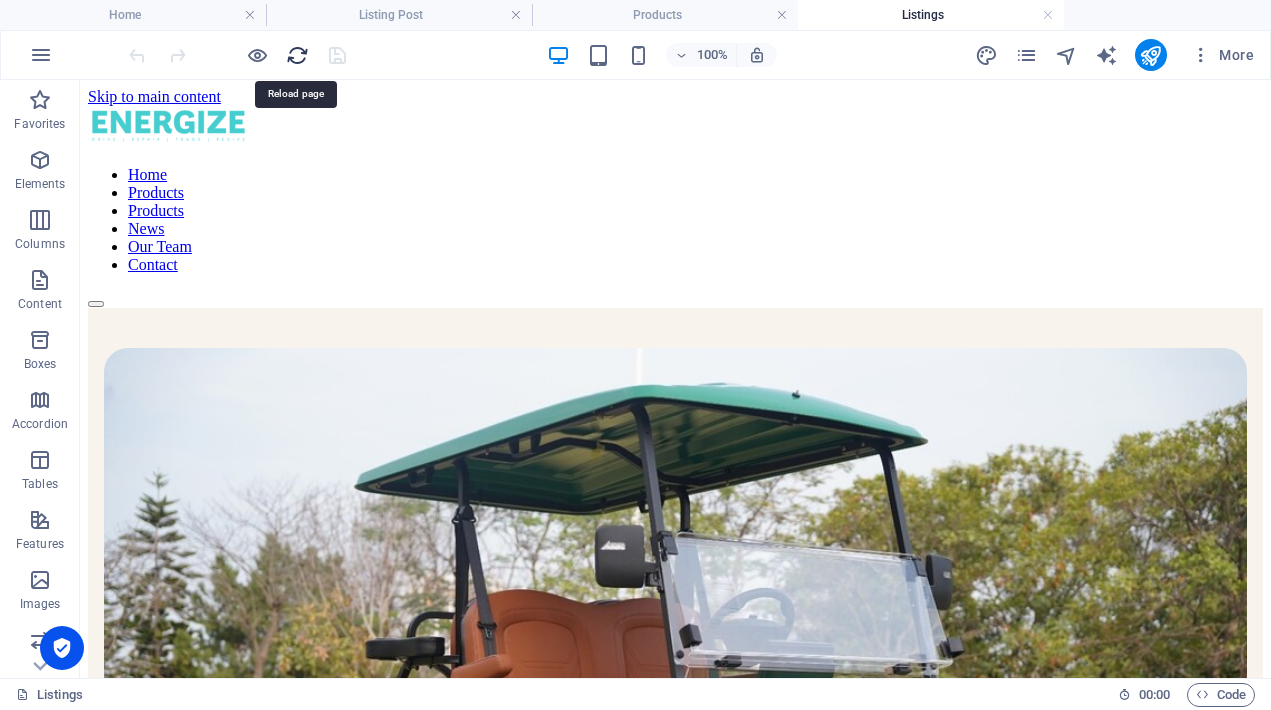 scroll, scrollTop: 0, scrollLeft: 0, axis: both 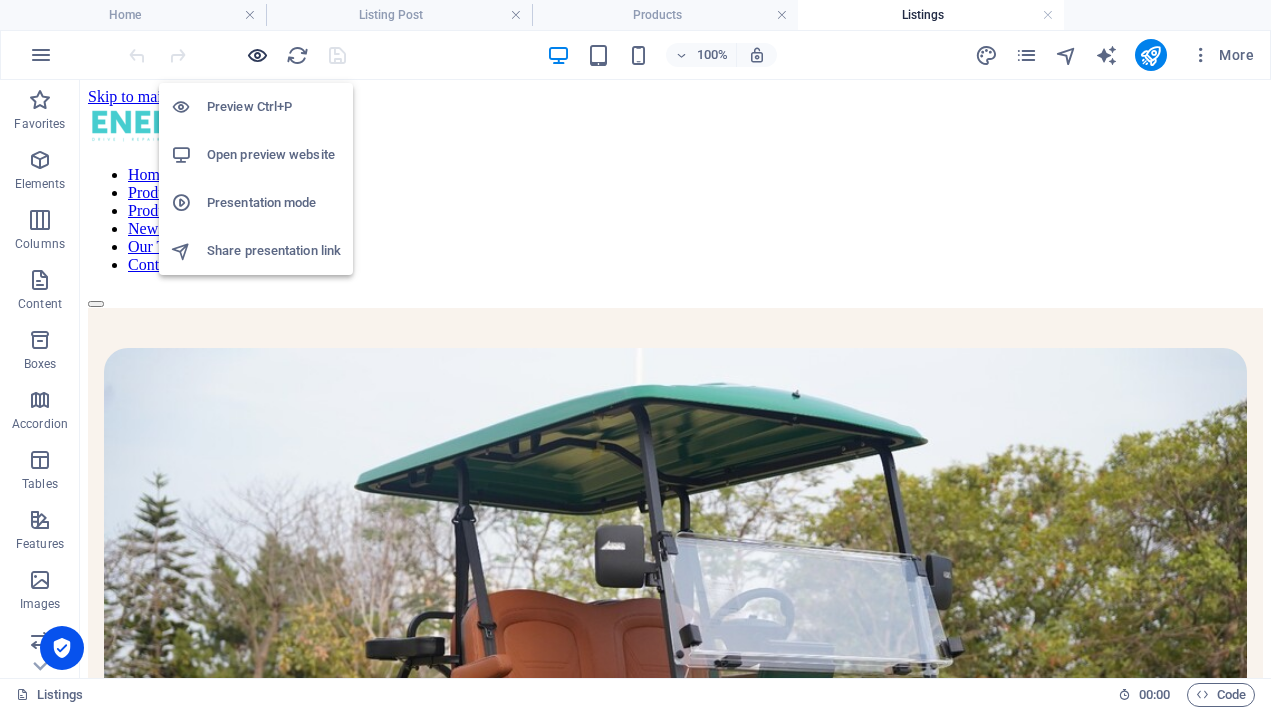 click at bounding box center (257, 55) 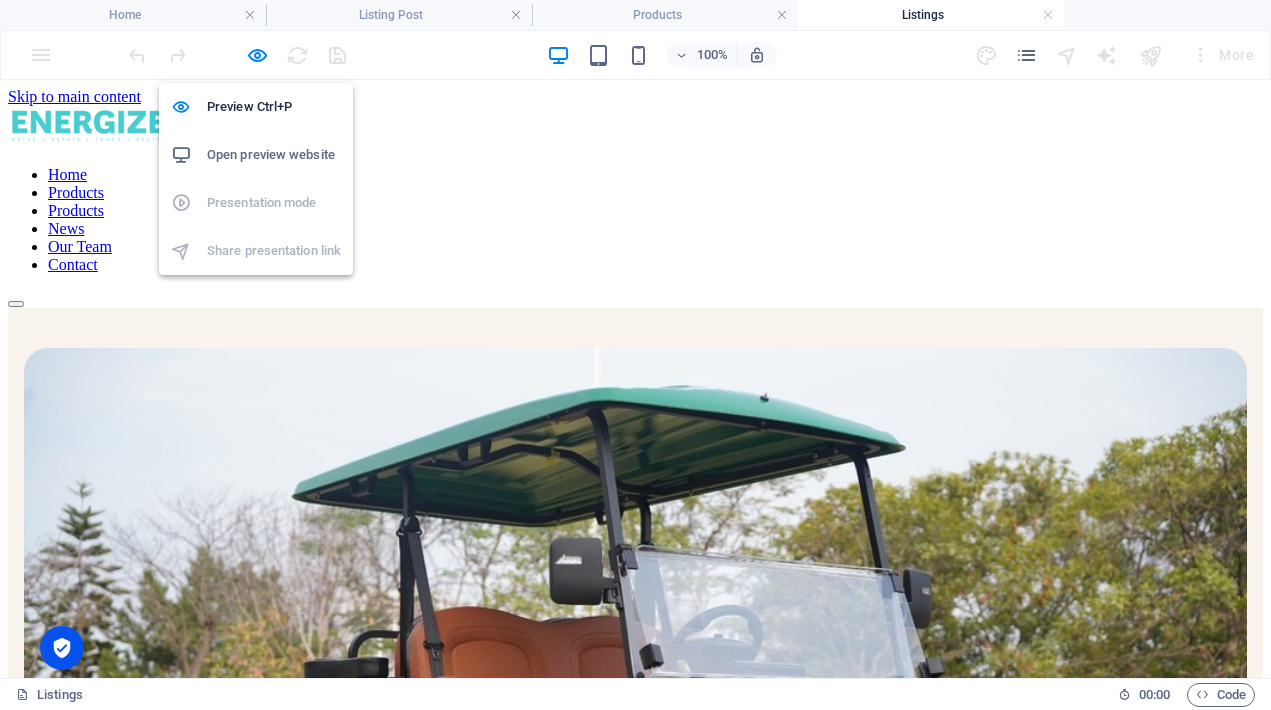 click on "Open preview website" at bounding box center [274, 155] 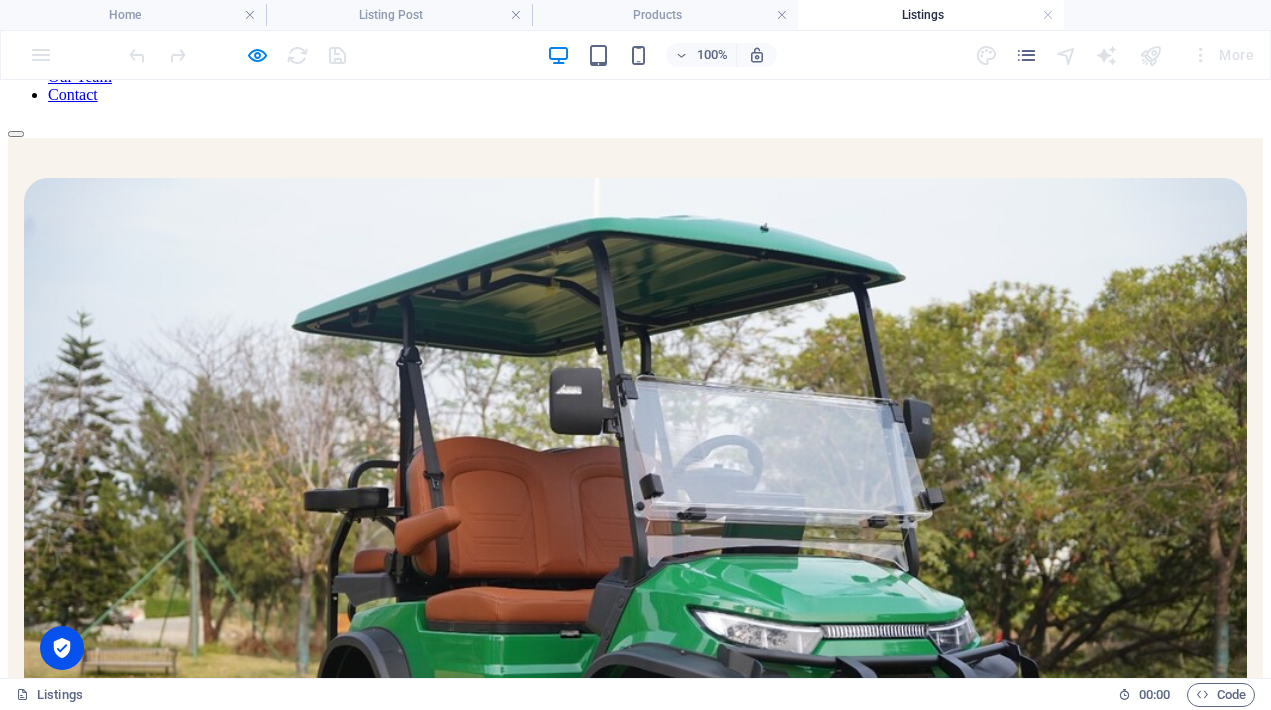 scroll, scrollTop: 0, scrollLeft: 0, axis: both 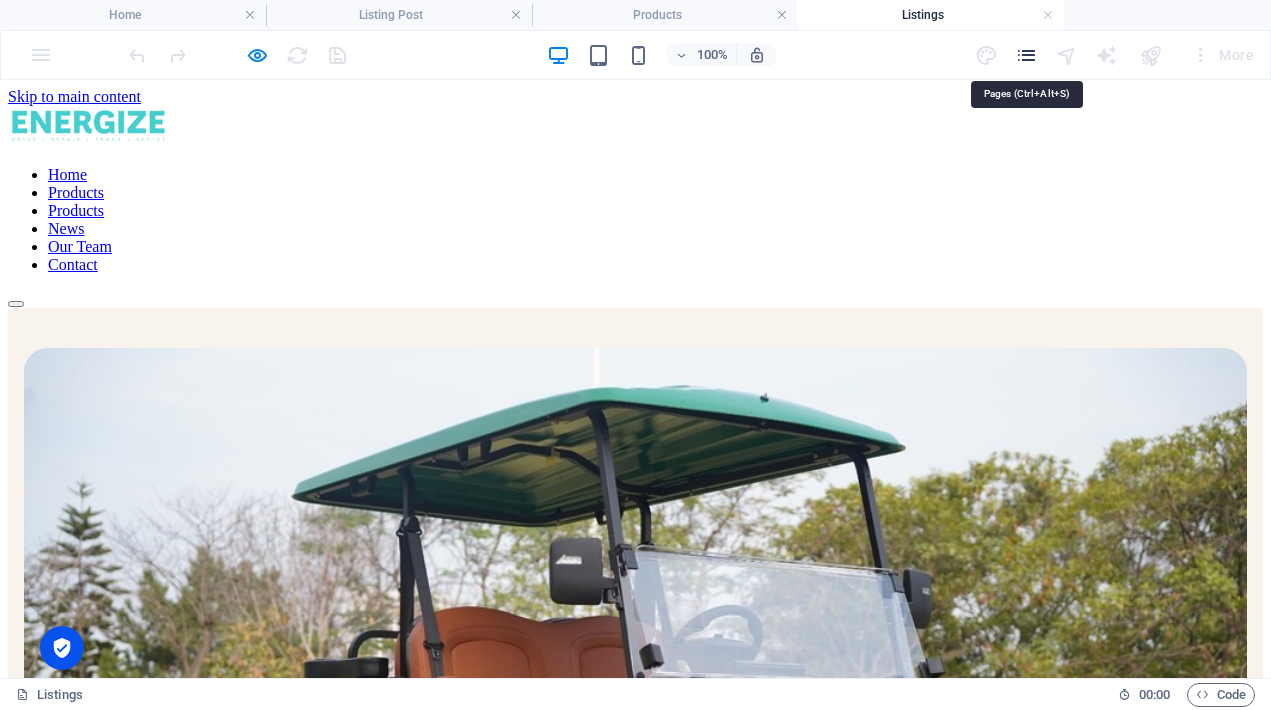 click at bounding box center [1026, 55] 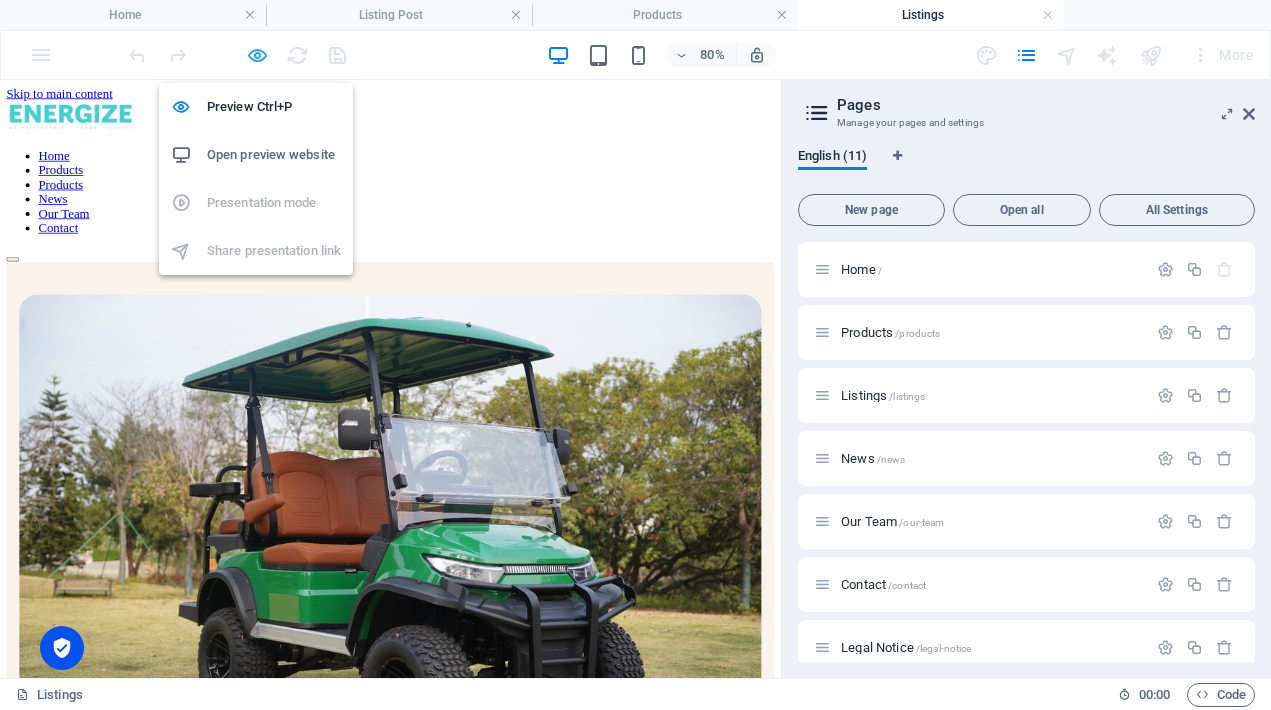 click at bounding box center (257, 55) 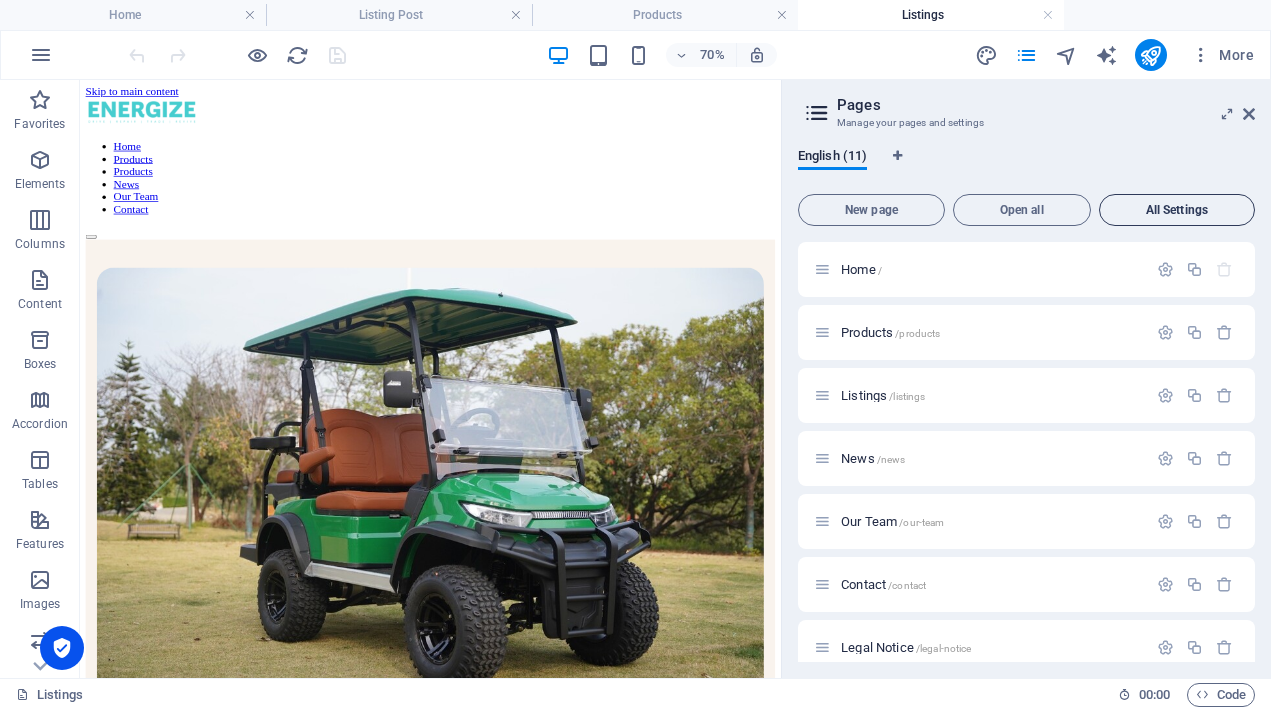 click on "All Settings" at bounding box center [1177, 210] 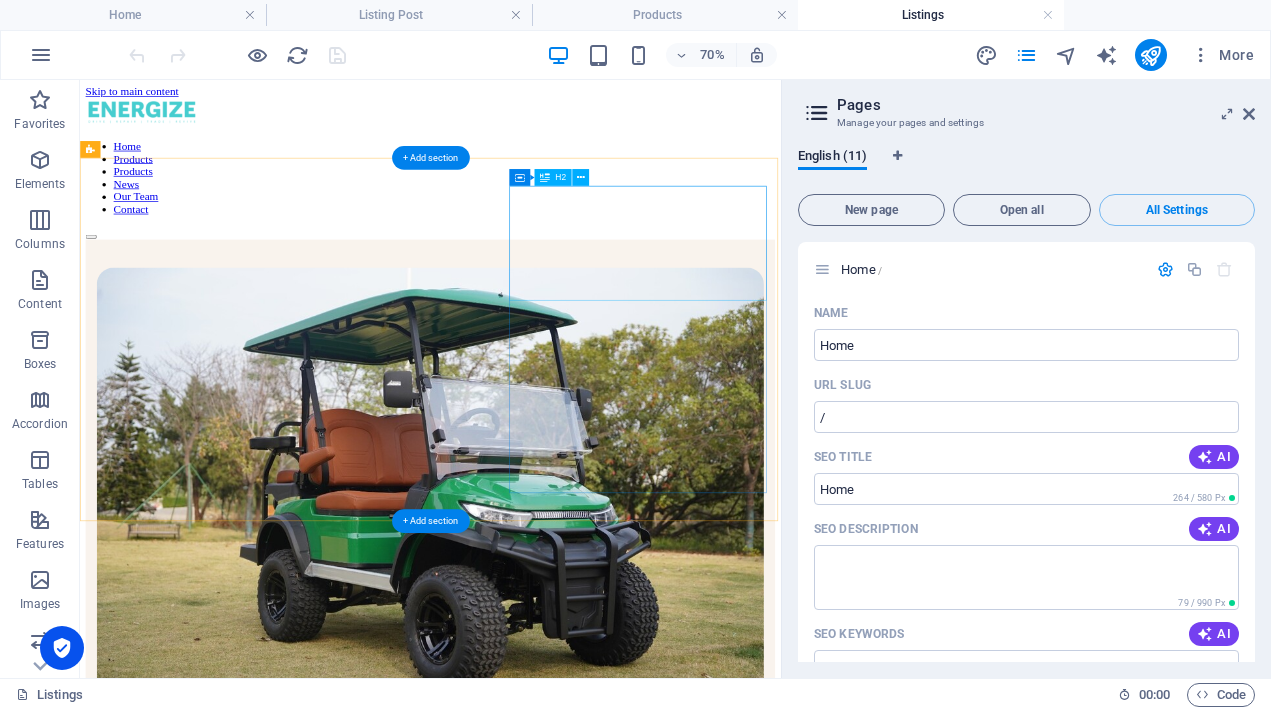 scroll, scrollTop: 6645, scrollLeft: 0, axis: vertical 